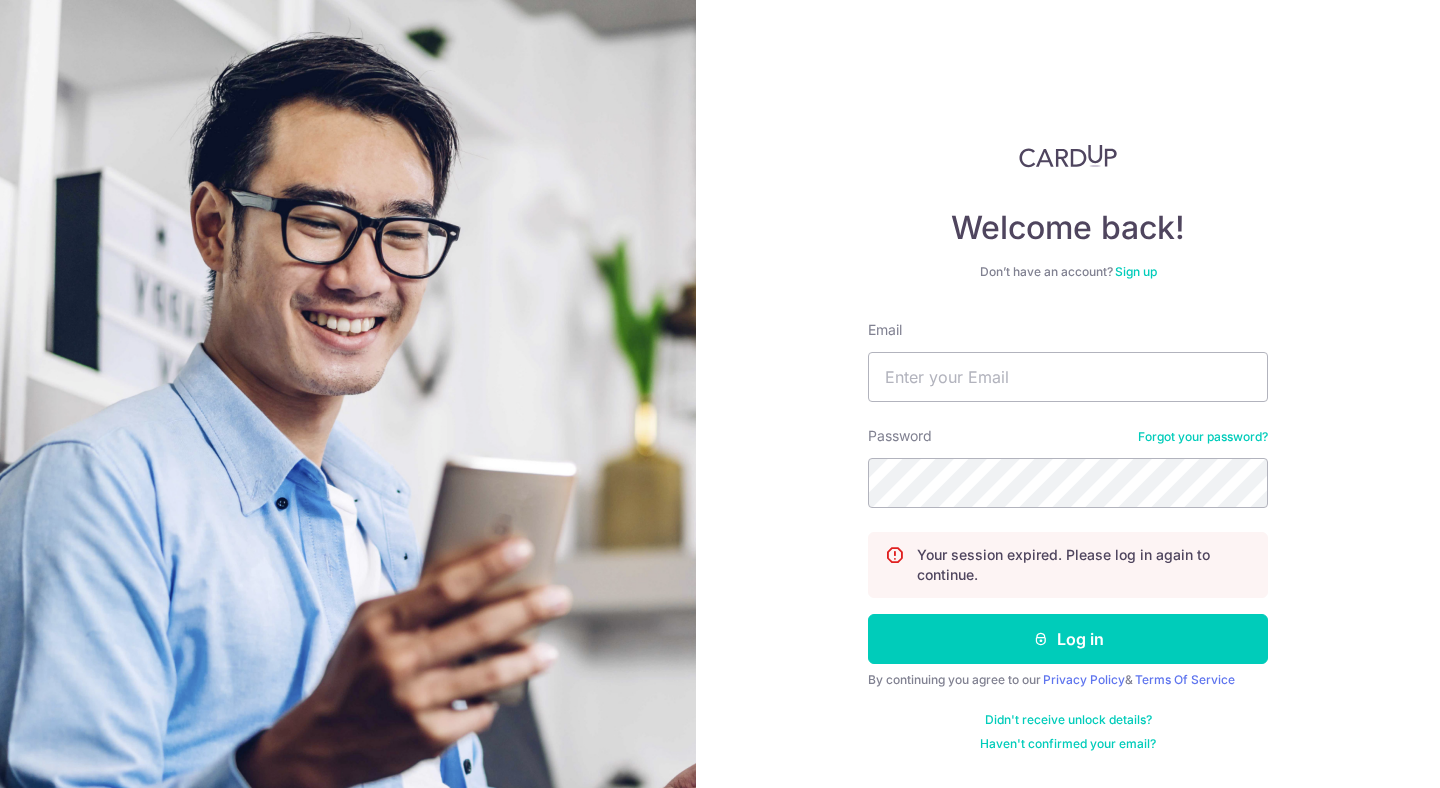 scroll, scrollTop: 0, scrollLeft: 0, axis: both 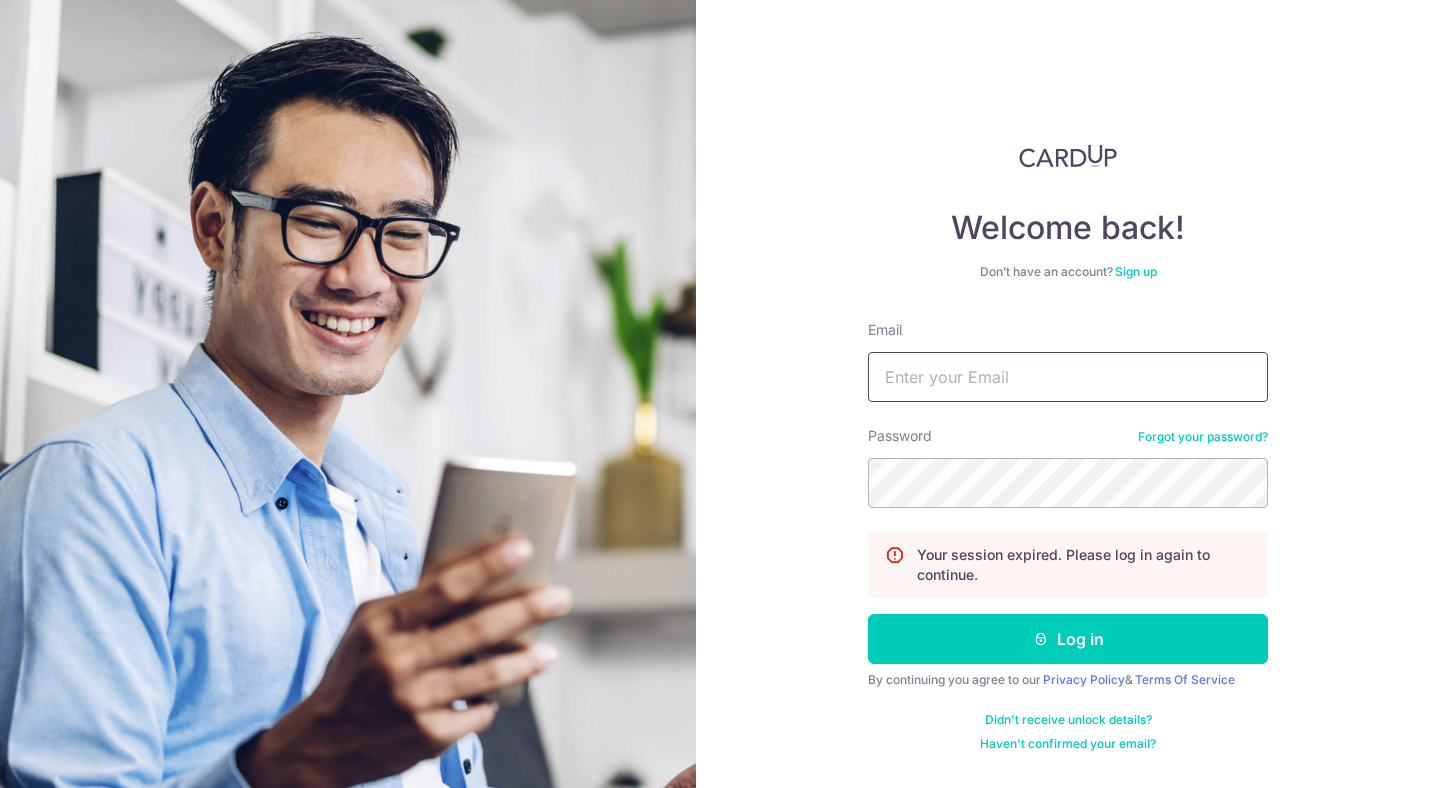 click on "Email" at bounding box center (1068, 377) 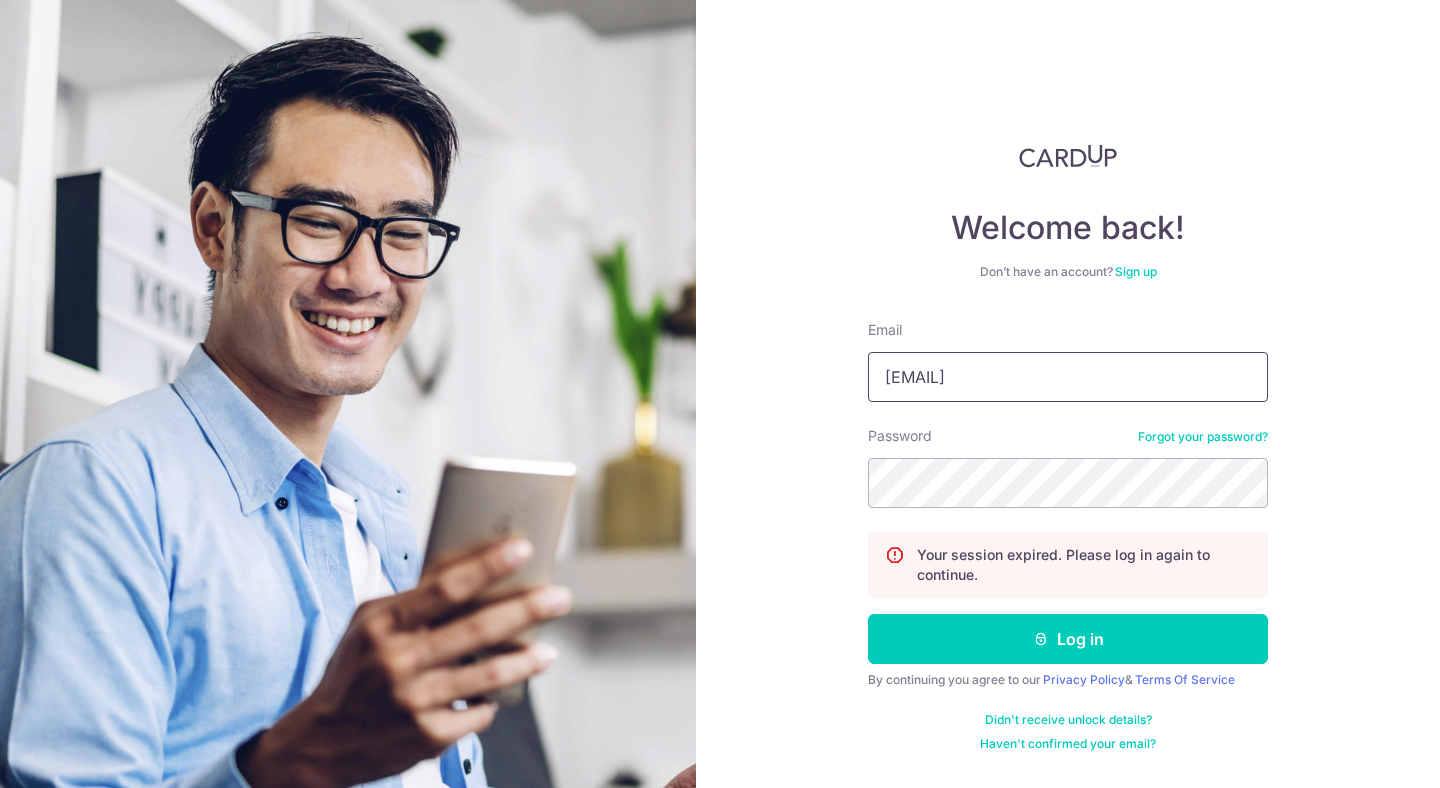 type on "karthikpgowda@gmail.com" 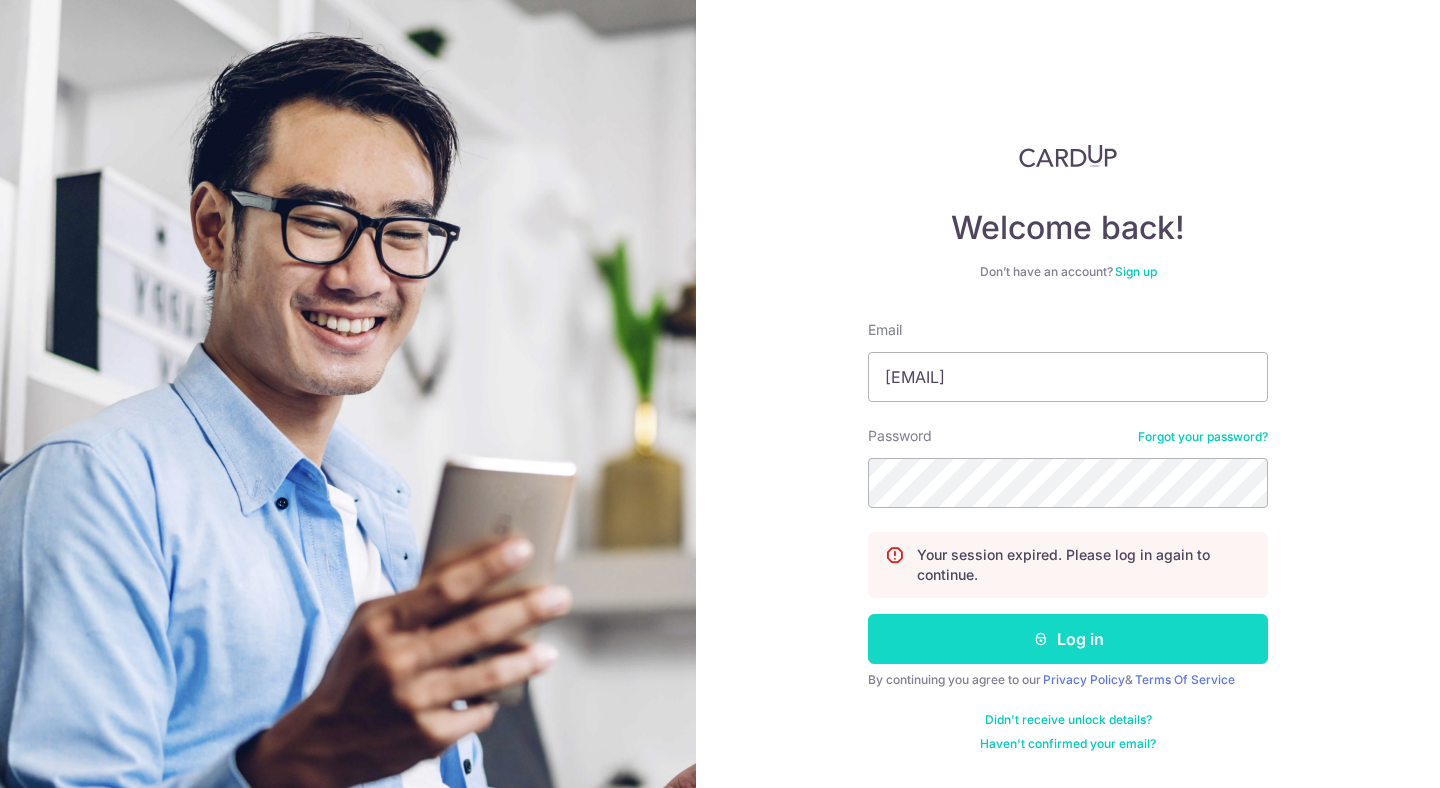 click on "Log in" at bounding box center [1068, 639] 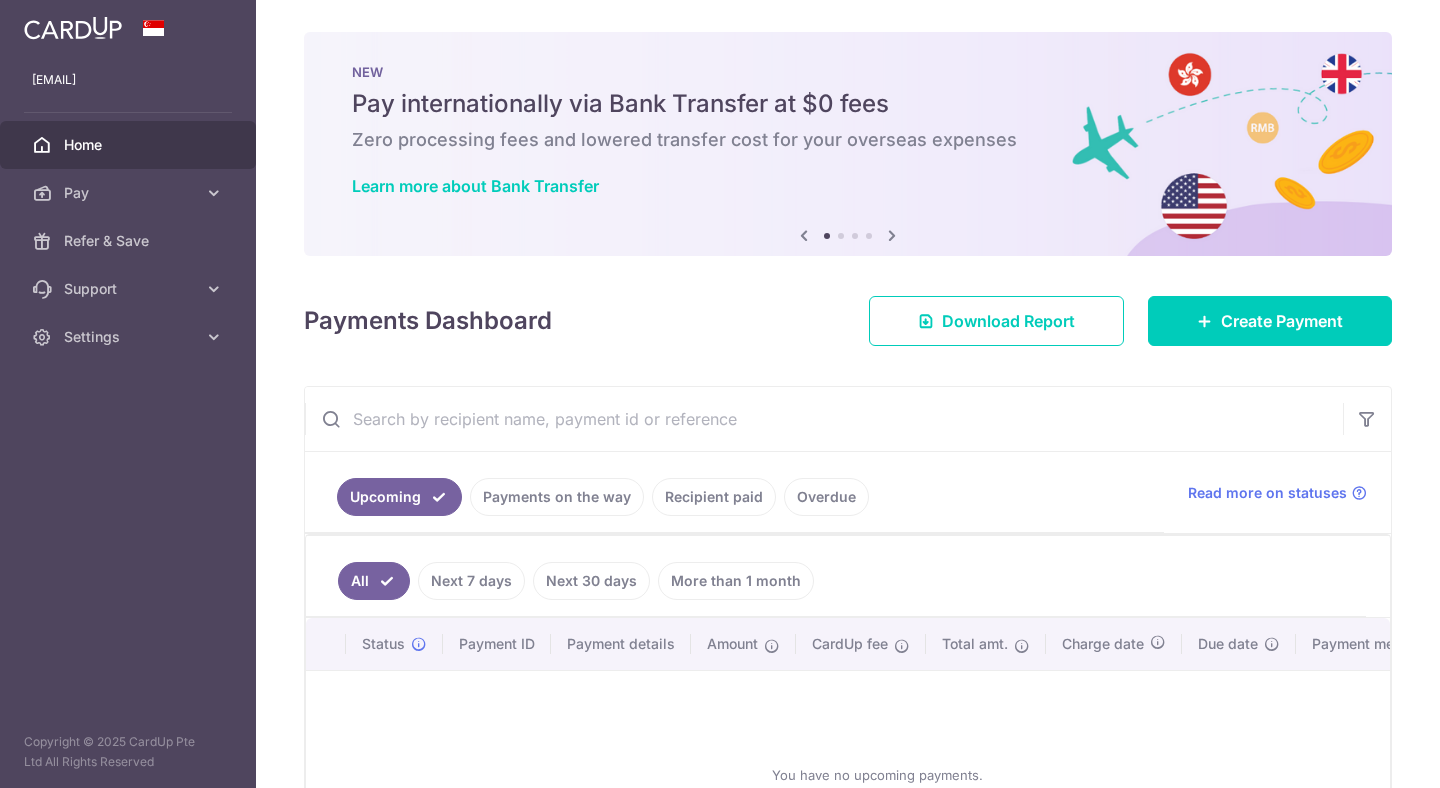 scroll, scrollTop: 0, scrollLeft: 0, axis: both 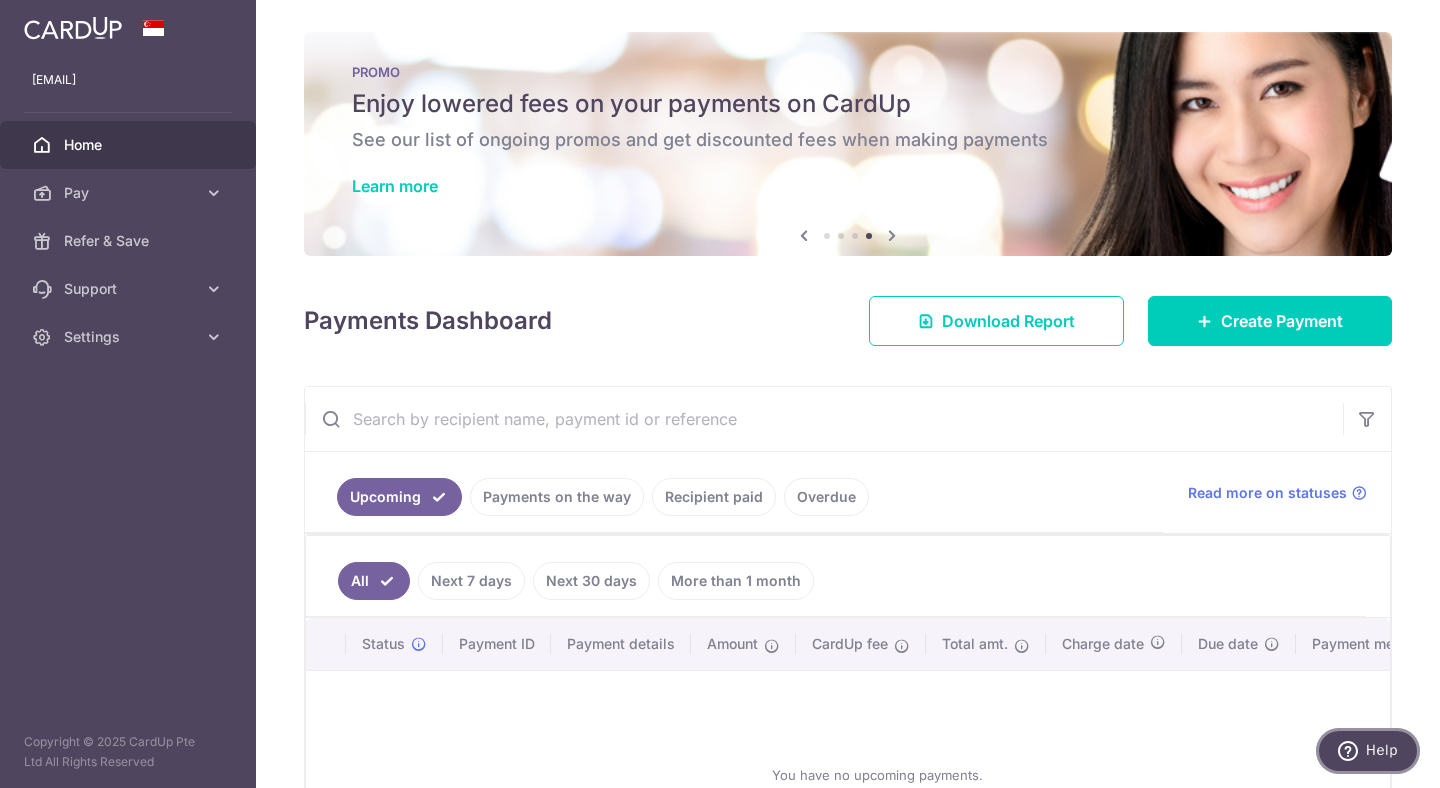 click on "Help" at bounding box center [1382, 750] 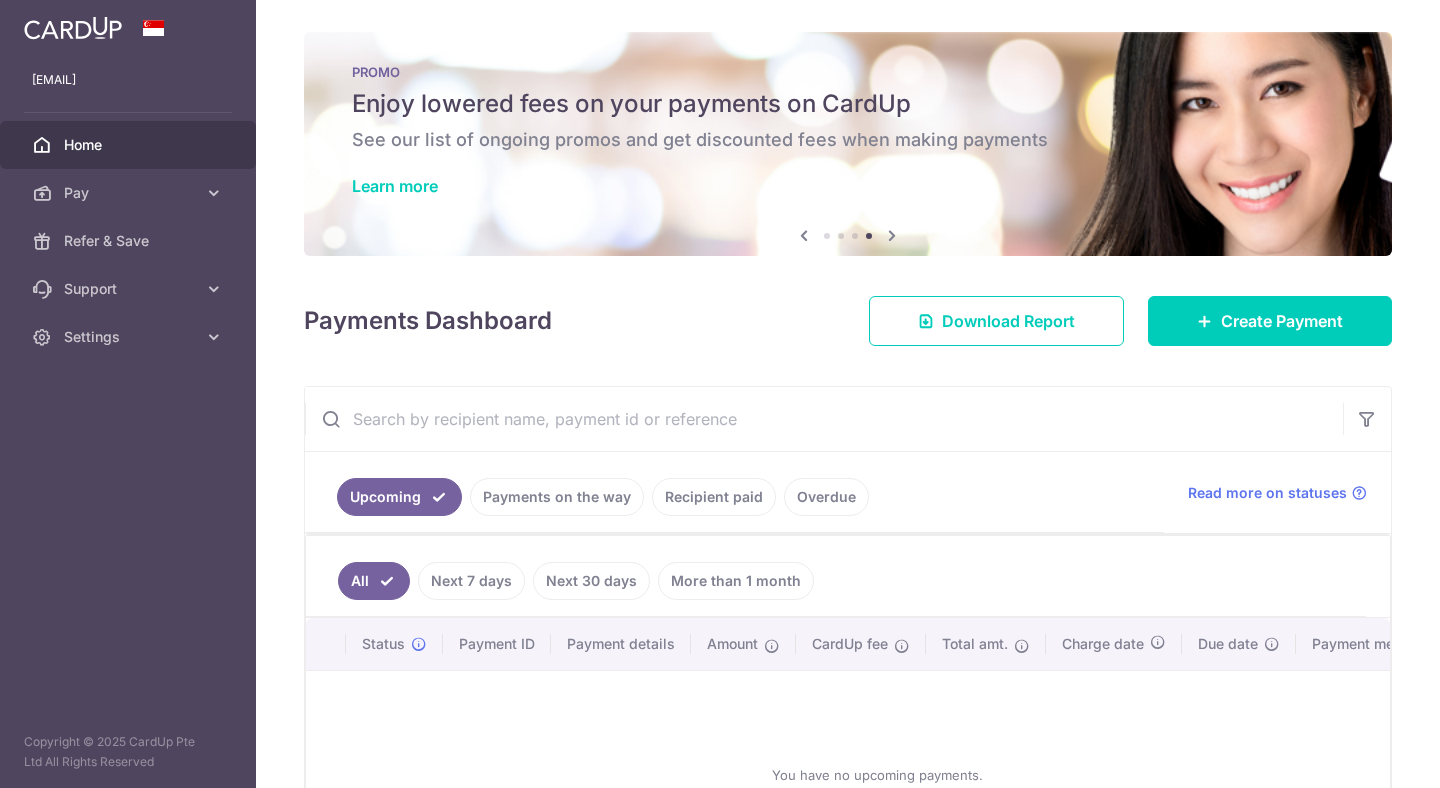 scroll, scrollTop: 0, scrollLeft: 0, axis: both 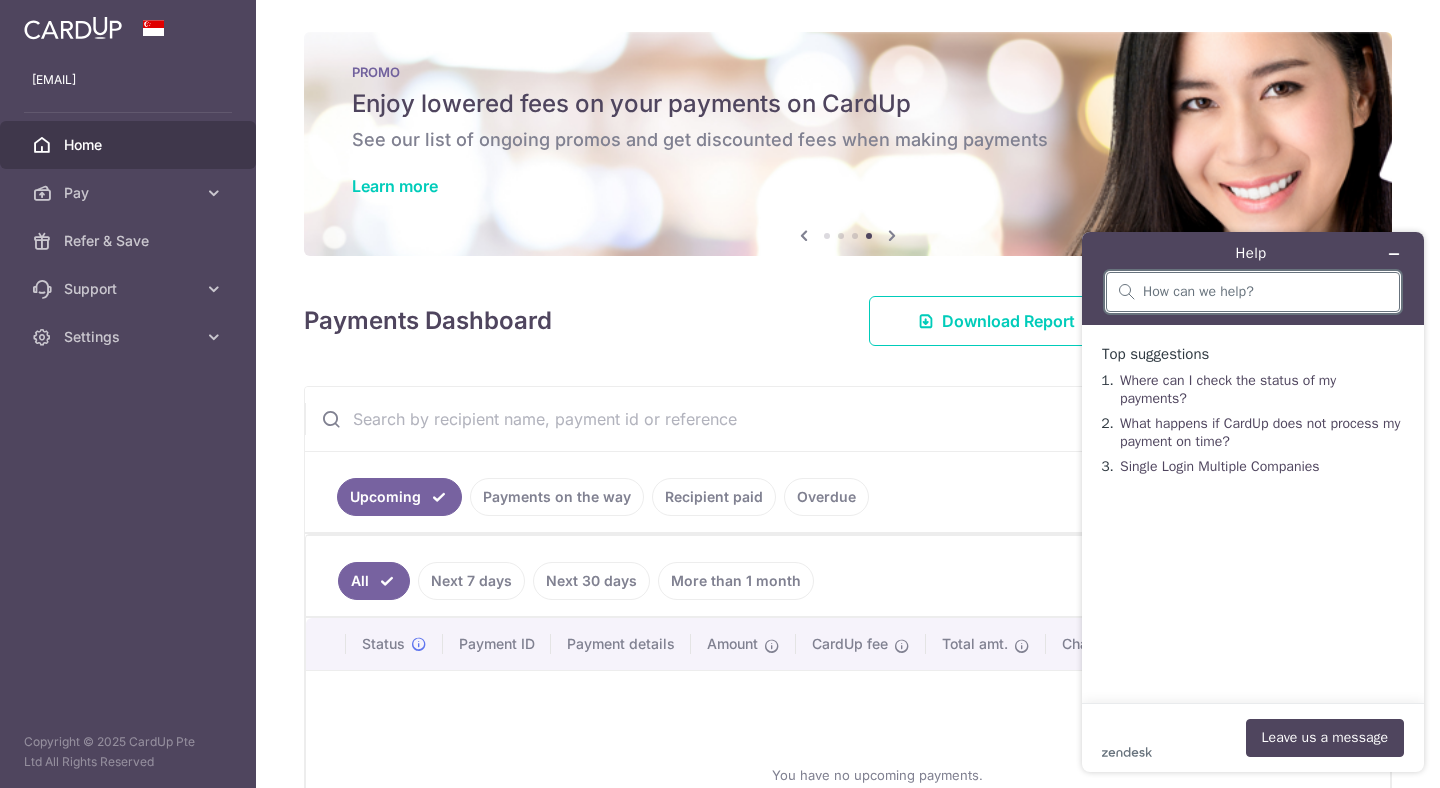 click at bounding box center [1265, 292] 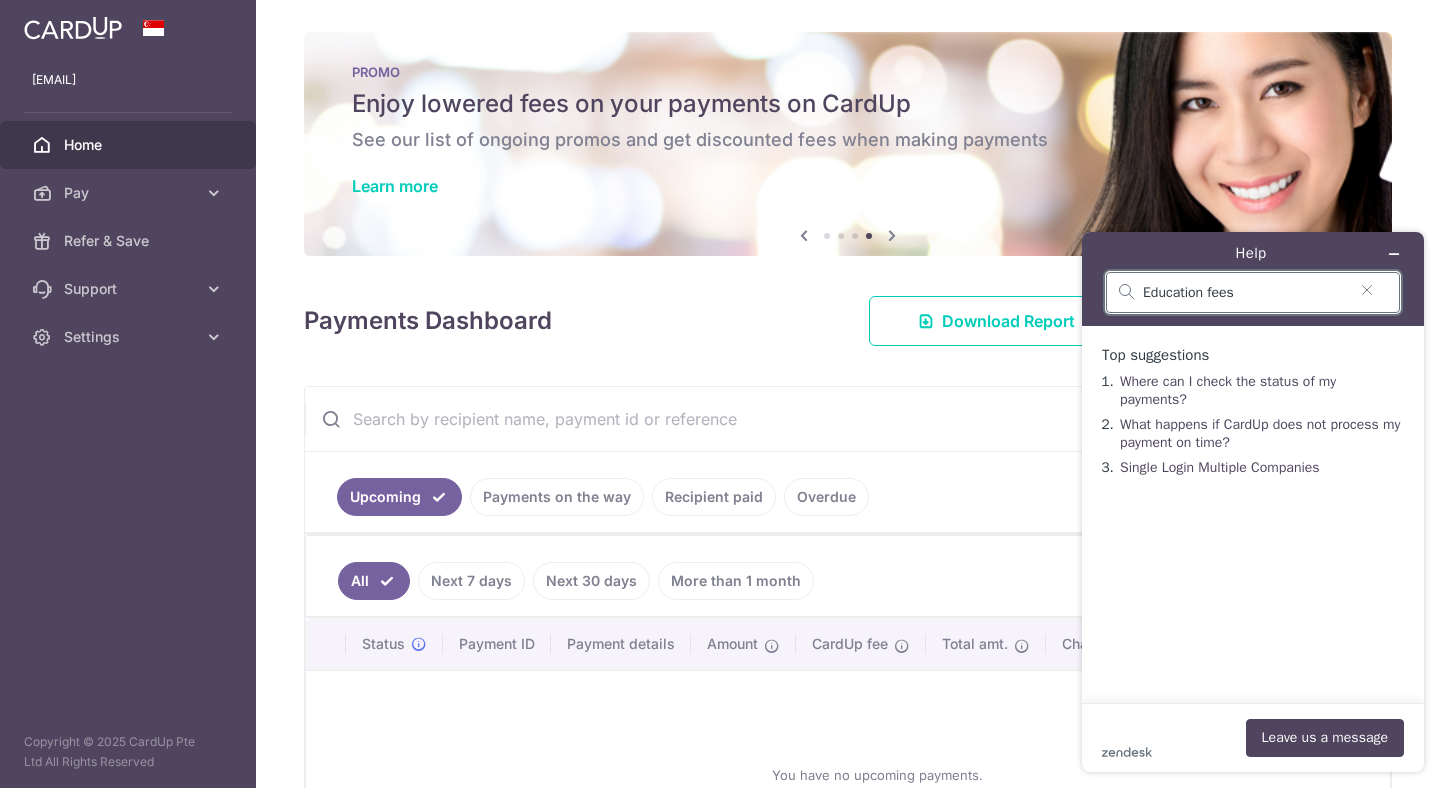 type on "Education fees" 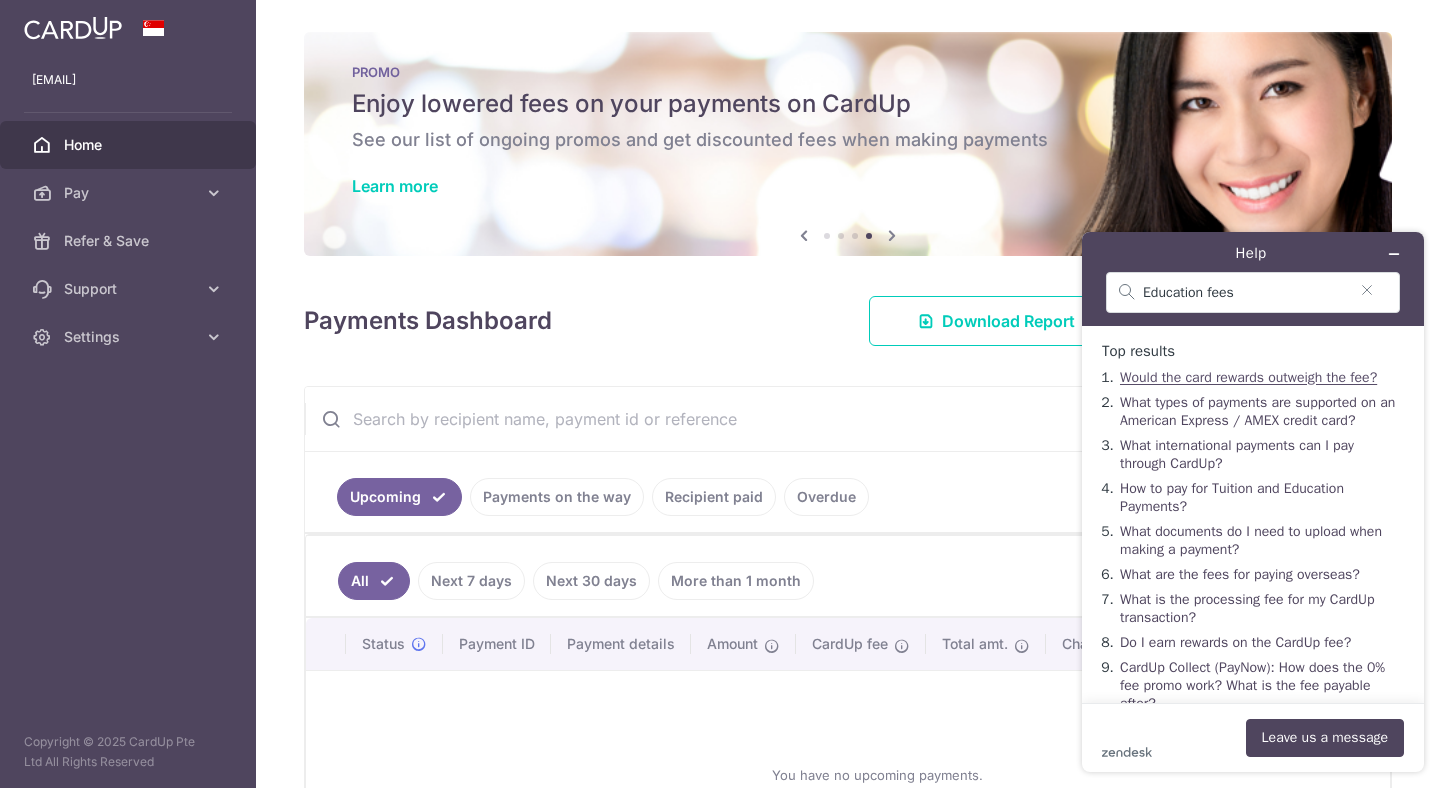 scroll, scrollTop: 7, scrollLeft: 0, axis: vertical 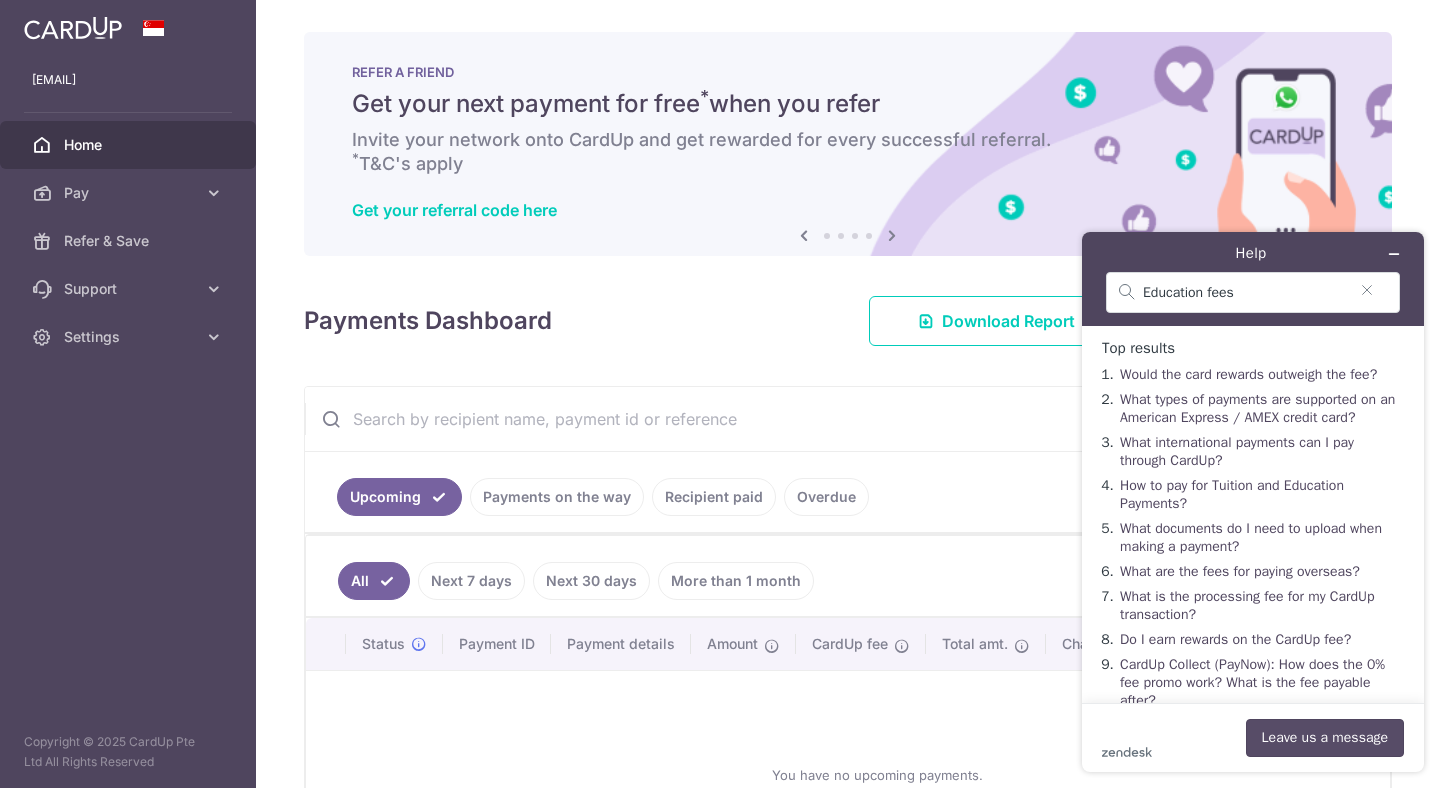 click on "Leave us a message" at bounding box center (1325, 738) 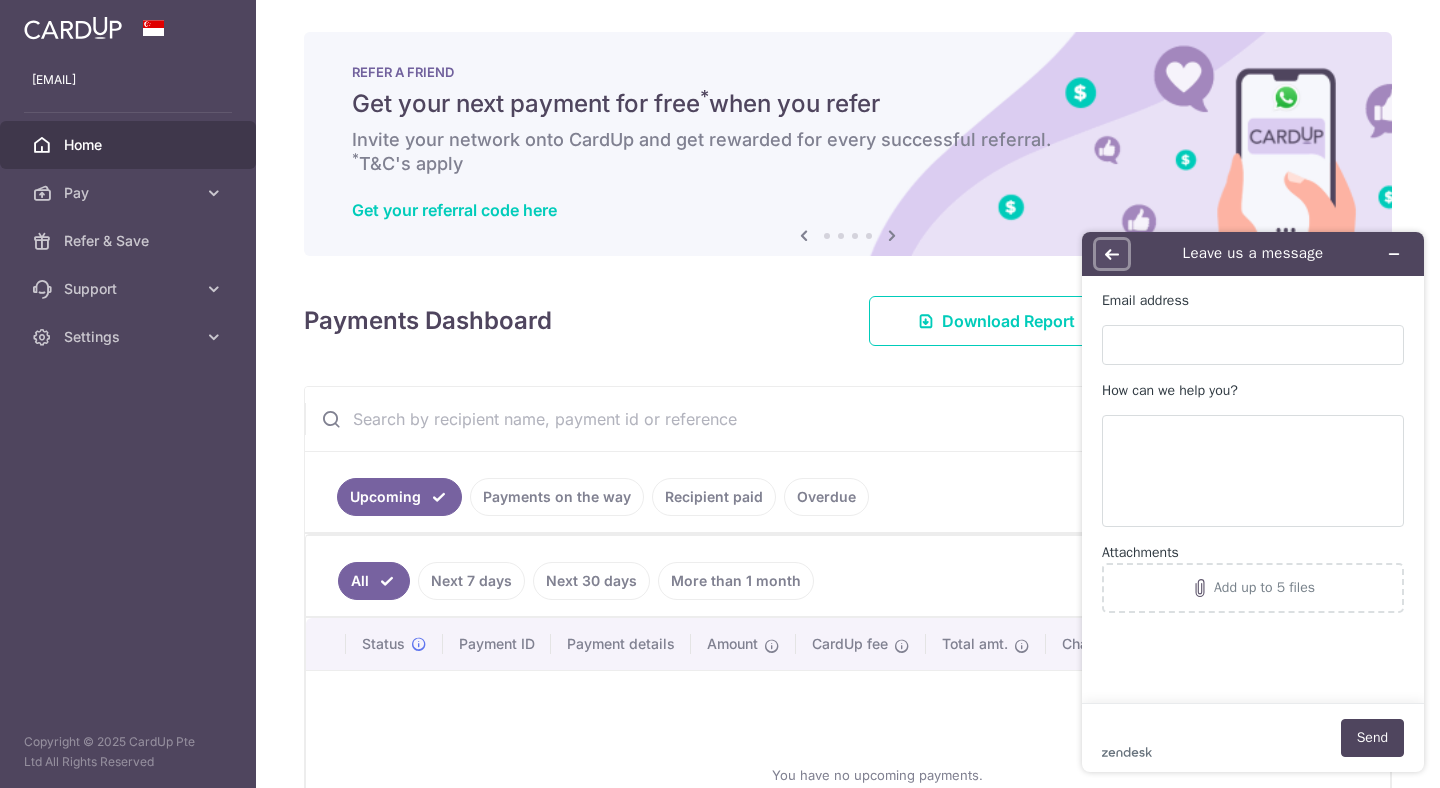click 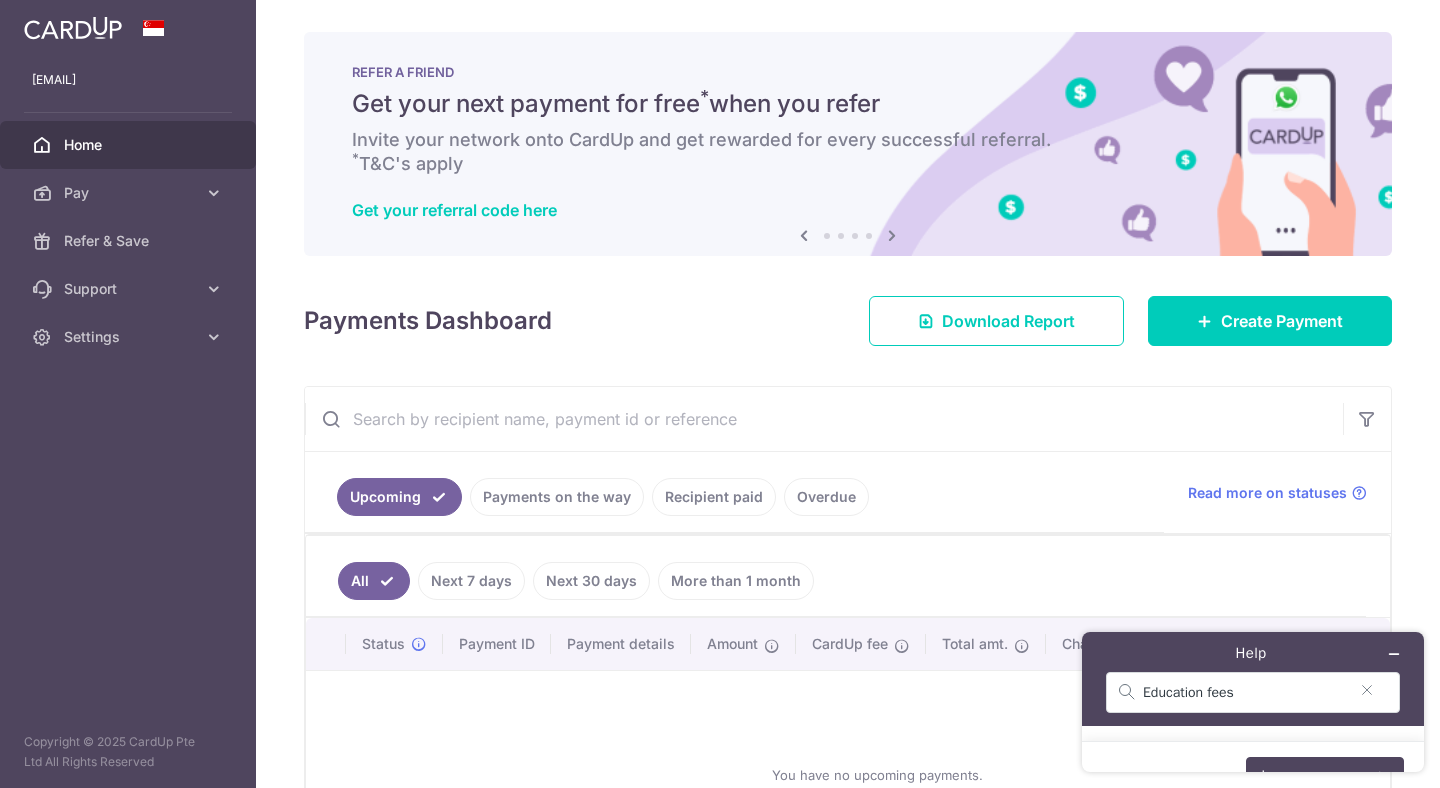 scroll, scrollTop: 7, scrollLeft: 0, axis: vertical 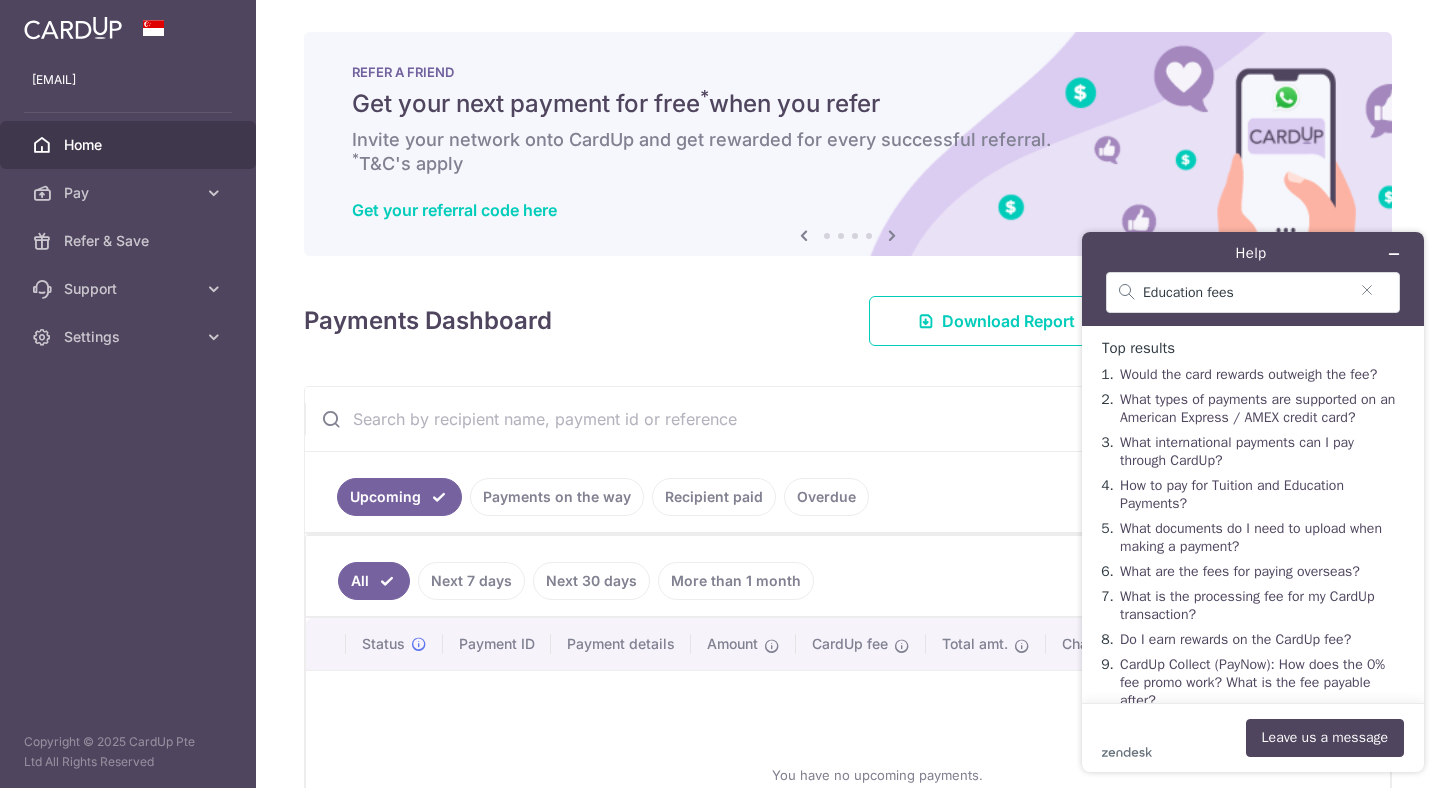 click on "×
Pause Schedule
Pause all future payments in this series
Pause just this one payment
By clicking below, you confirm you are pausing this payment to   on  . Payments can be unpaused at anytime prior to payment taken date.
Confirm
Cancel Schedule
Cancel all future payments in this series
Cancel just this one payment
Confirm
Approve Payment
Recipient Bank Details" at bounding box center [848, 394] 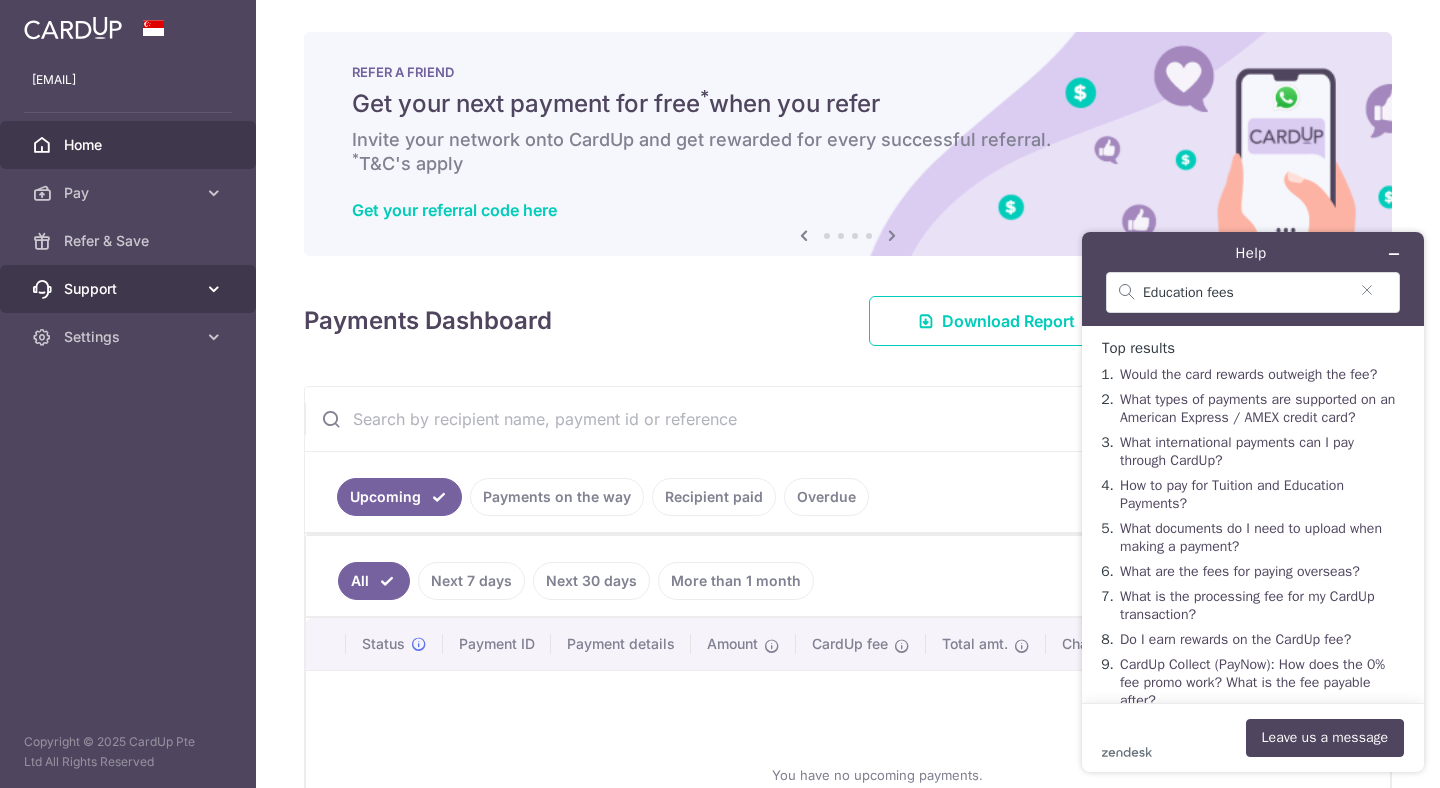 click on "Support" at bounding box center (130, 289) 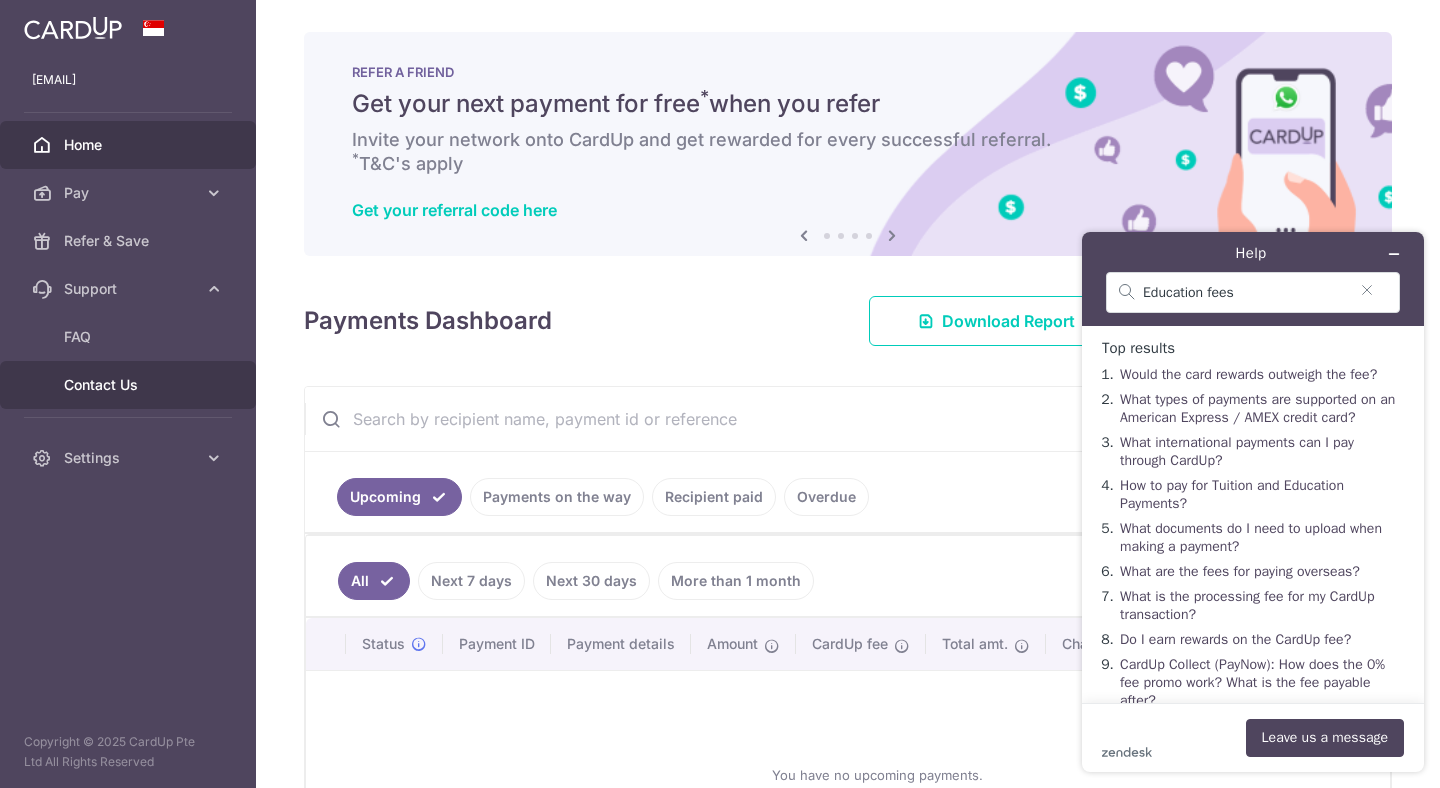 click on "Contact Us" at bounding box center (130, 385) 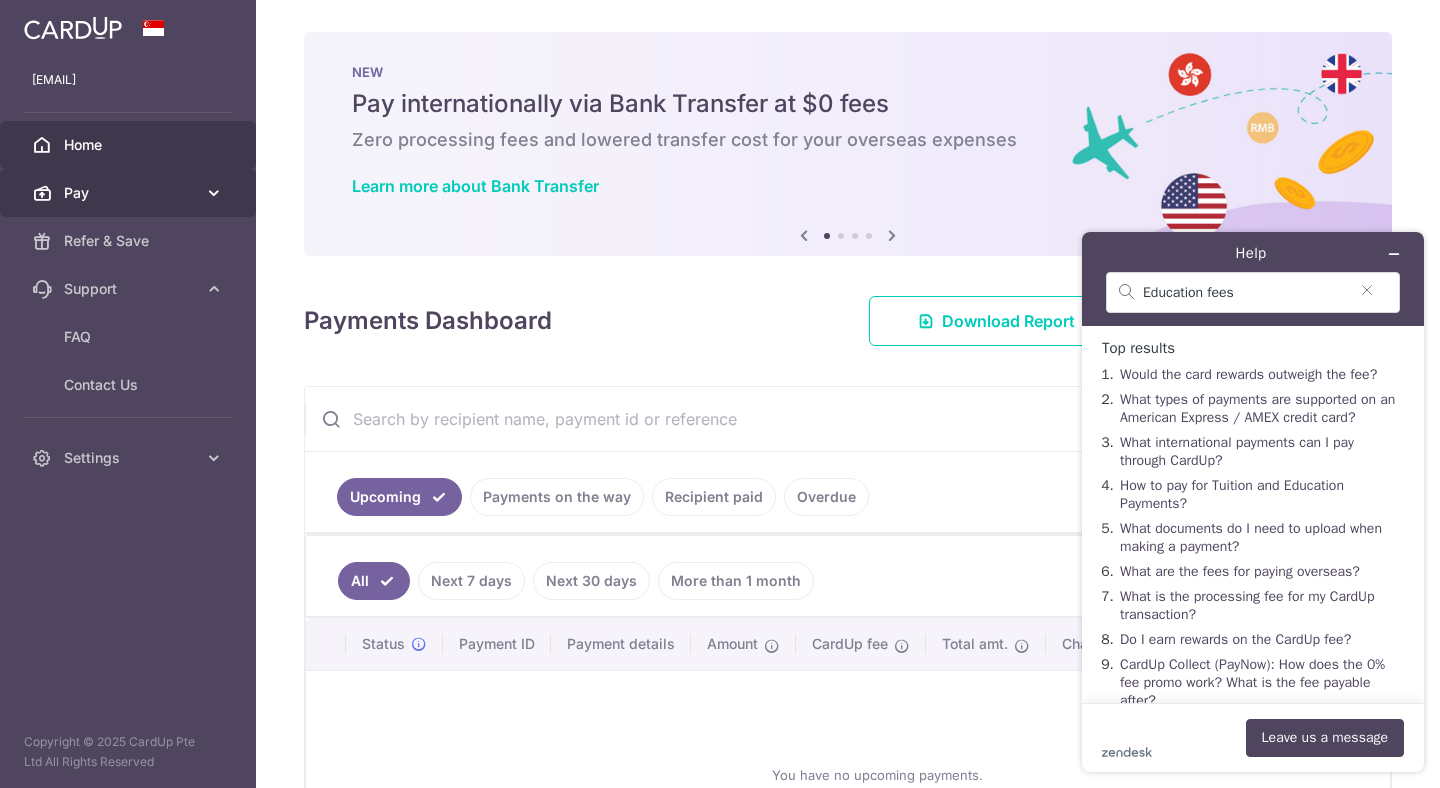 click on "Pay" at bounding box center [130, 193] 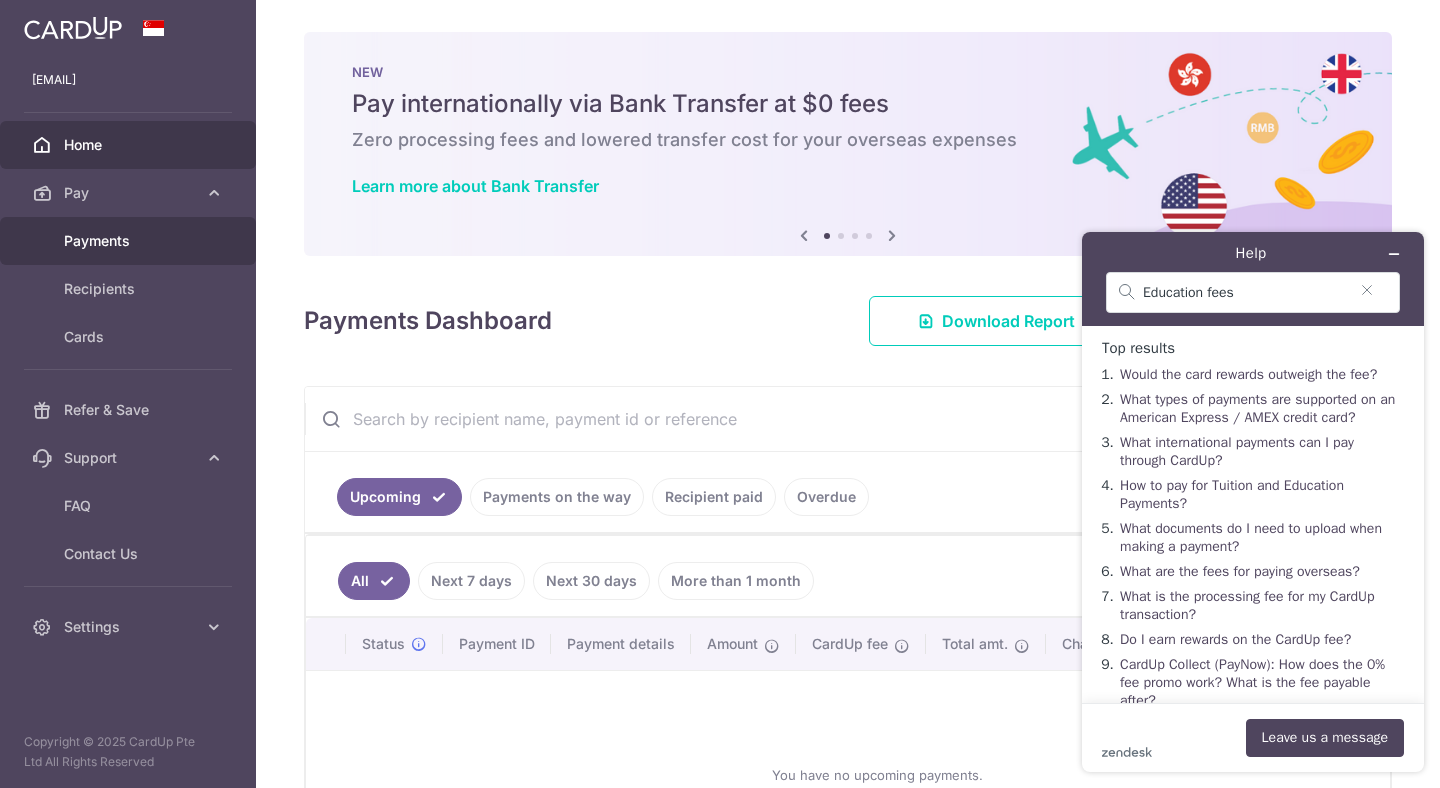 click on "Payments" at bounding box center (130, 241) 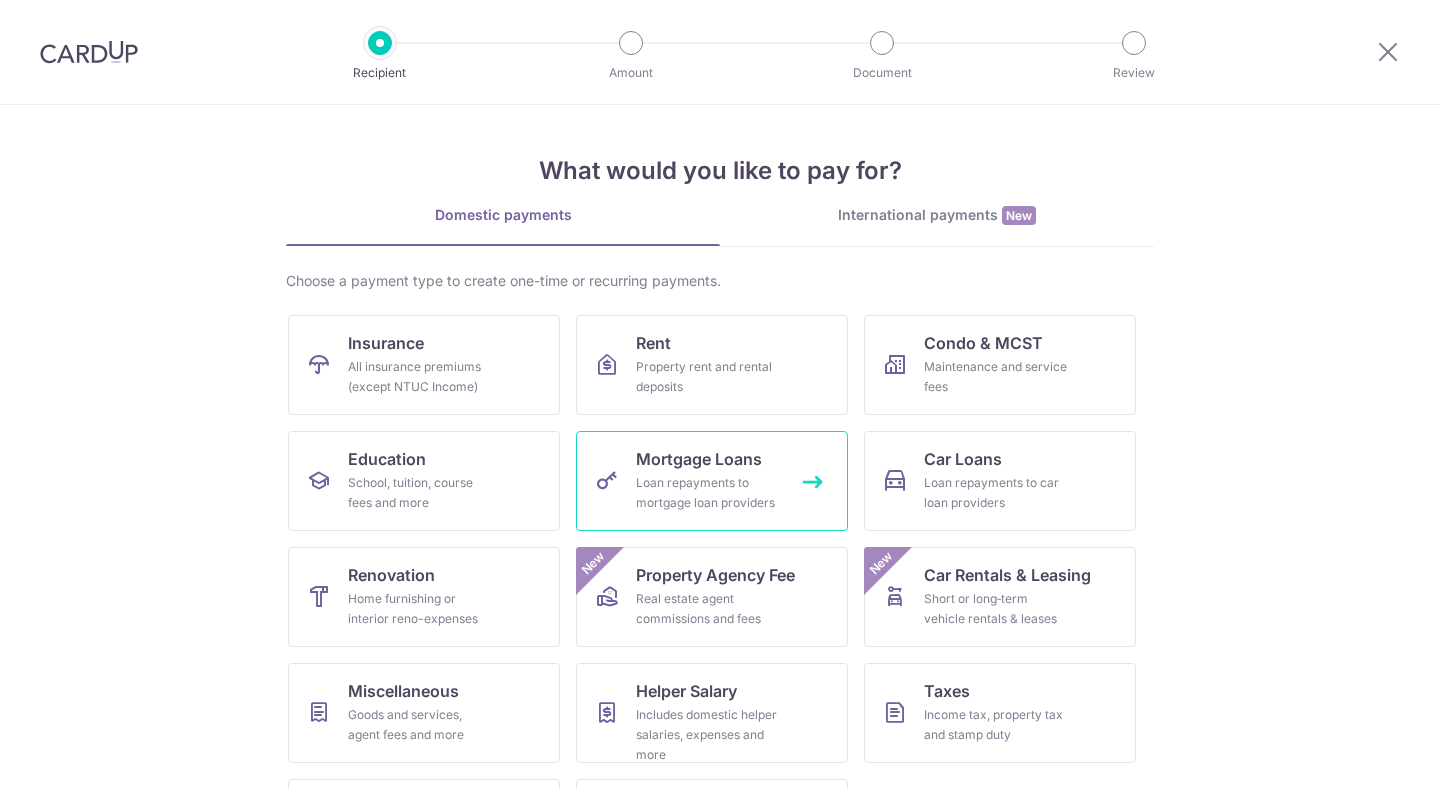 scroll, scrollTop: 0, scrollLeft: 0, axis: both 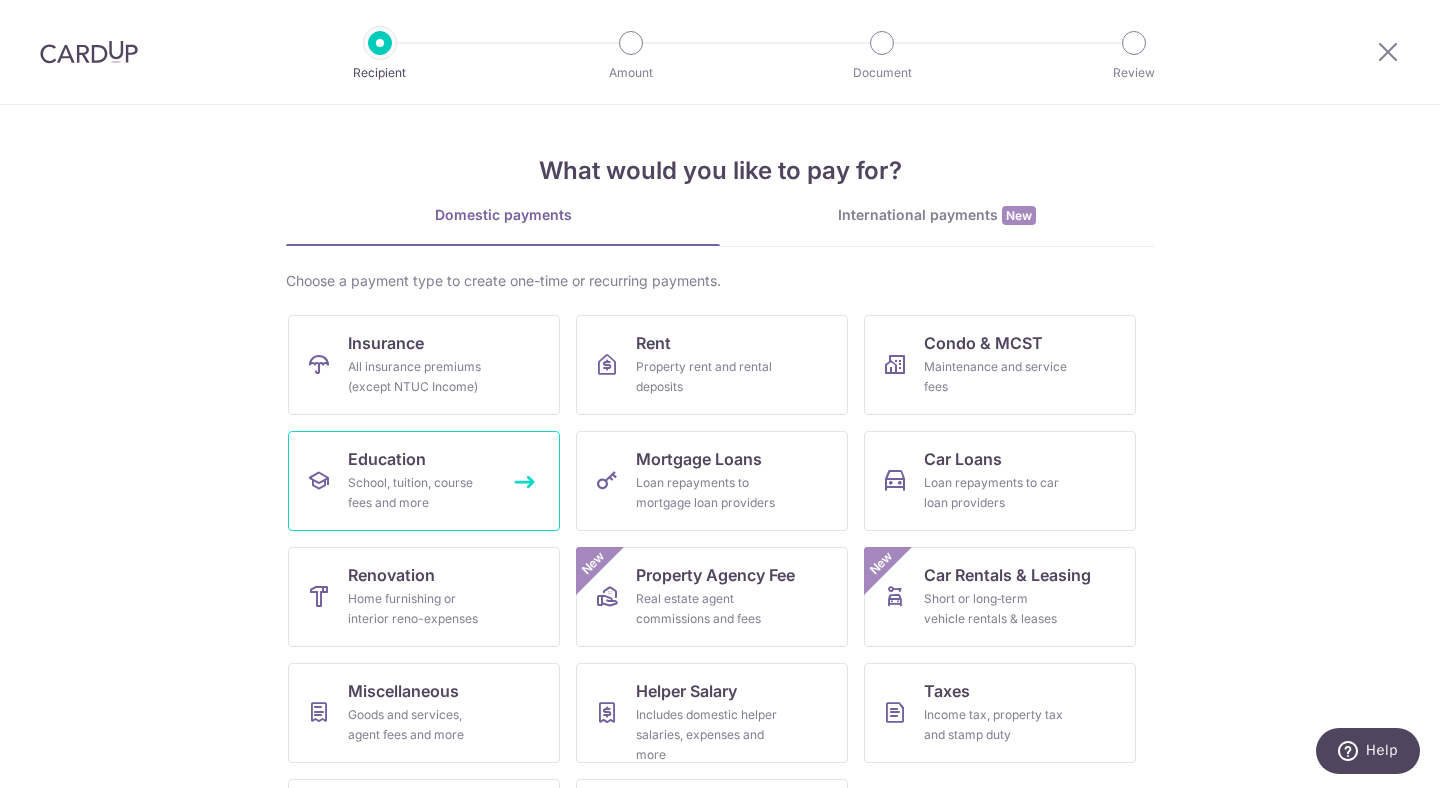 click on "Education" at bounding box center (387, 459) 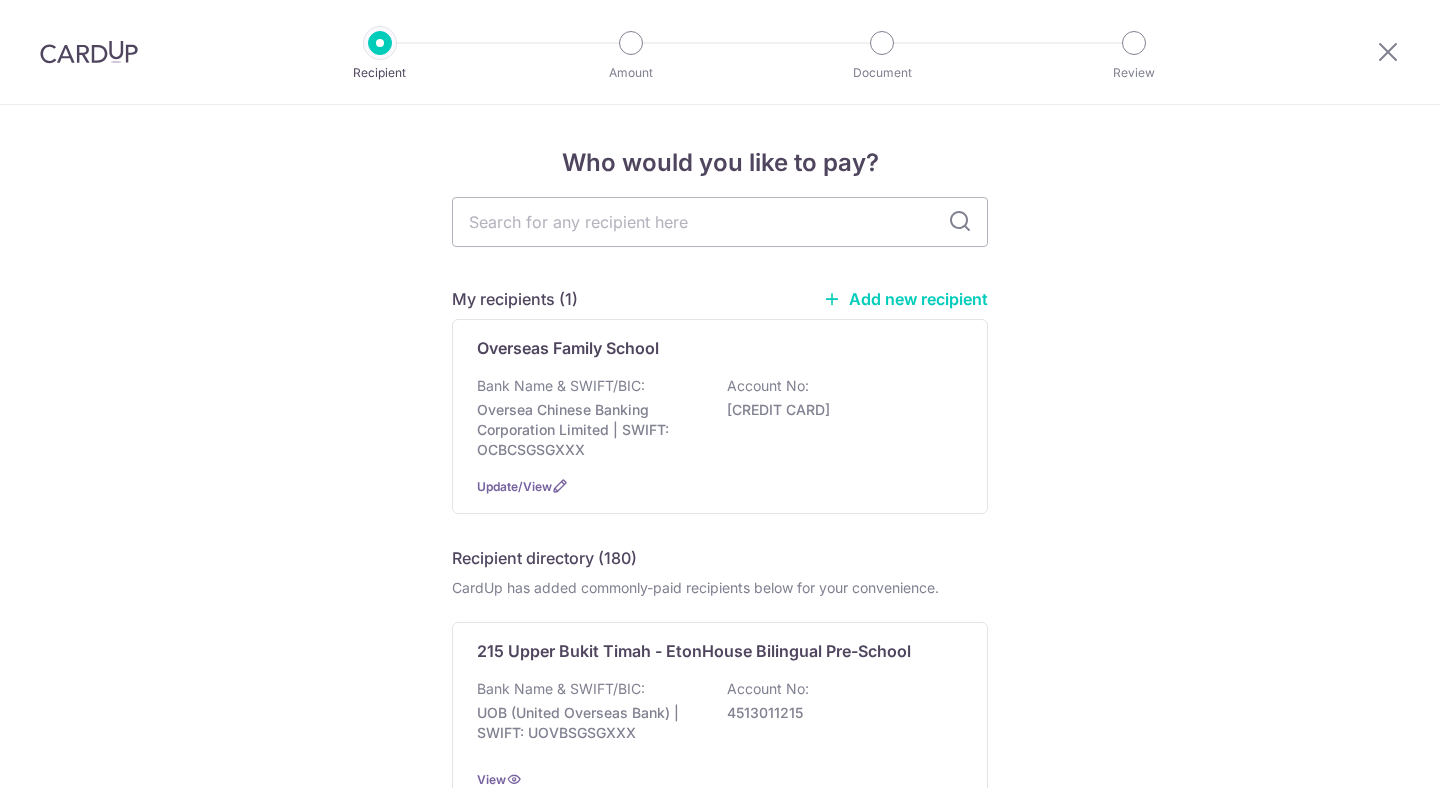 scroll, scrollTop: 0, scrollLeft: 0, axis: both 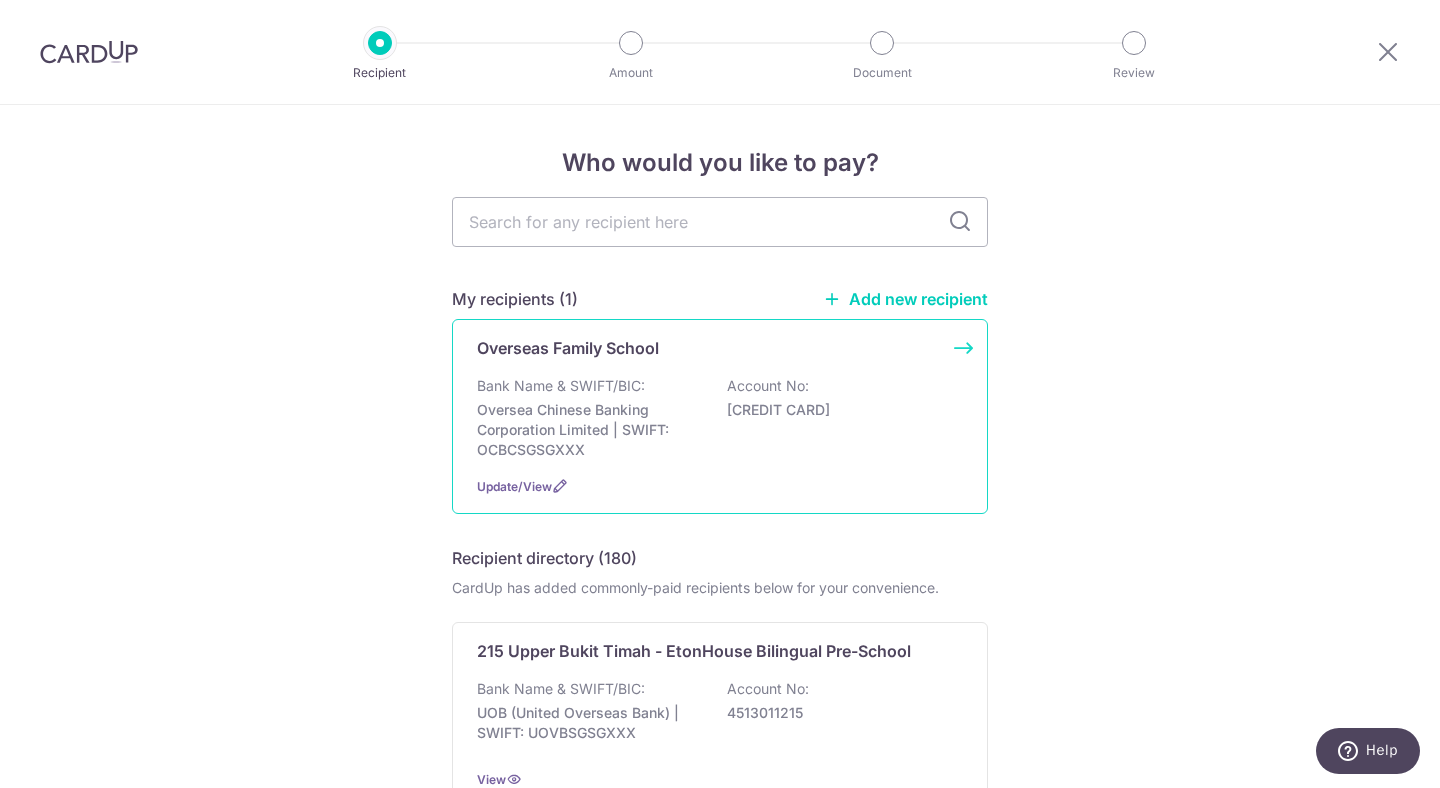 click on "Oversea Chinese Banking Corporation Limited | SWIFT: OCBCSGSGXXX" at bounding box center [589, 430] 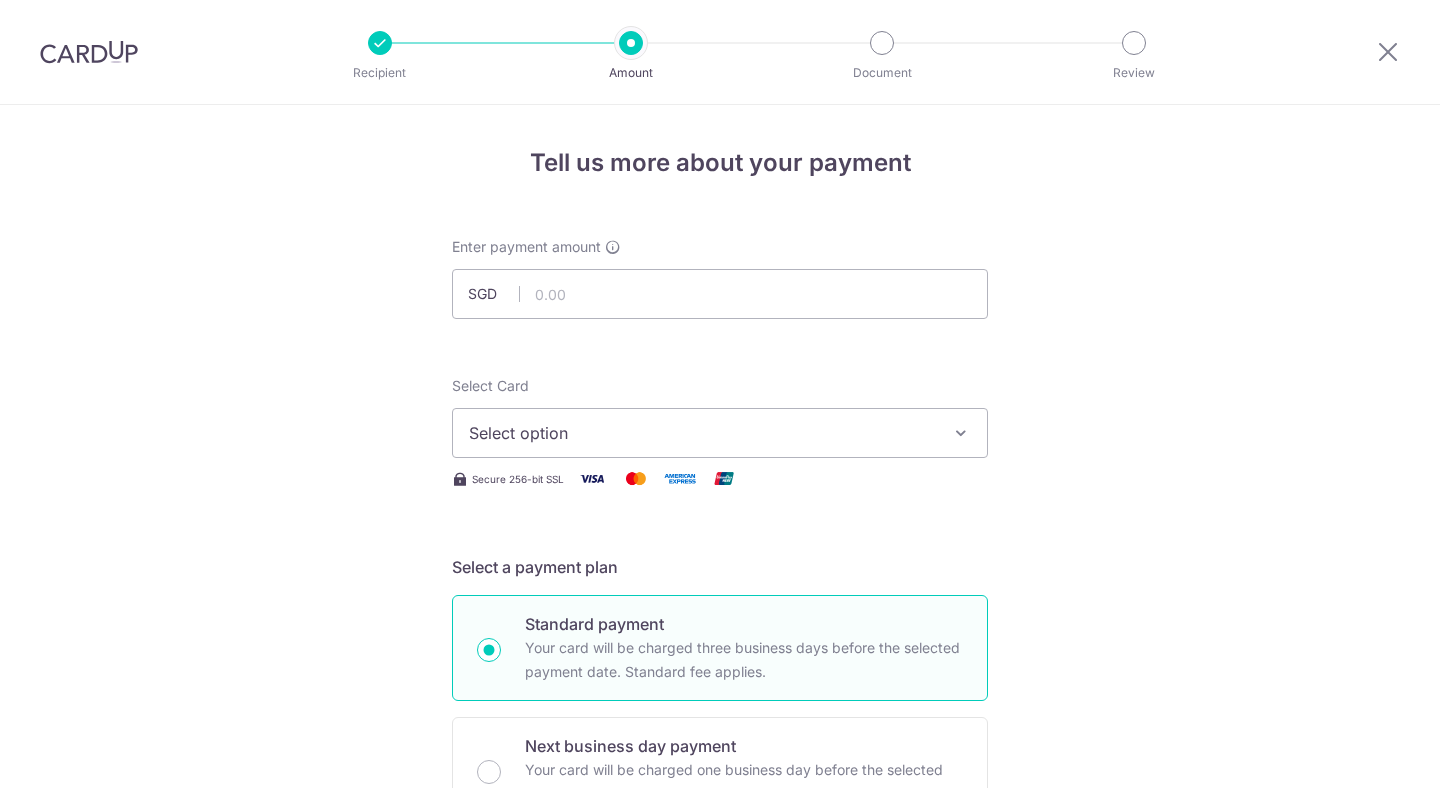 scroll, scrollTop: 0, scrollLeft: 0, axis: both 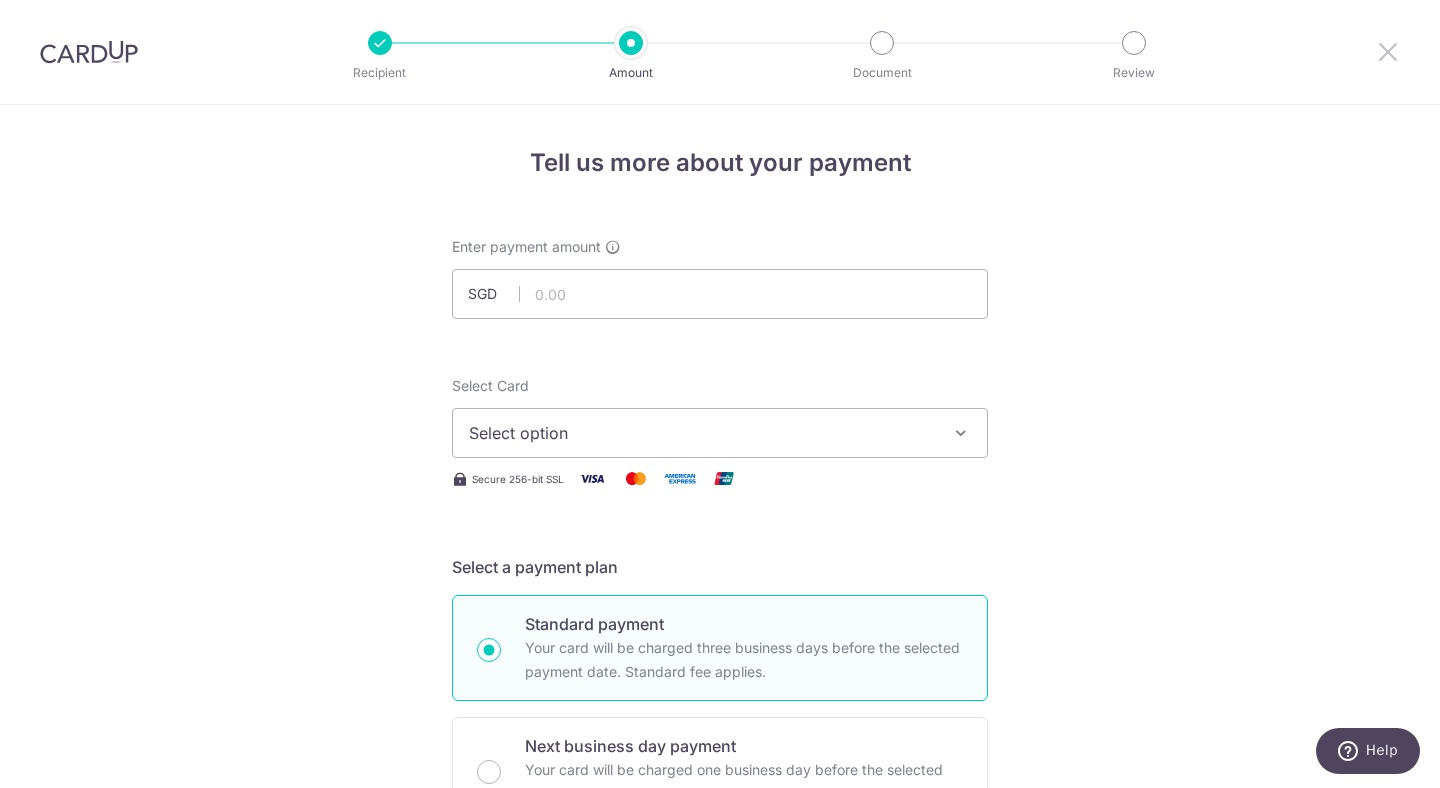 click at bounding box center [1388, 51] 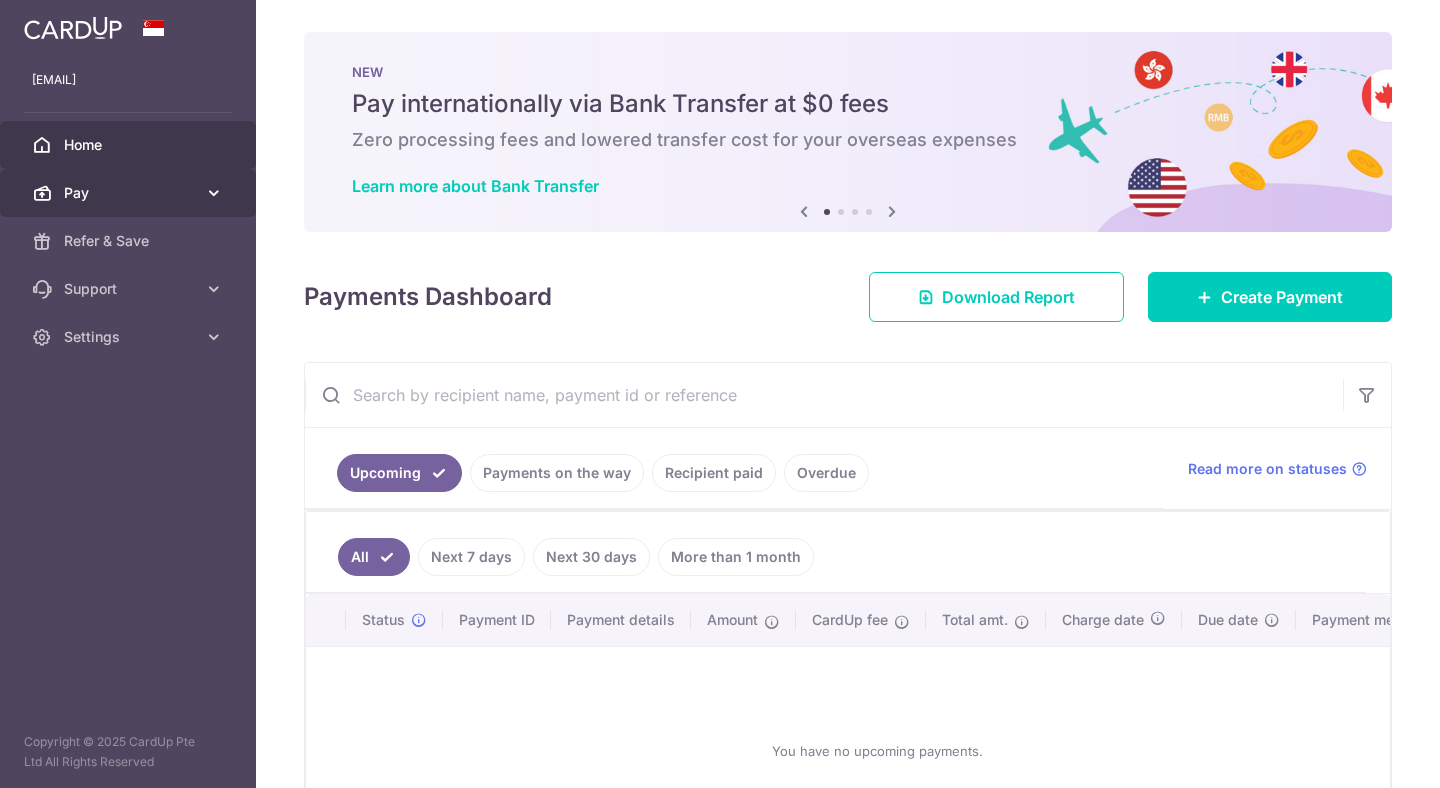 click on "Pay" at bounding box center (130, 193) 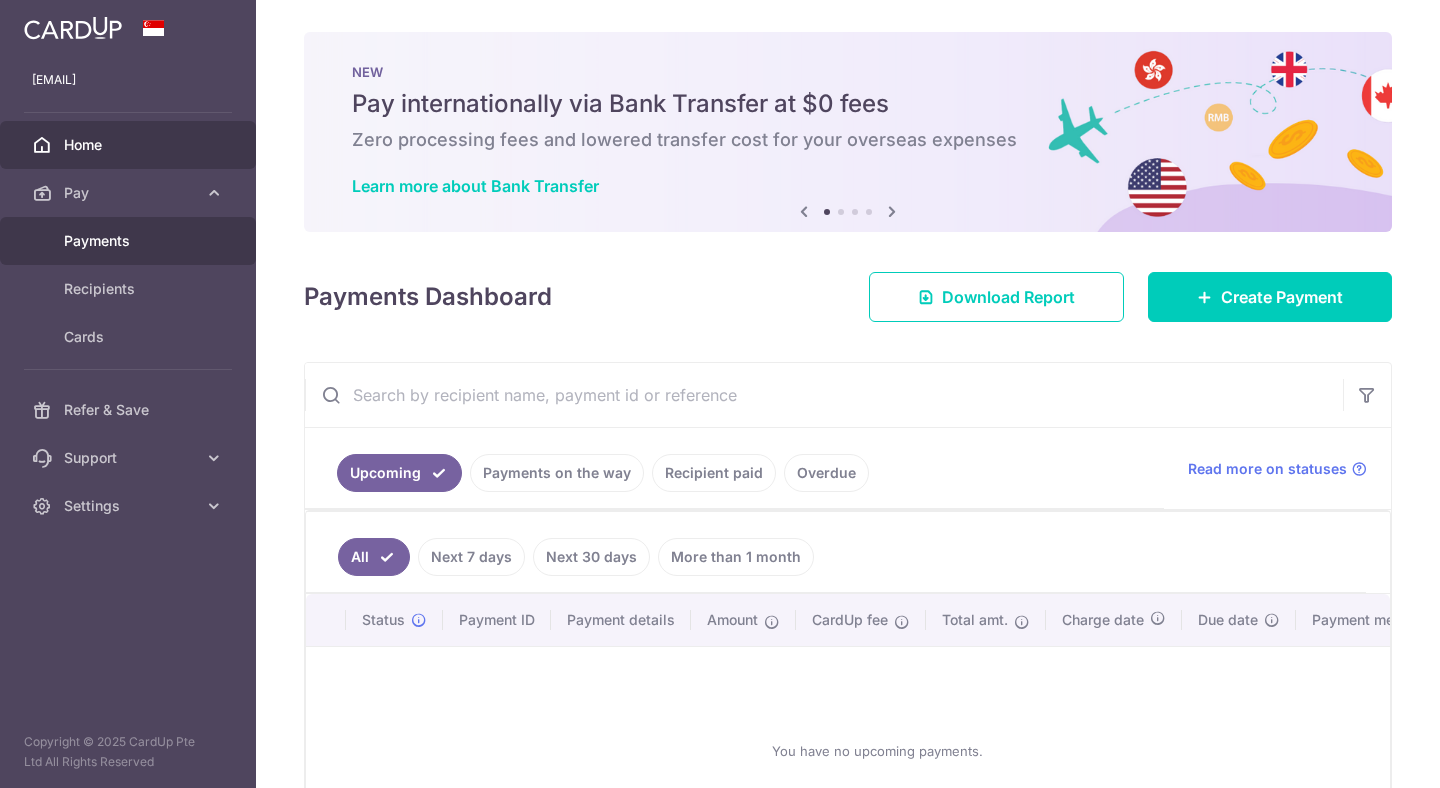 click on "Payments" at bounding box center [130, 241] 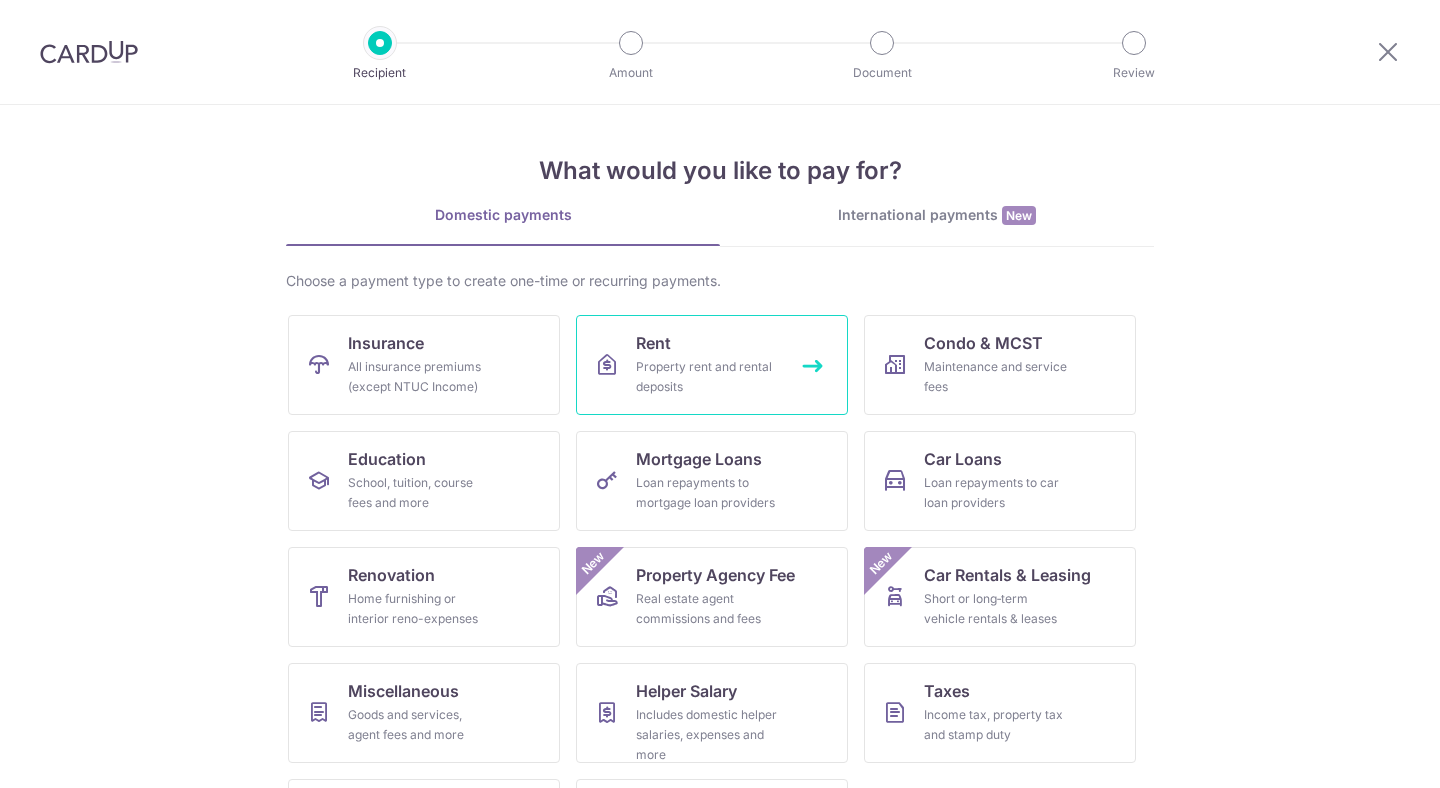 scroll, scrollTop: 0, scrollLeft: 0, axis: both 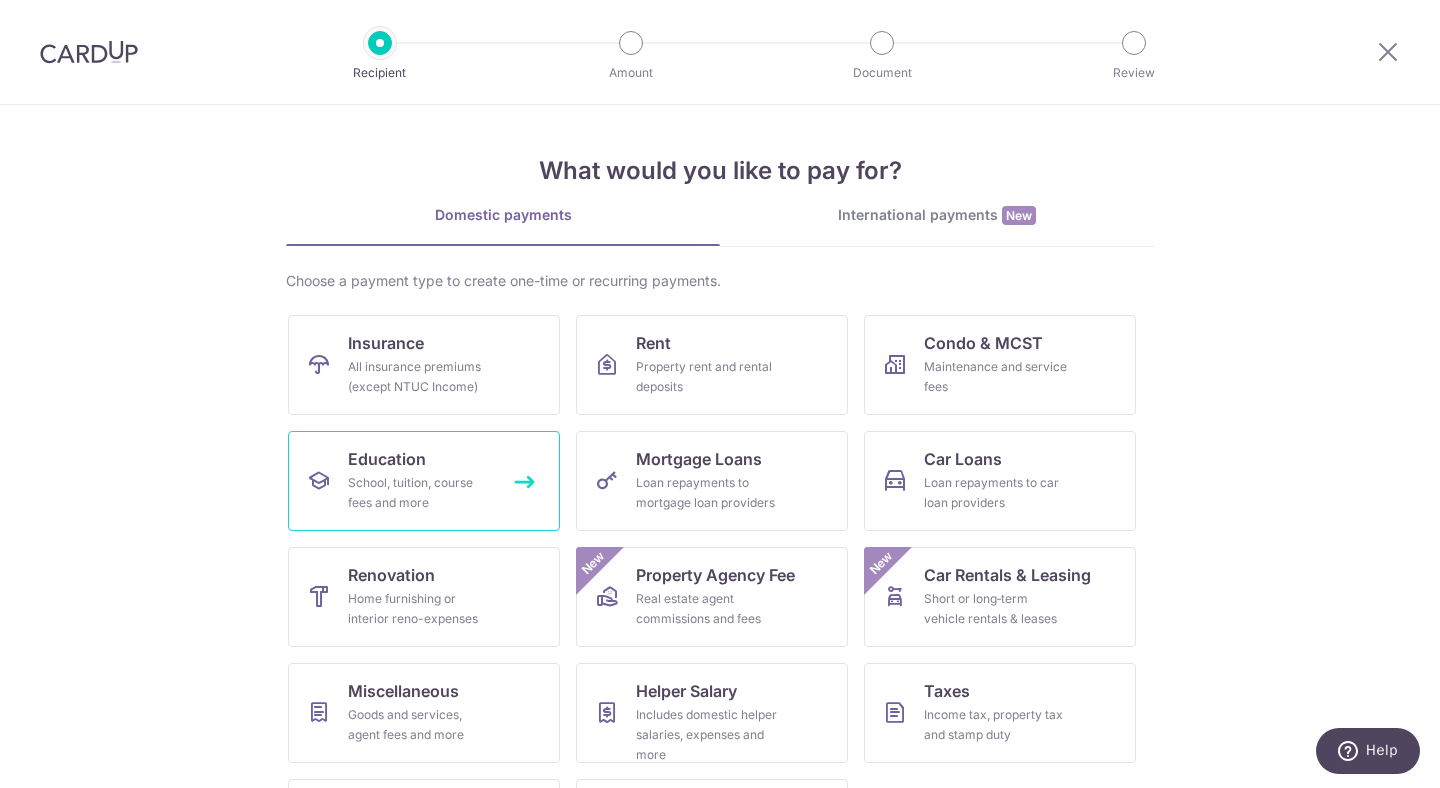 click on "School, tuition, course fees and more" at bounding box center (420, 493) 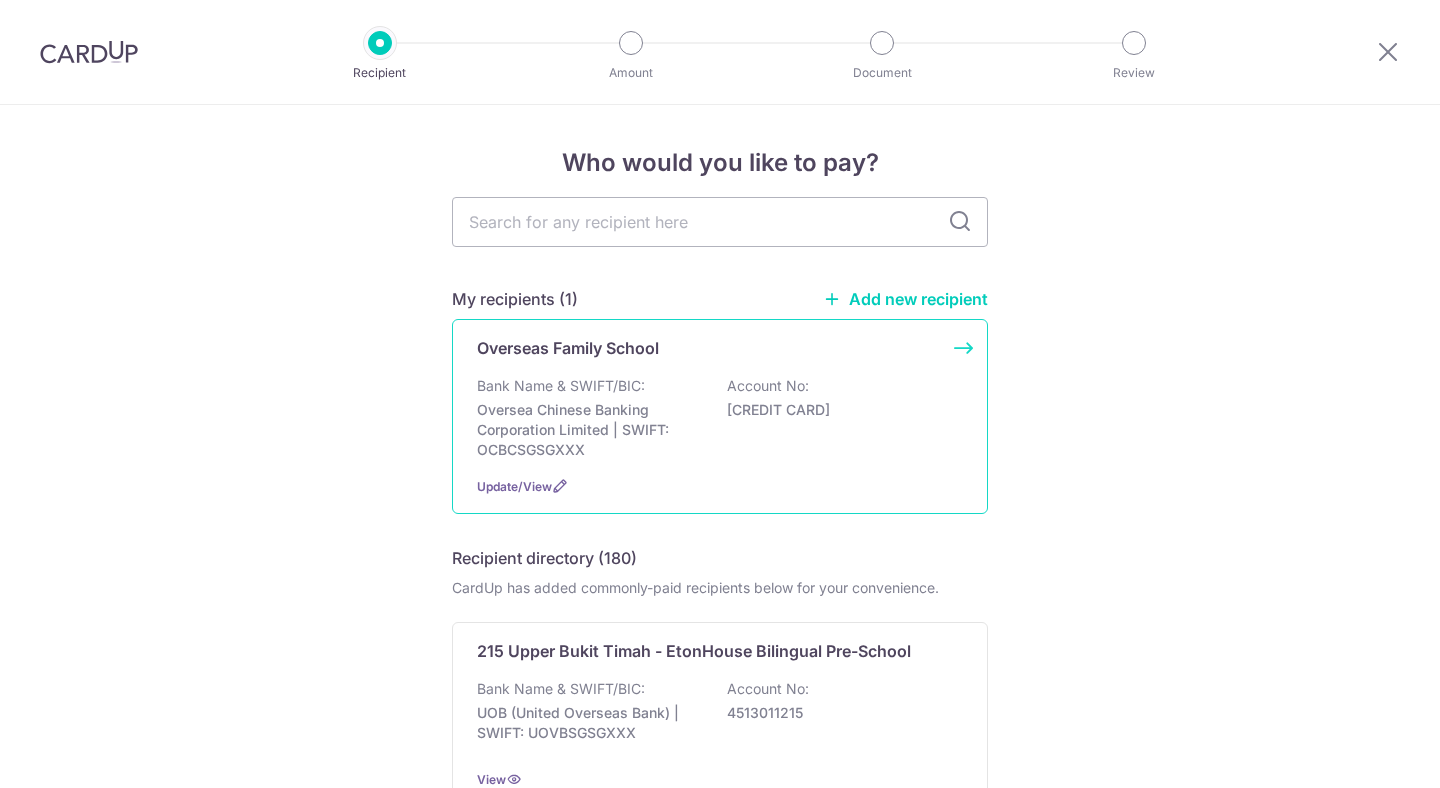 scroll, scrollTop: 0, scrollLeft: 0, axis: both 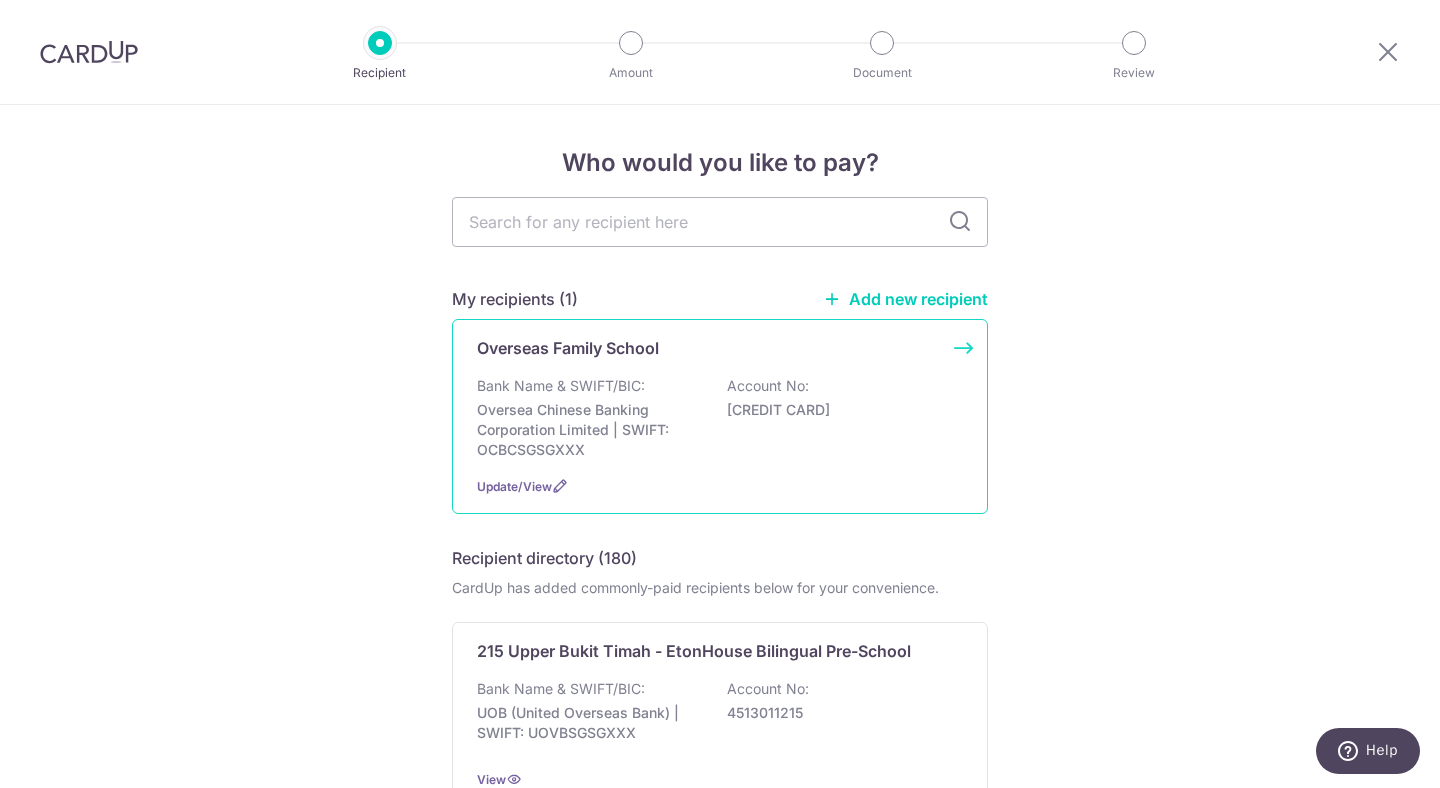 click on "Oversea Chinese Banking Corporation Limited | SWIFT: OCBCSGSGXXX" at bounding box center (589, 430) 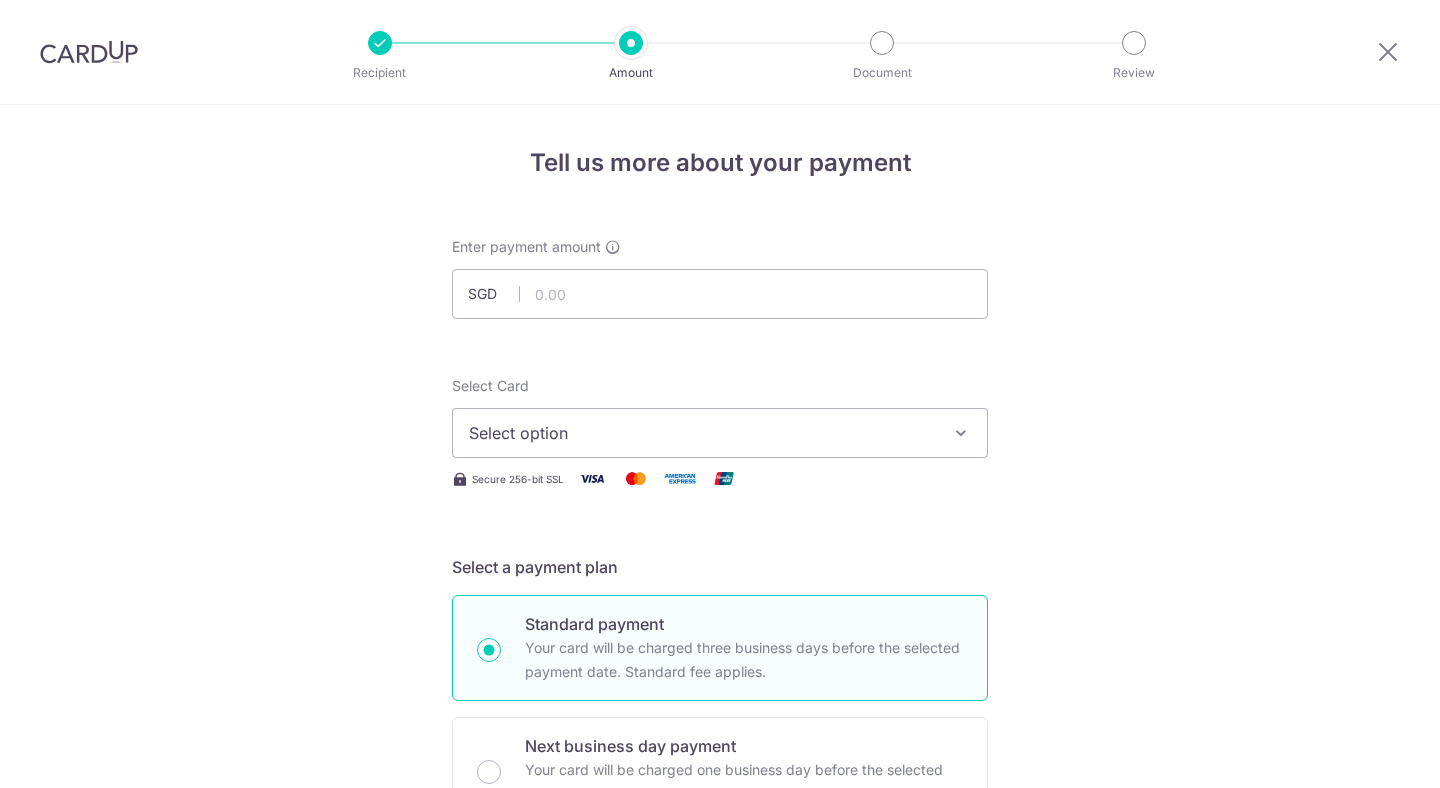 scroll, scrollTop: 0, scrollLeft: 0, axis: both 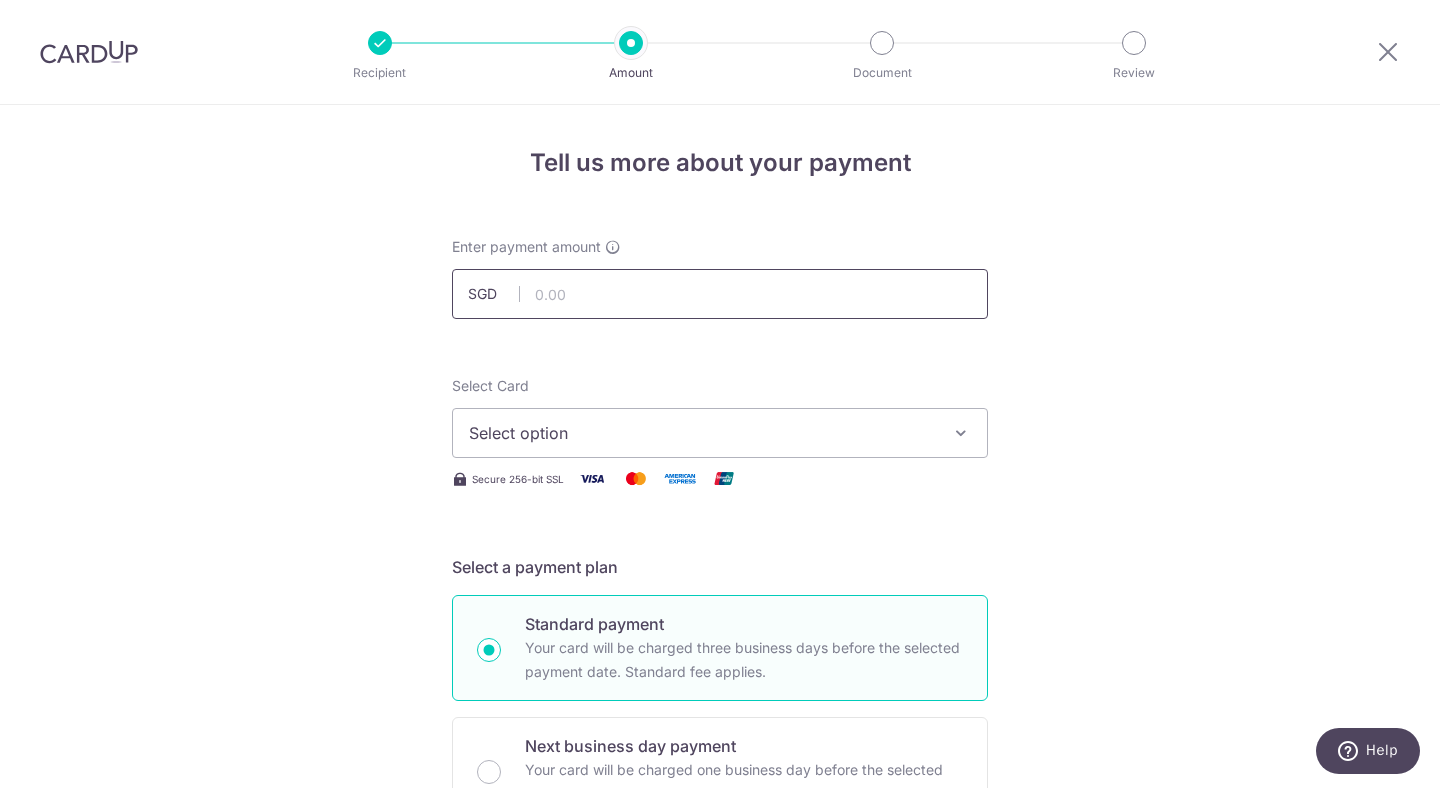 click at bounding box center [720, 294] 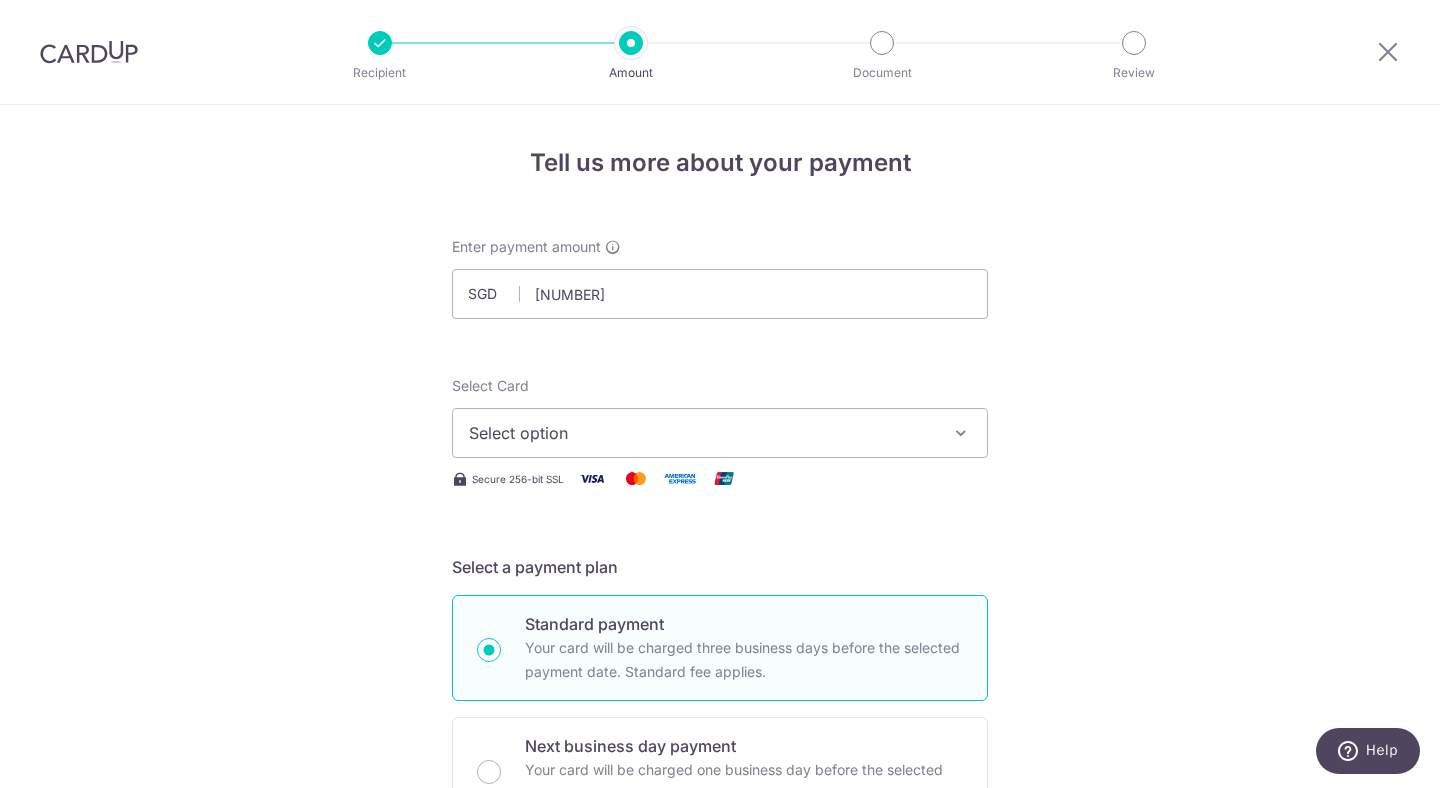type on "14,040.00" 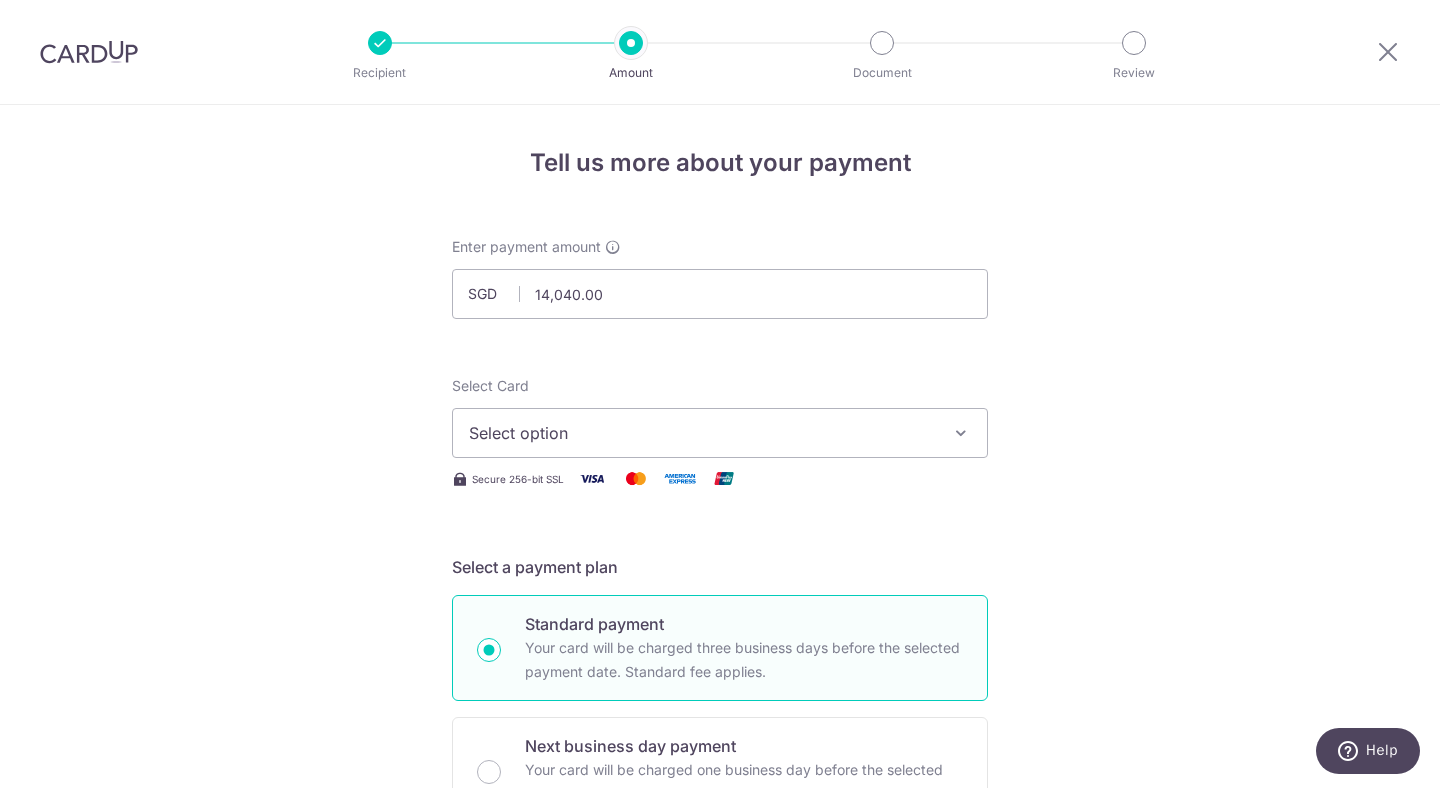 click on "Tell us more about your payment
Enter payment amount
SGD
14,040.00
14040.00
Select Card
Select option
Add credit card
Your Cards
**** 5234
**** 1003
**** 5327
**** 5413
**** 4442
**** 2001
Secure 256-bit SSL
Text" at bounding box center (720, 1009) 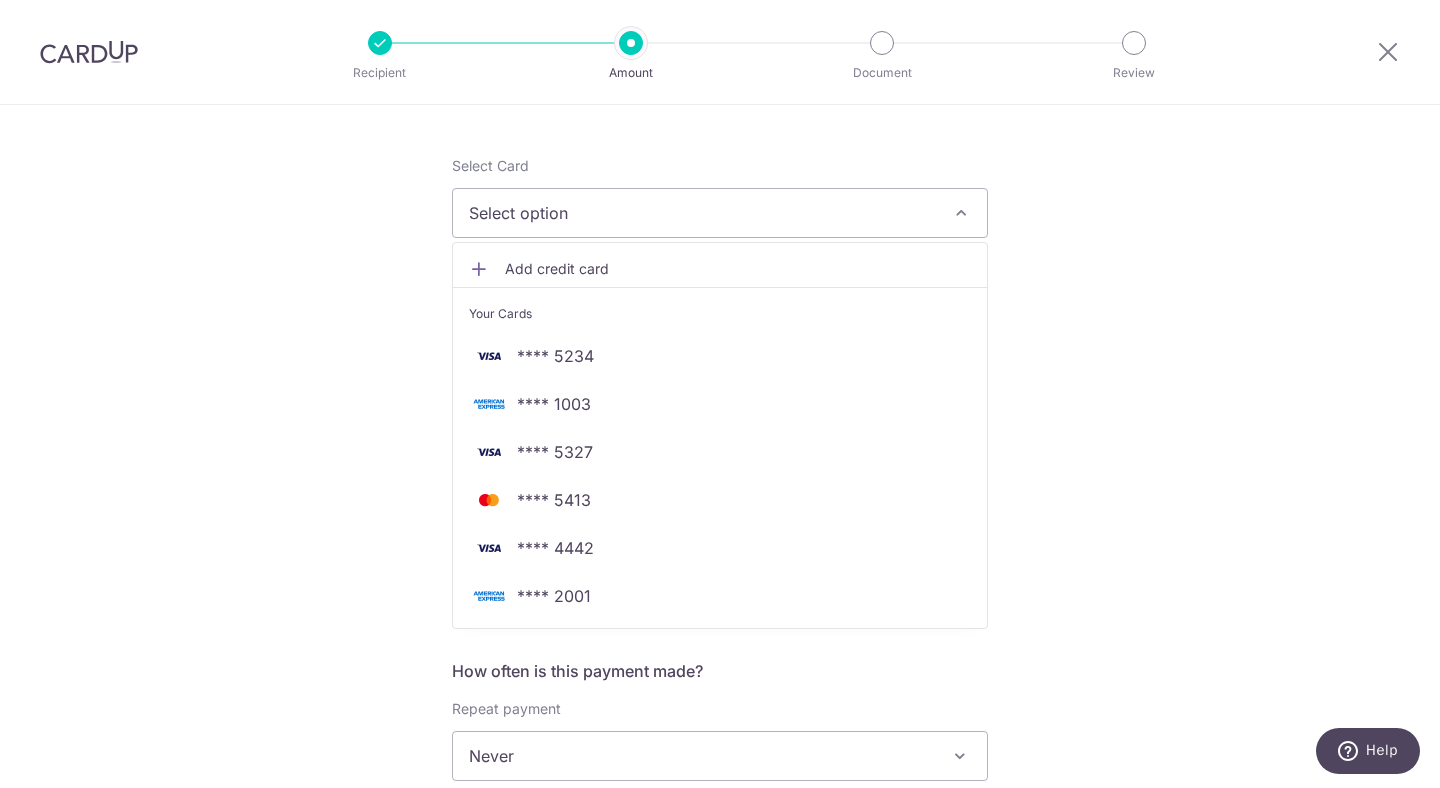scroll, scrollTop: 221, scrollLeft: 0, axis: vertical 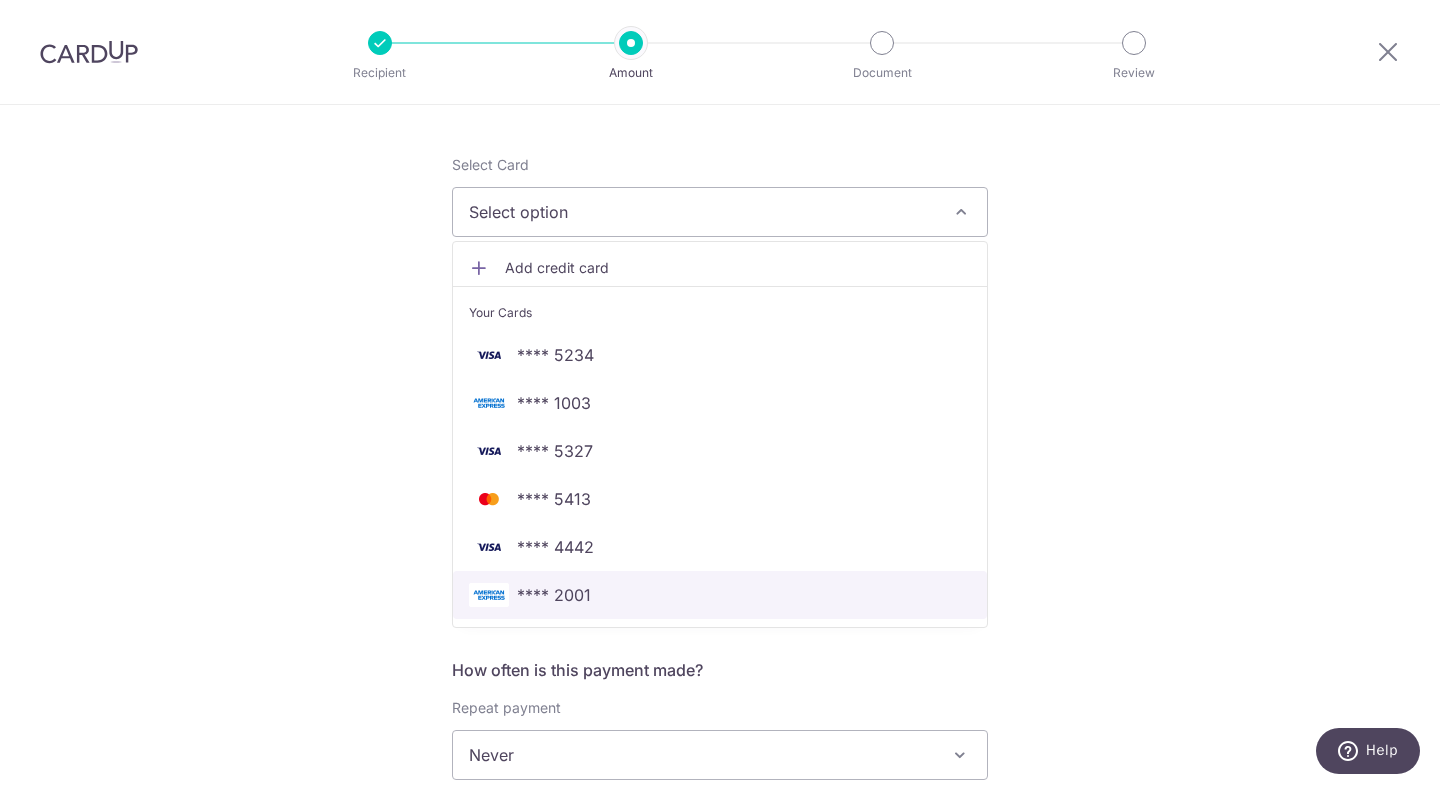 click on "**** 2001" at bounding box center (720, 595) 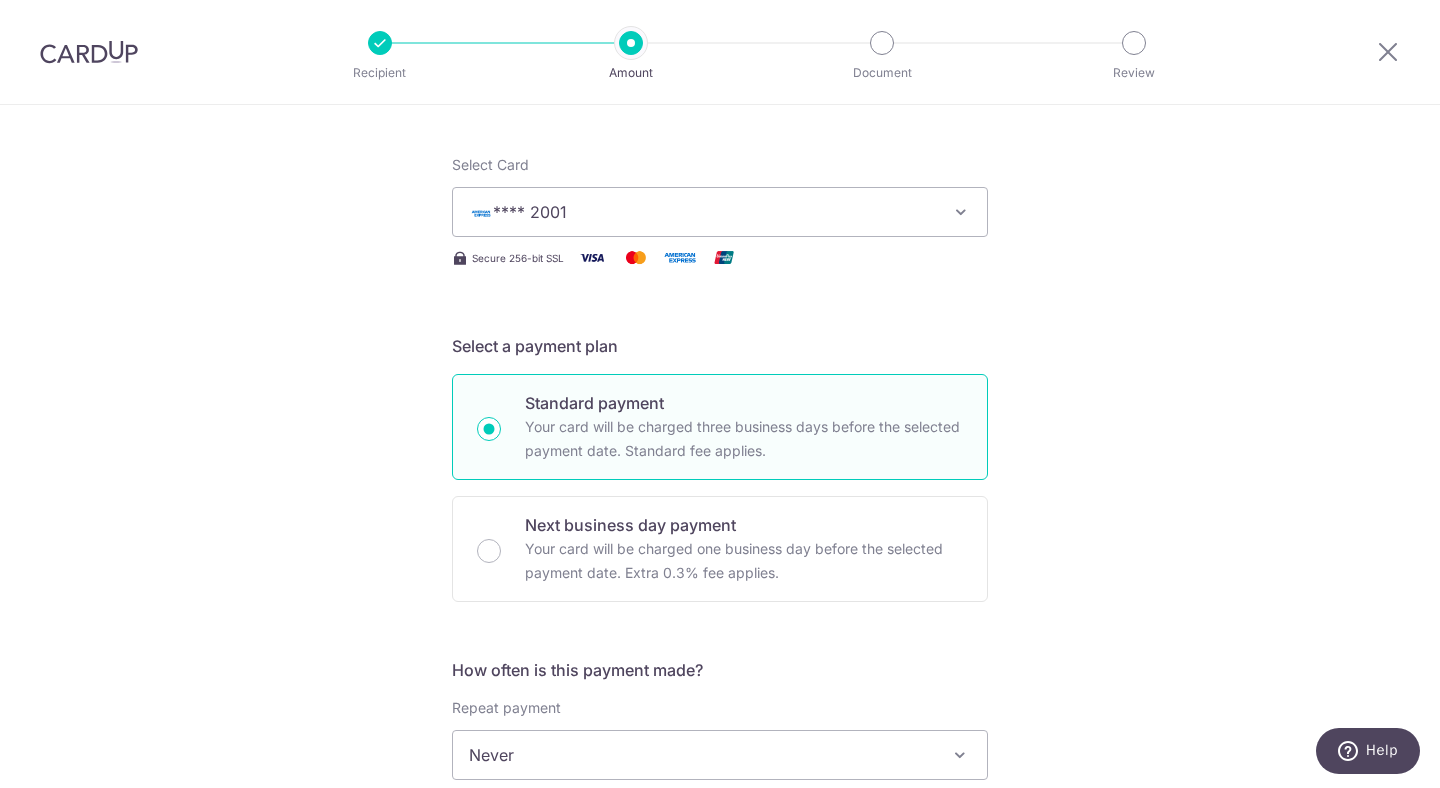 click on "**** 2001" at bounding box center [702, 212] 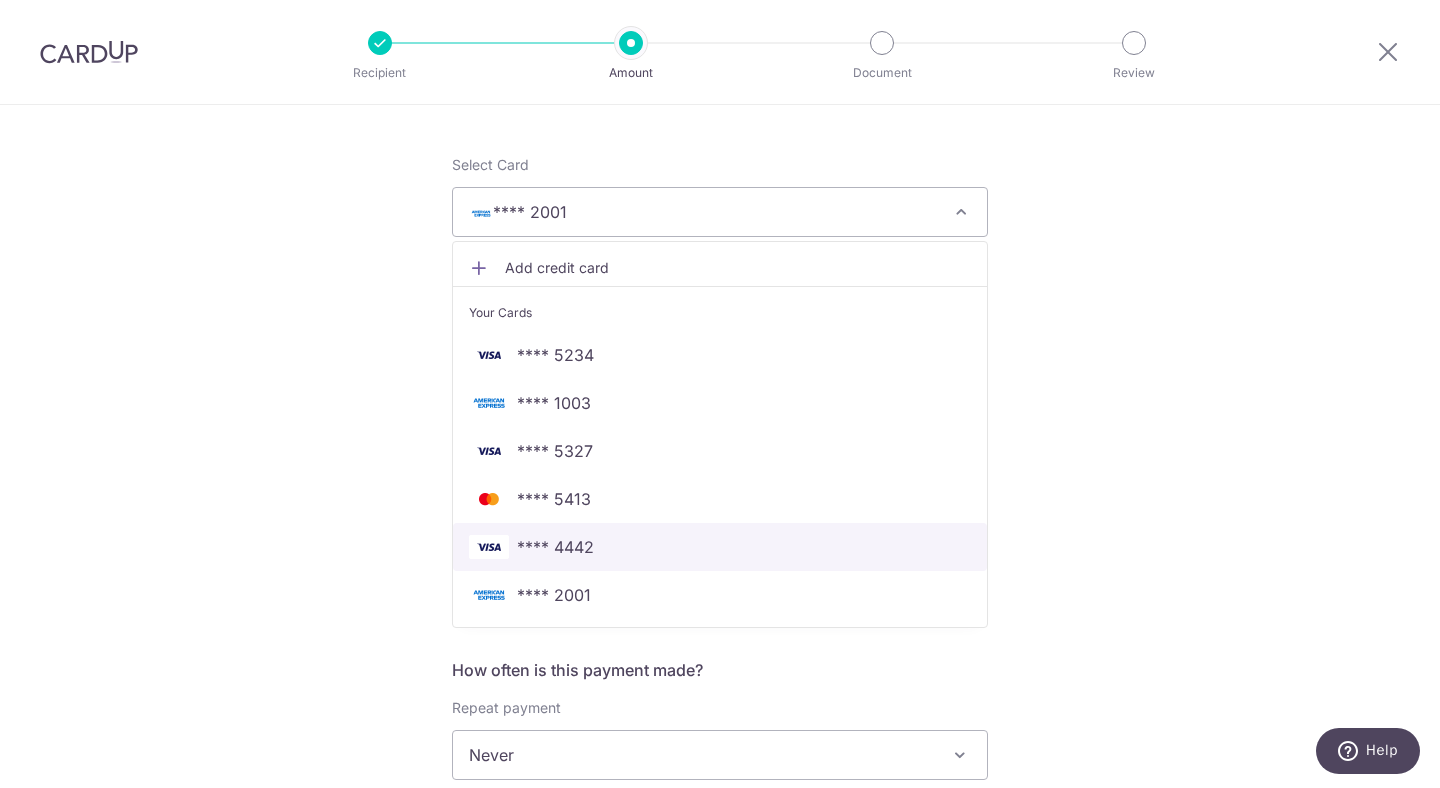 click on "**** 4442" at bounding box center (720, 547) 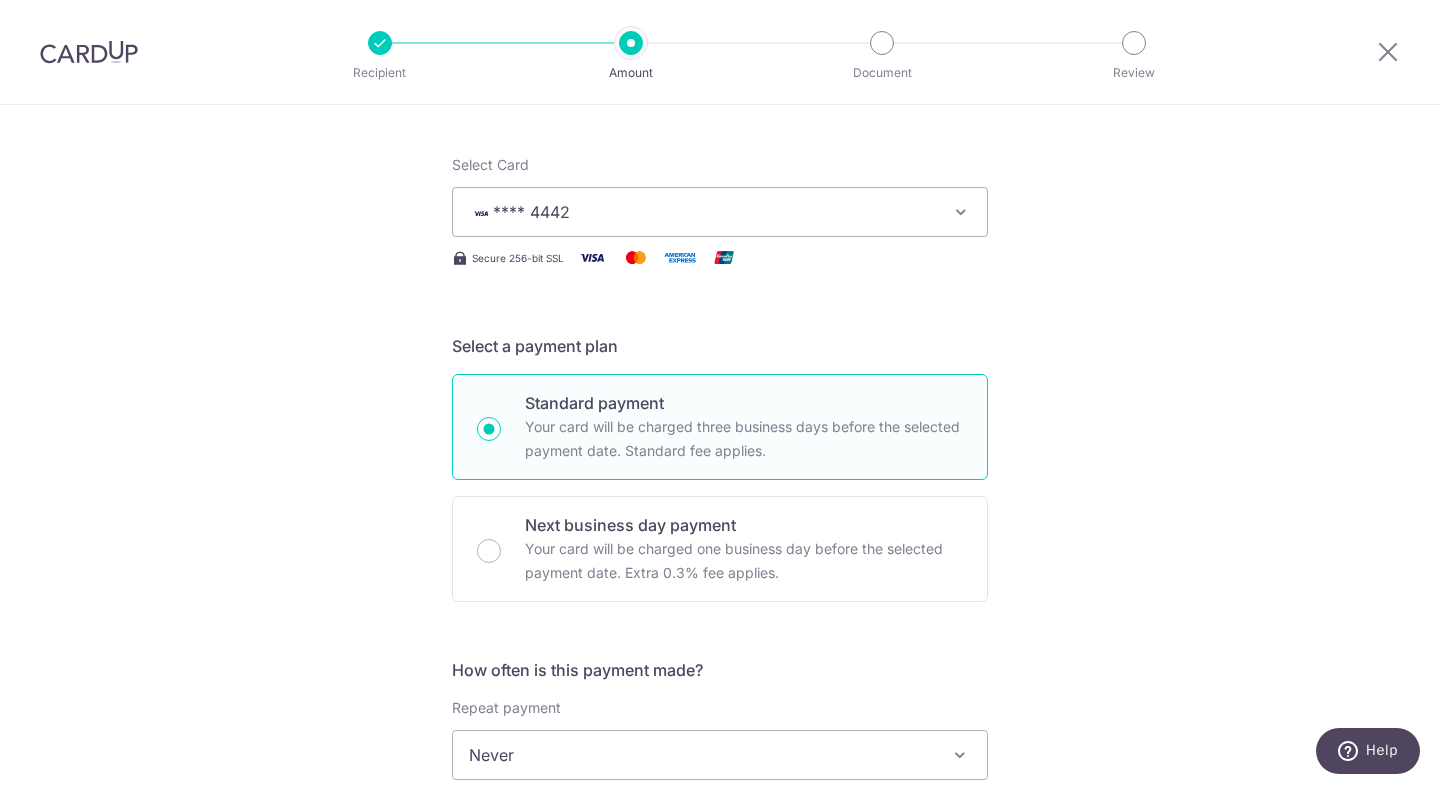 click on "Tell us more about your payment
Enter payment amount
SGD
14,040.00
14040.00
Select Card
**** 4442
Add credit card
Your Cards
**** 5234
**** 1003
**** 5327
**** 5413
**** 4442
**** 2001
Secure 256-bit SSL
Text" at bounding box center (720, 788) 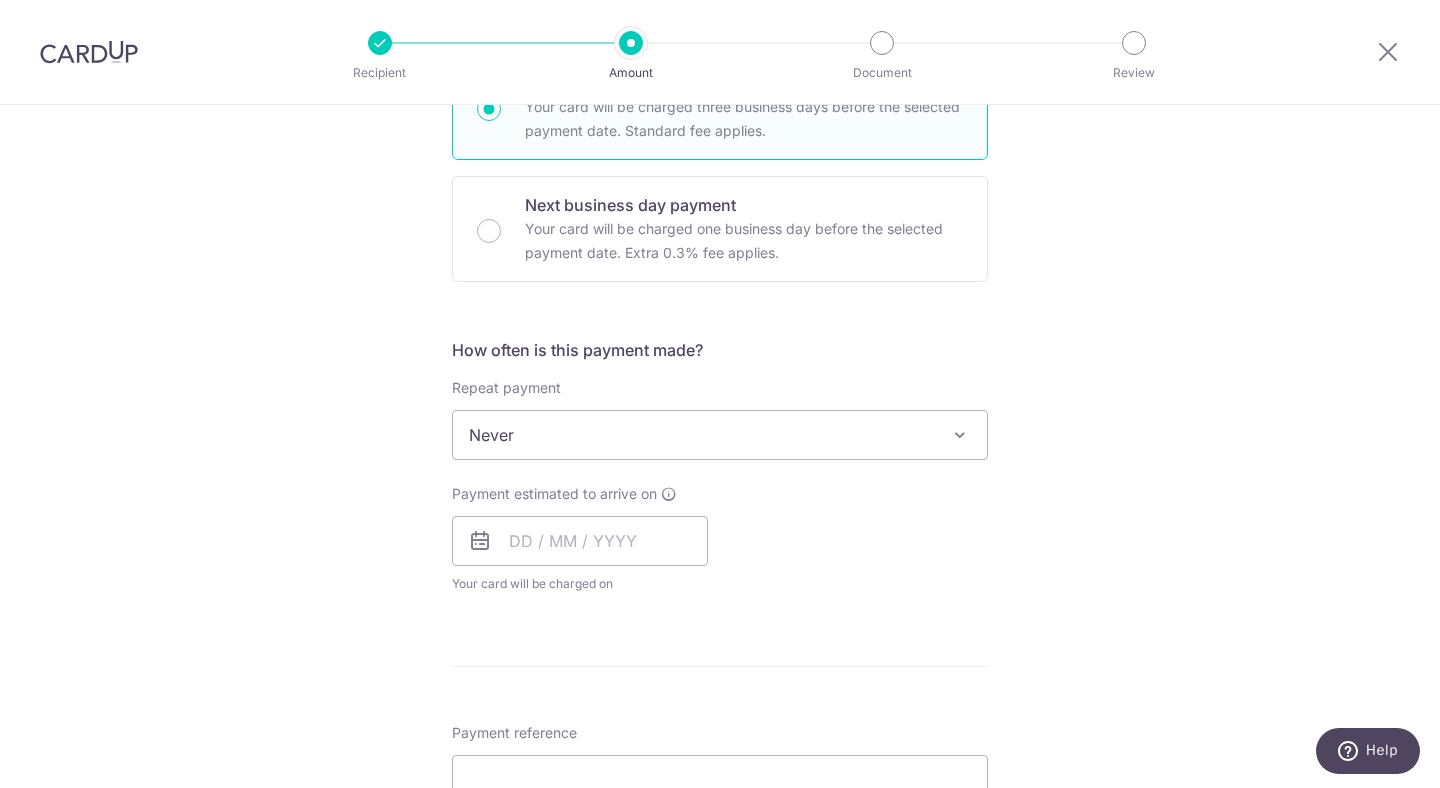 scroll, scrollTop: 540, scrollLeft: 0, axis: vertical 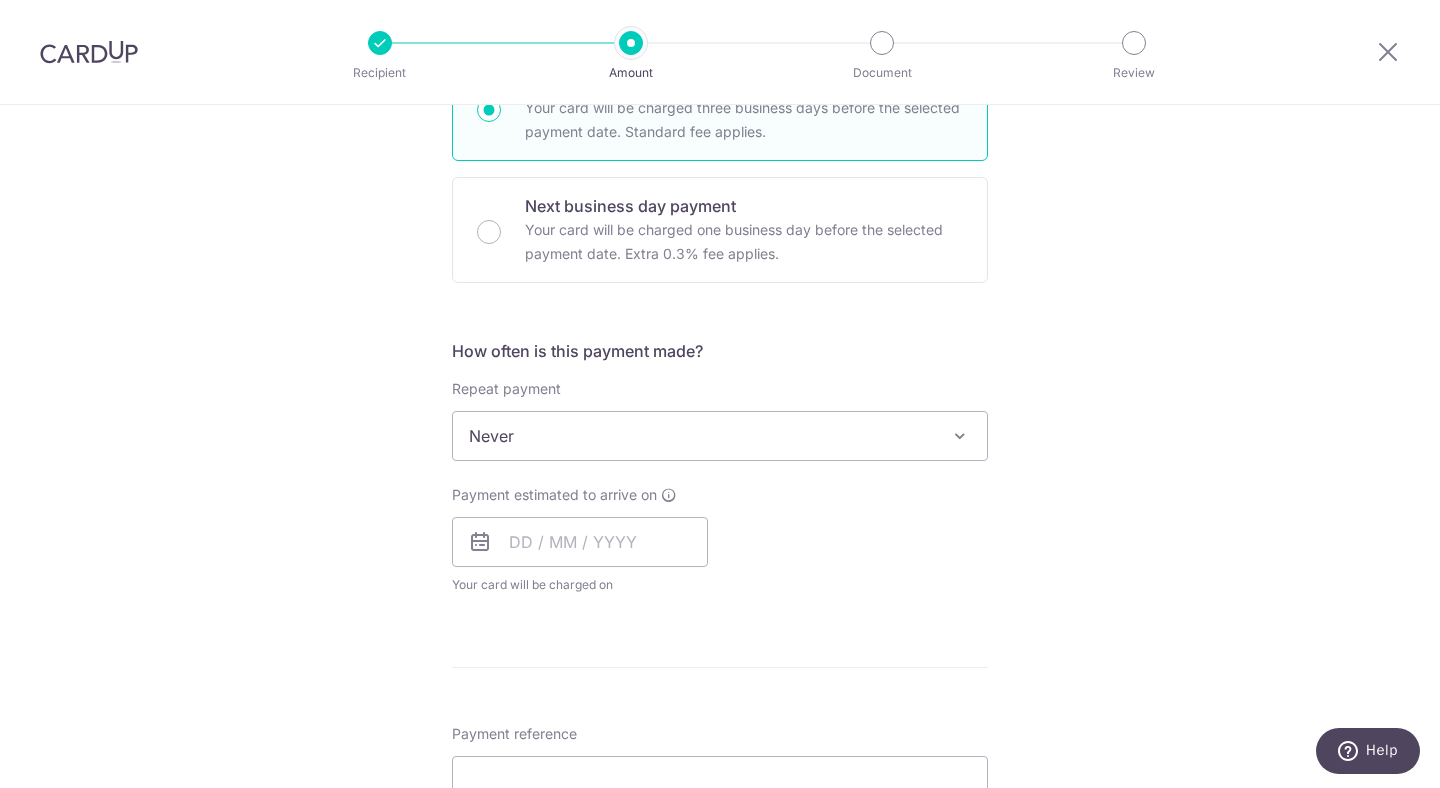 click on "Never" at bounding box center (720, 436) 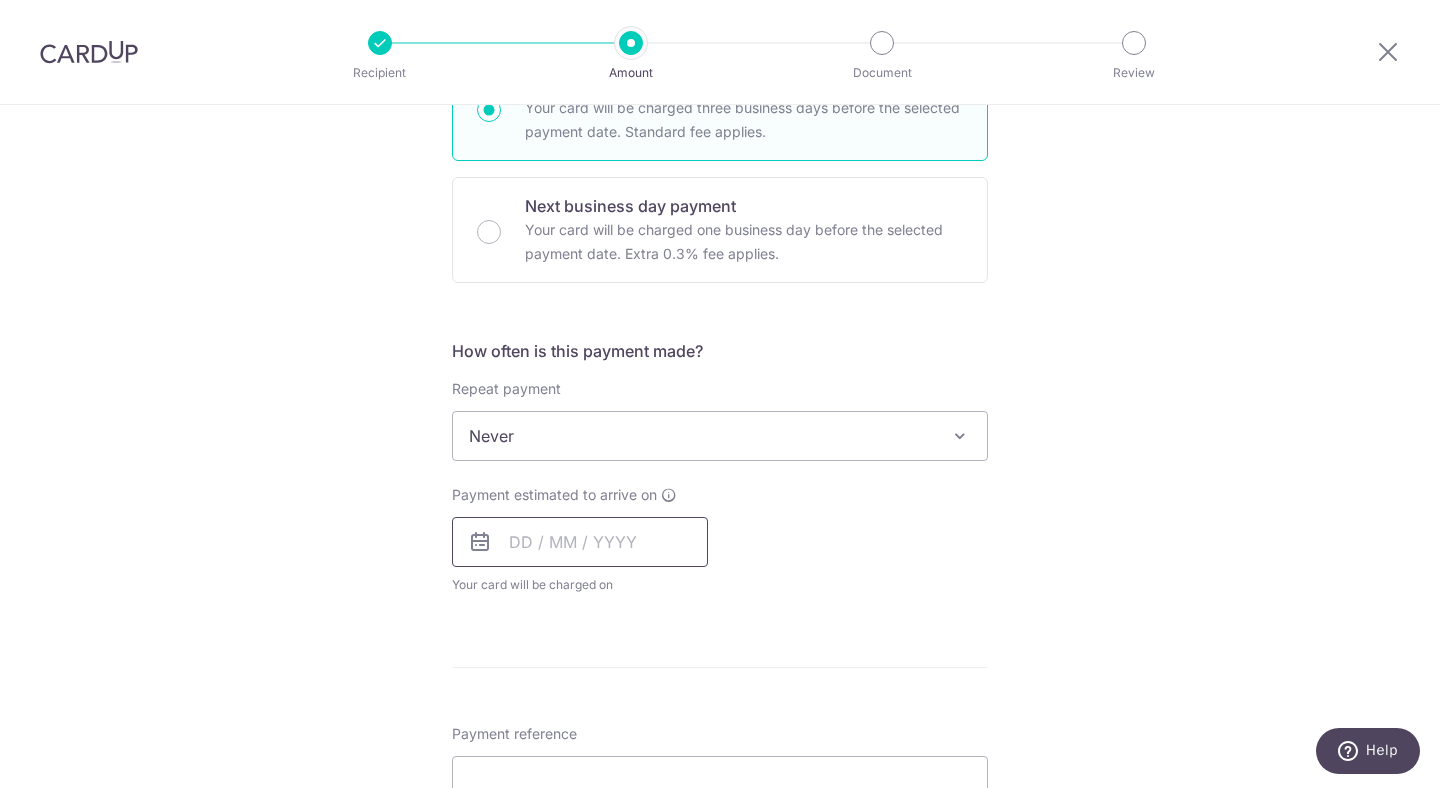 click at bounding box center [580, 542] 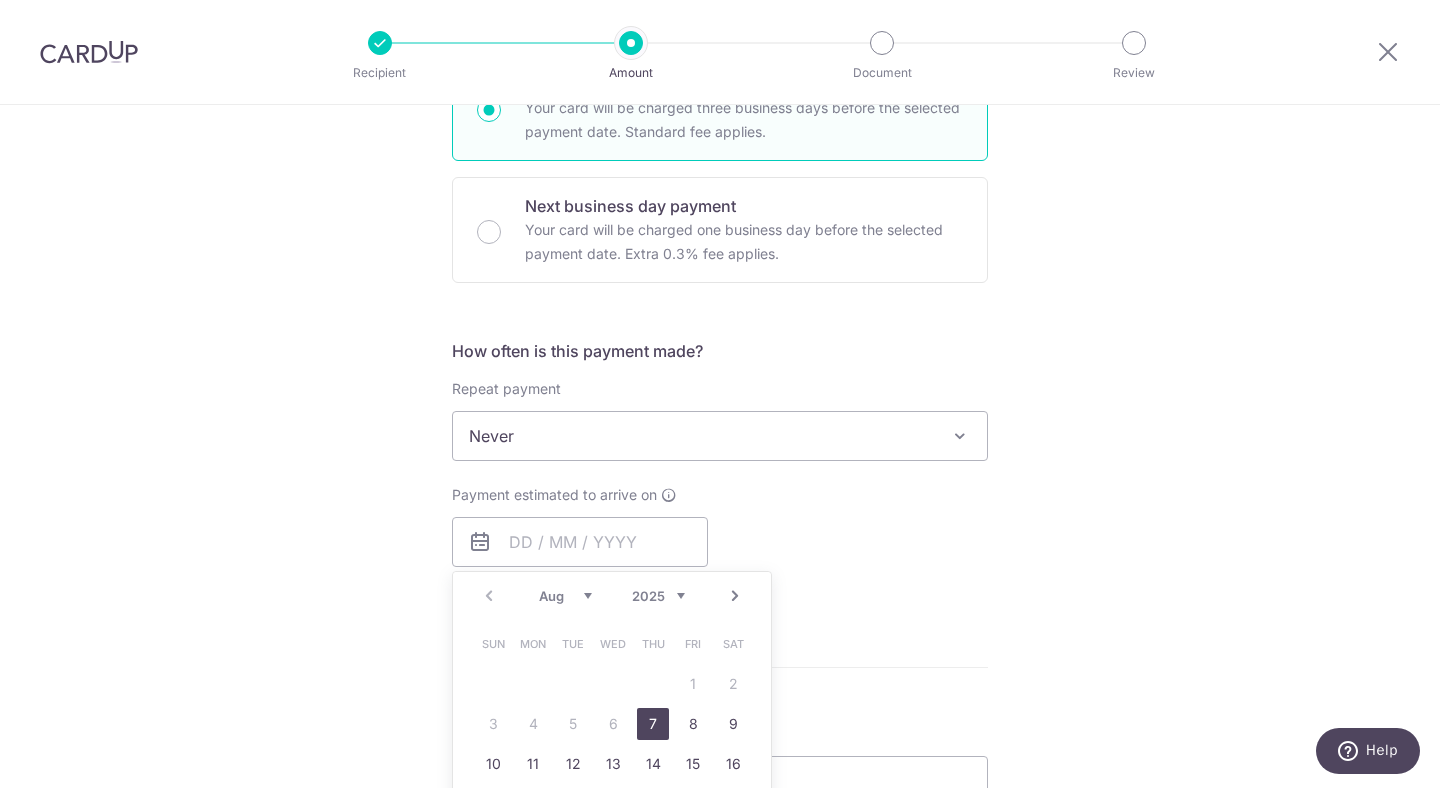 click on "7" at bounding box center (653, 724) 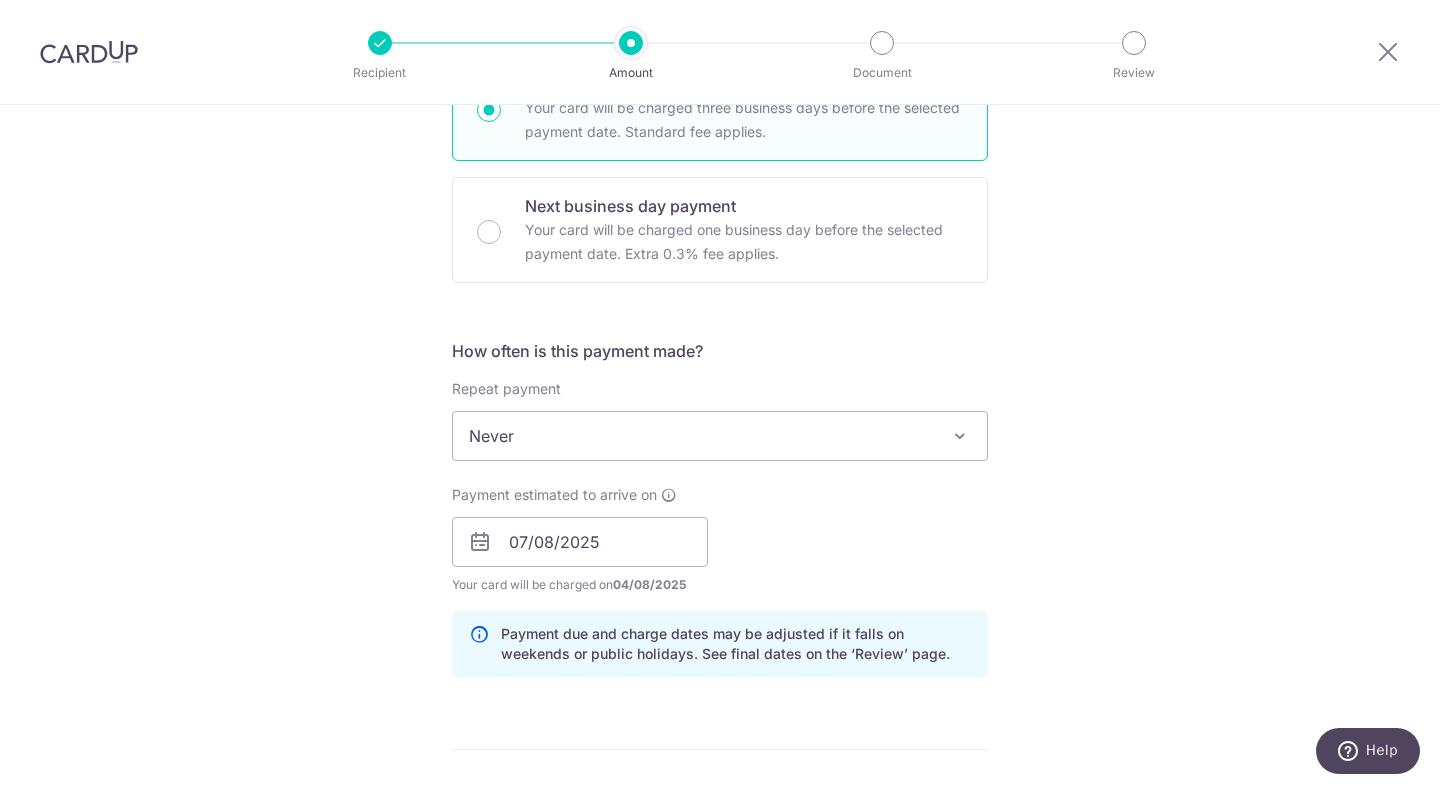 click on "Tell us more about your payment
Enter payment amount
SGD
14,040.00
14040.00
Select Card
**** 4442
Add credit card
Your Cards
**** 5234
**** 1003
**** 5327
**** 5413
**** 4442
**** 2001
Secure 256-bit SSL
Text" at bounding box center [720, 510] 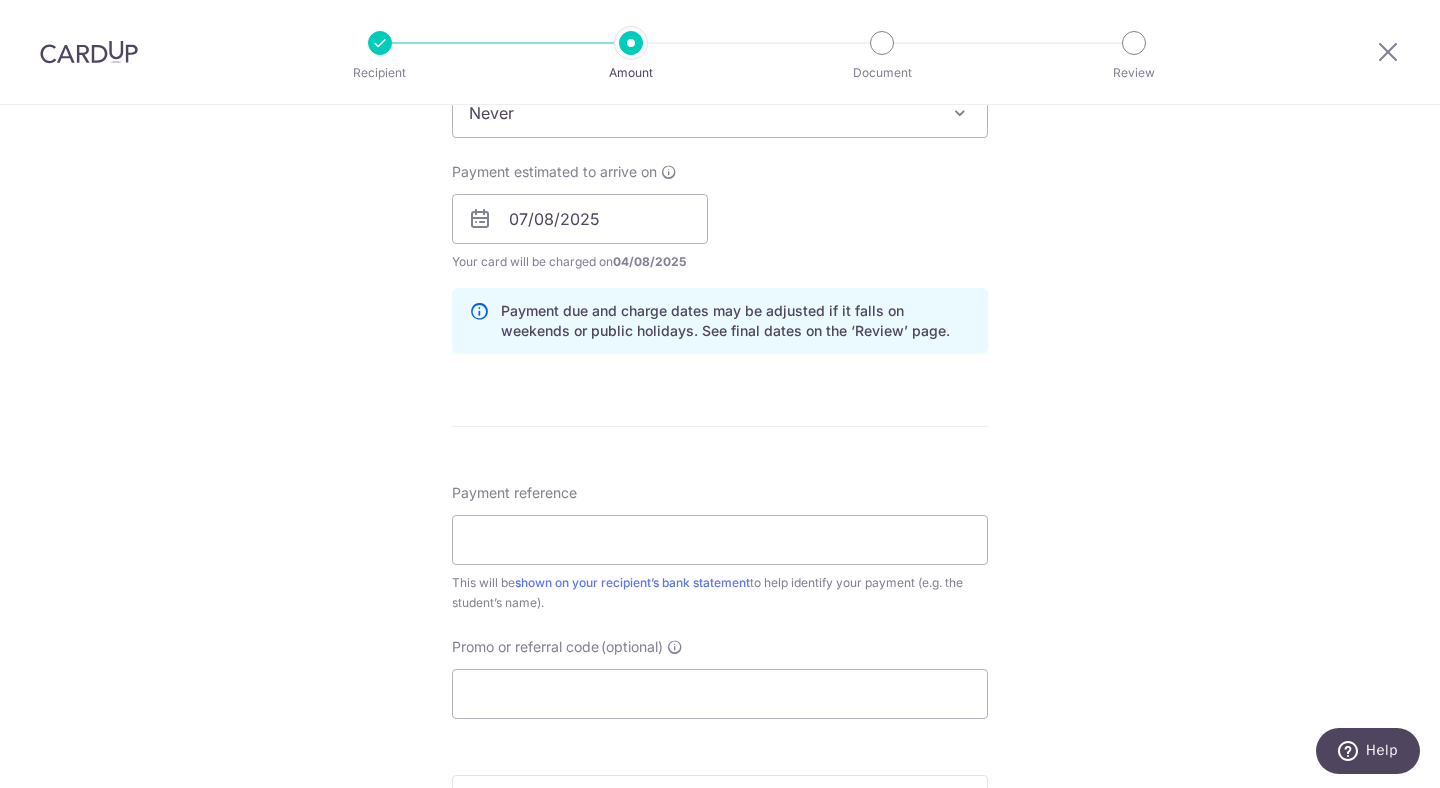 scroll, scrollTop: 865, scrollLeft: 0, axis: vertical 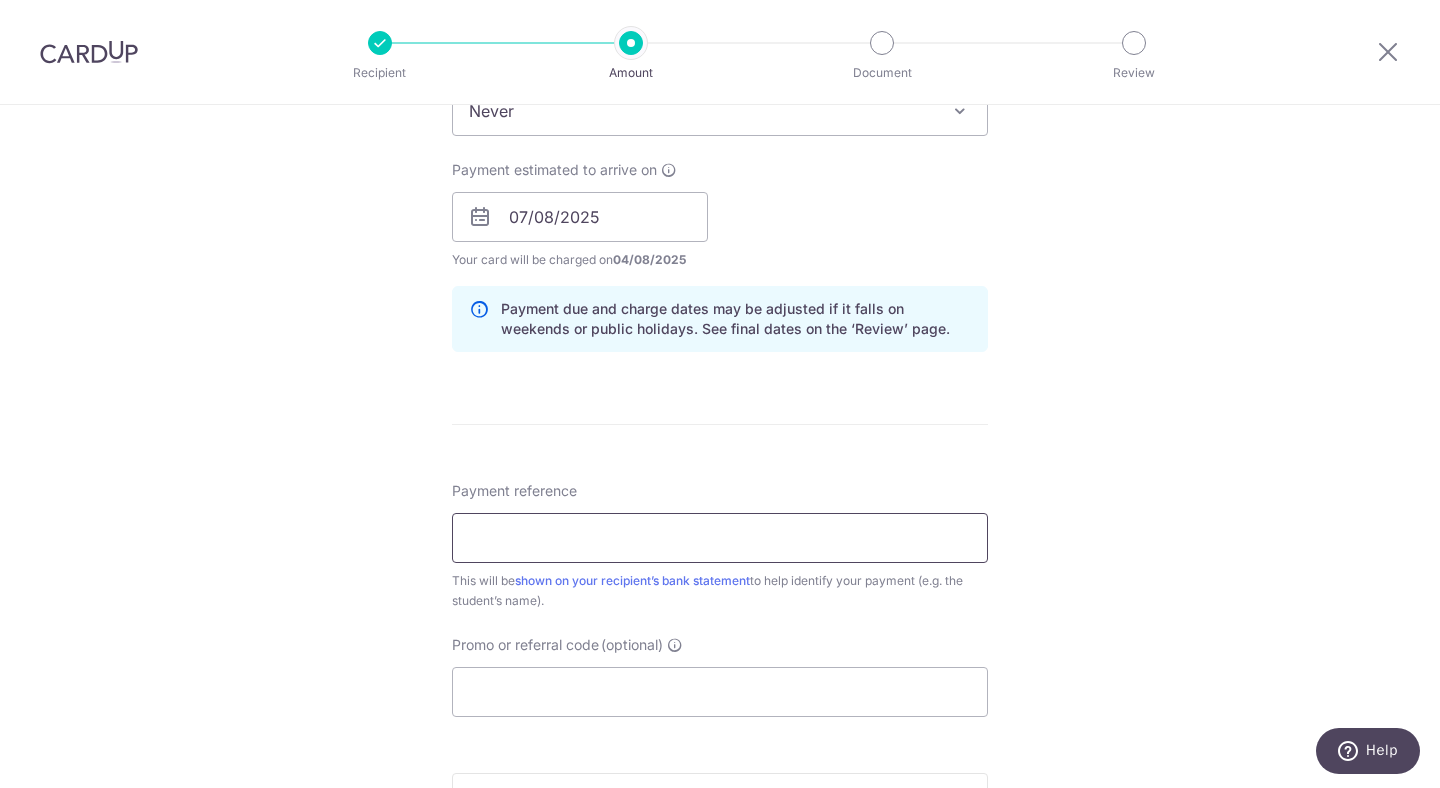 click on "Payment reference" at bounding box center [720, 538] 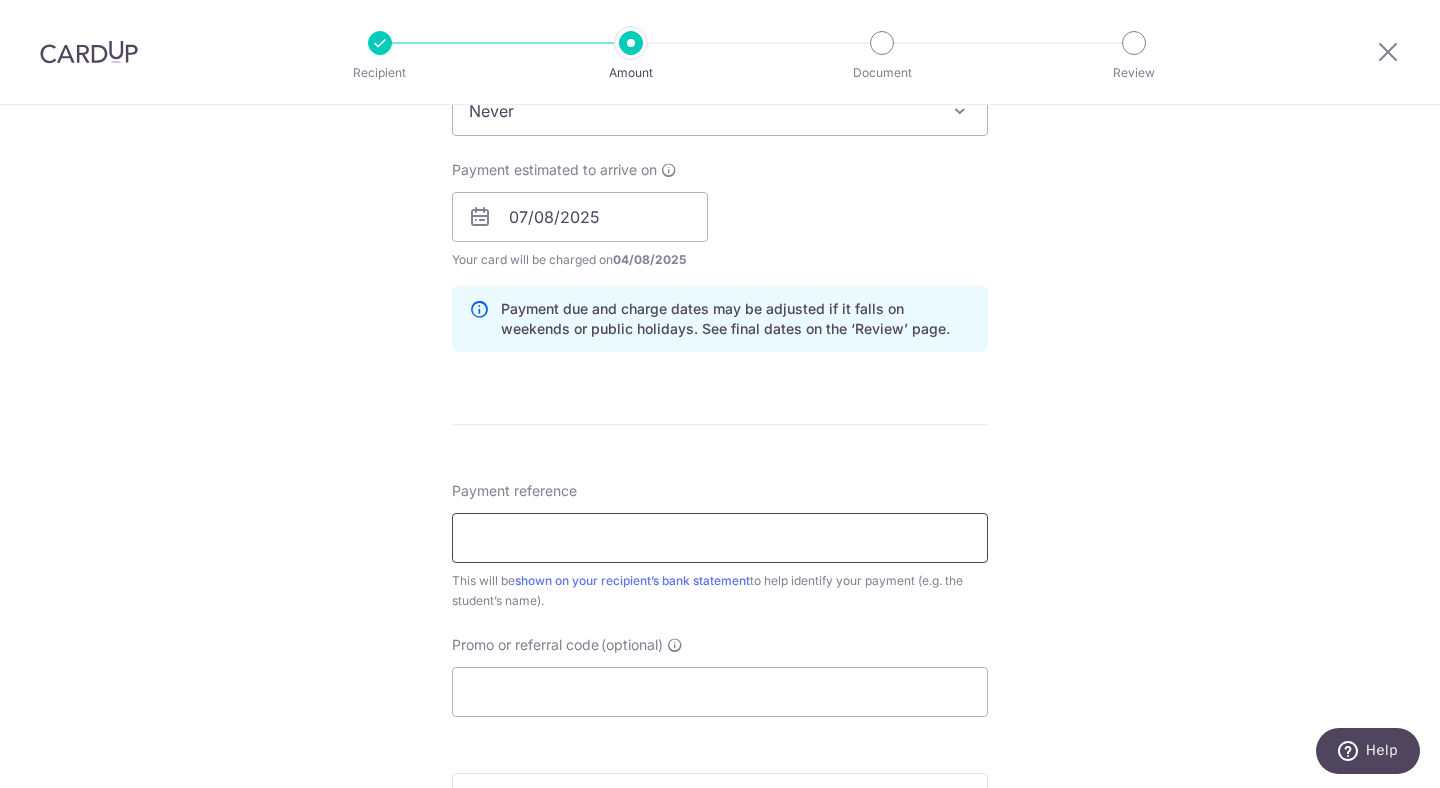 paste on "Anika Karthik Gowda" 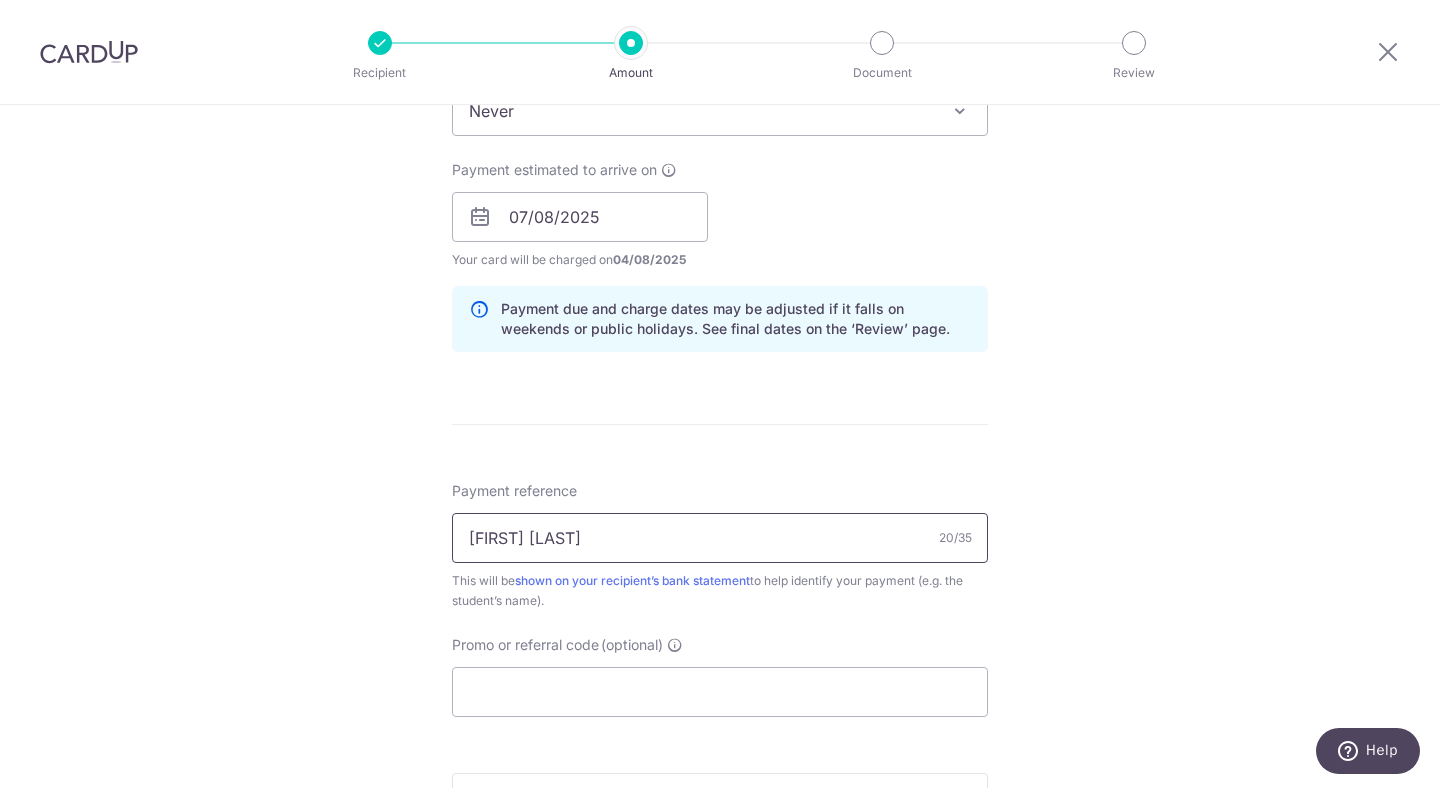 type on "Anika Karthik Gowda" 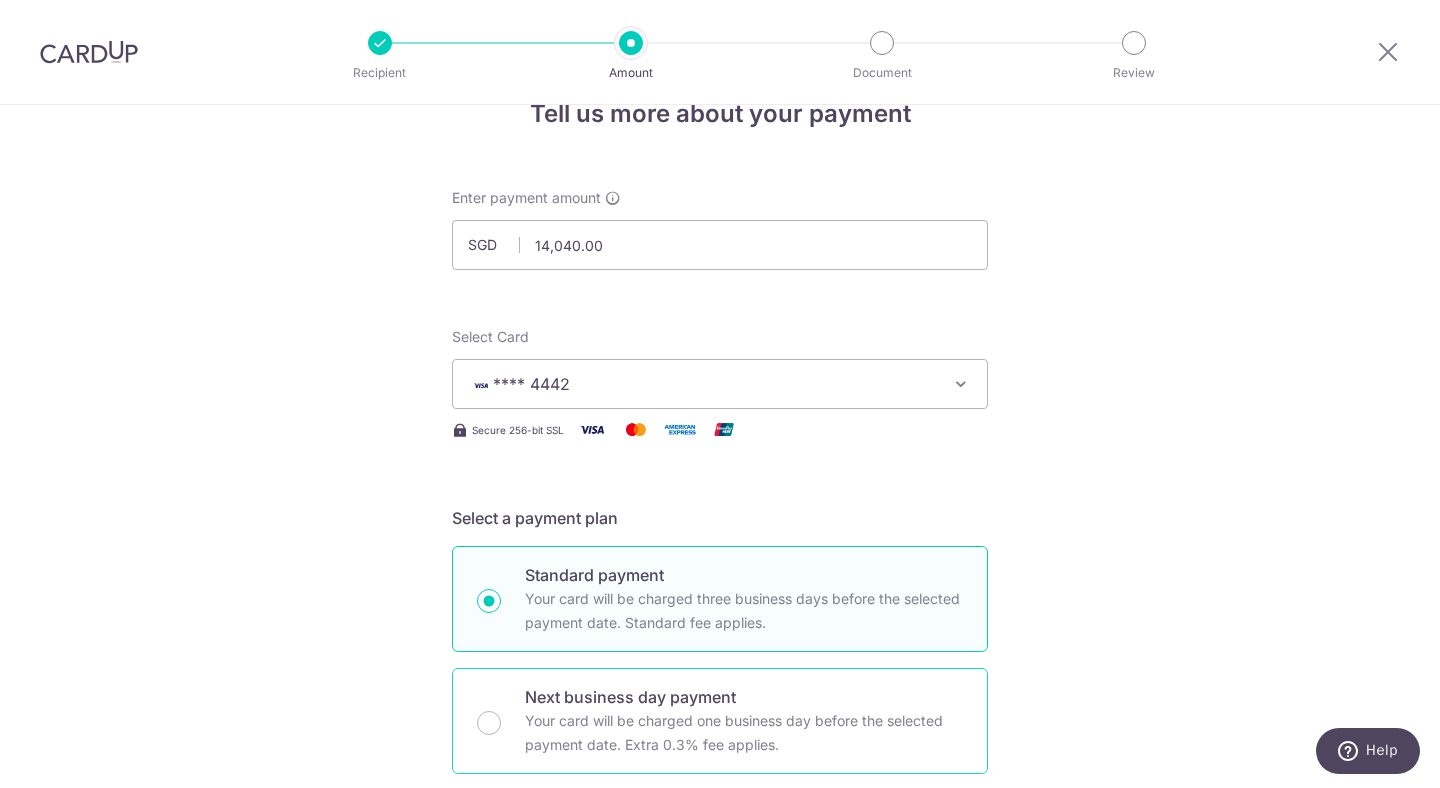 scroll, scrollTop: 0, scrollLeft: 0, axis: both 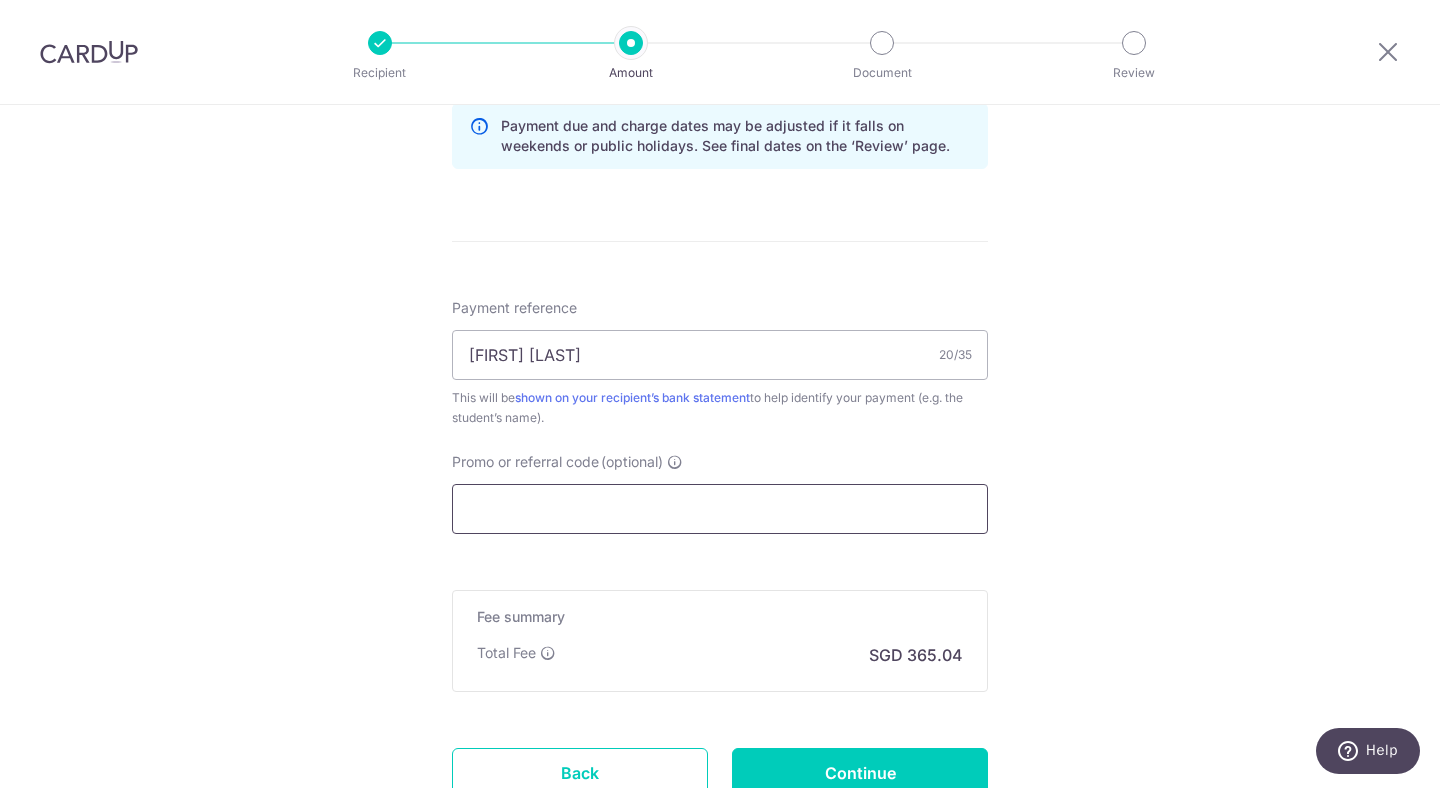 click on "Promo or referral code
(optional)" at bounding box center [720, 509] 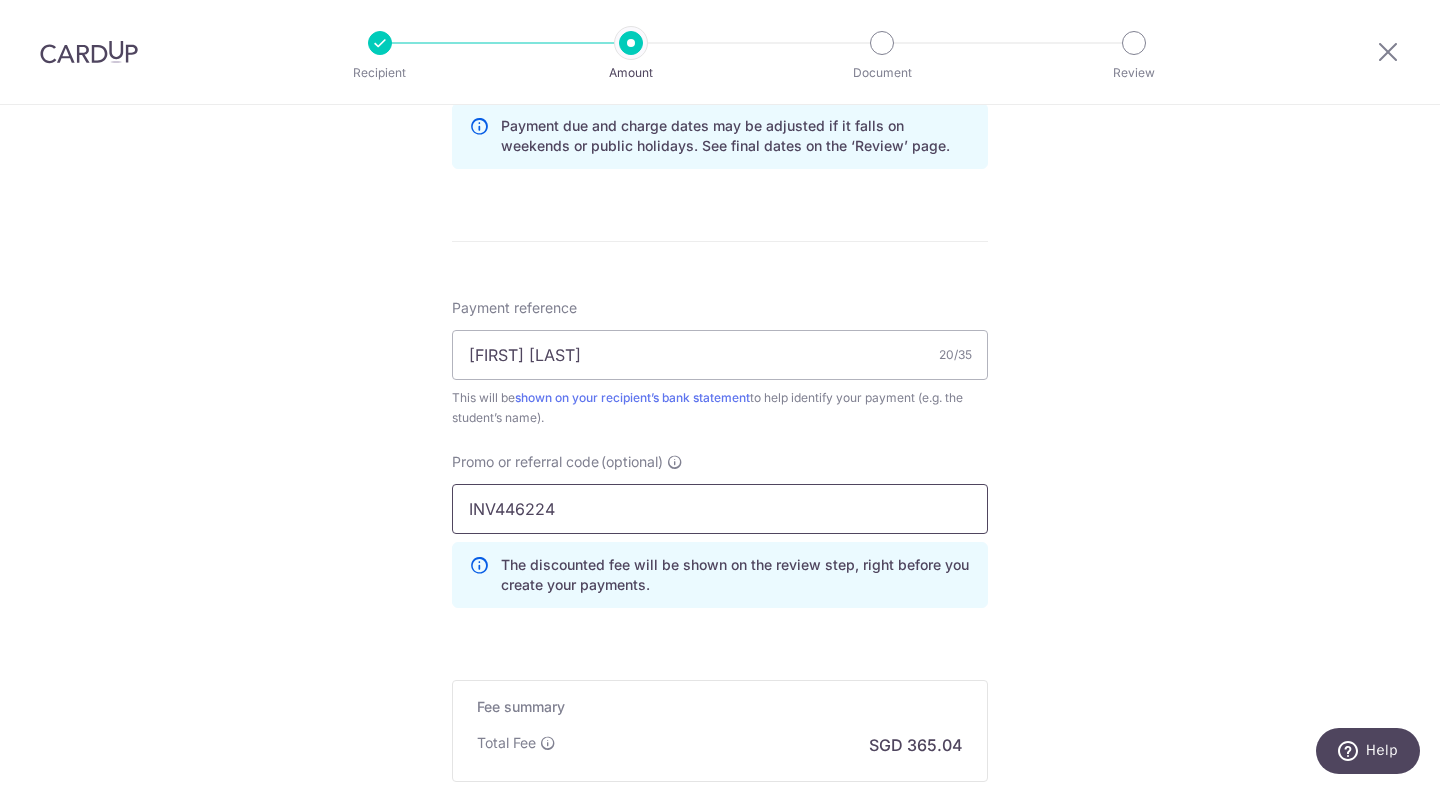 type on "INV446224" 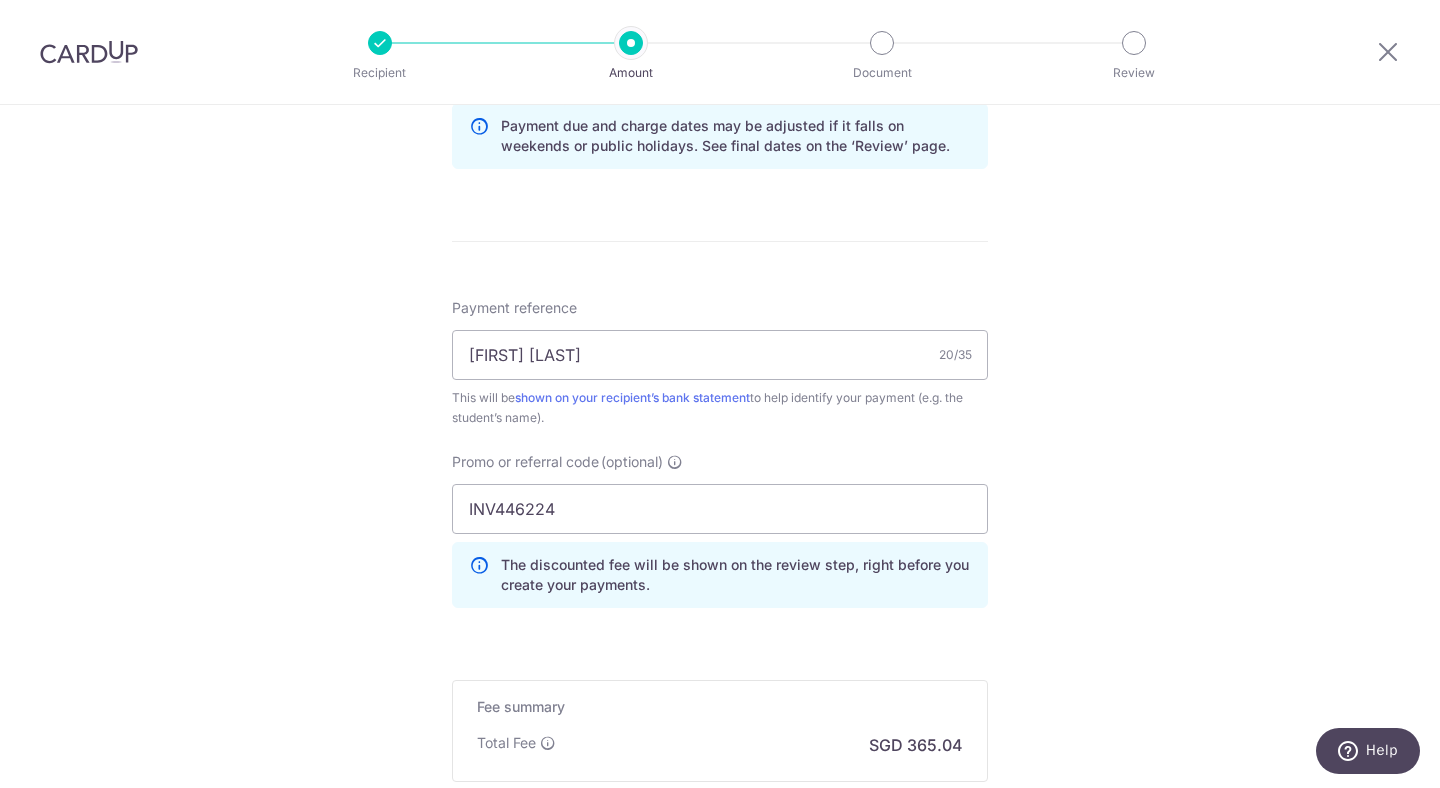 click on "Tell us more about your payment
Enter payment amount
SGD
14,040.00
14040.00
Select Card
**** 4442
Add credit card
Your Cards
**** 5234
**** 1003
**** 5327
**** 5413
**** 4442
**** 2001
Secure 256-bit SSL
Text" at bounding box center (720, 47) 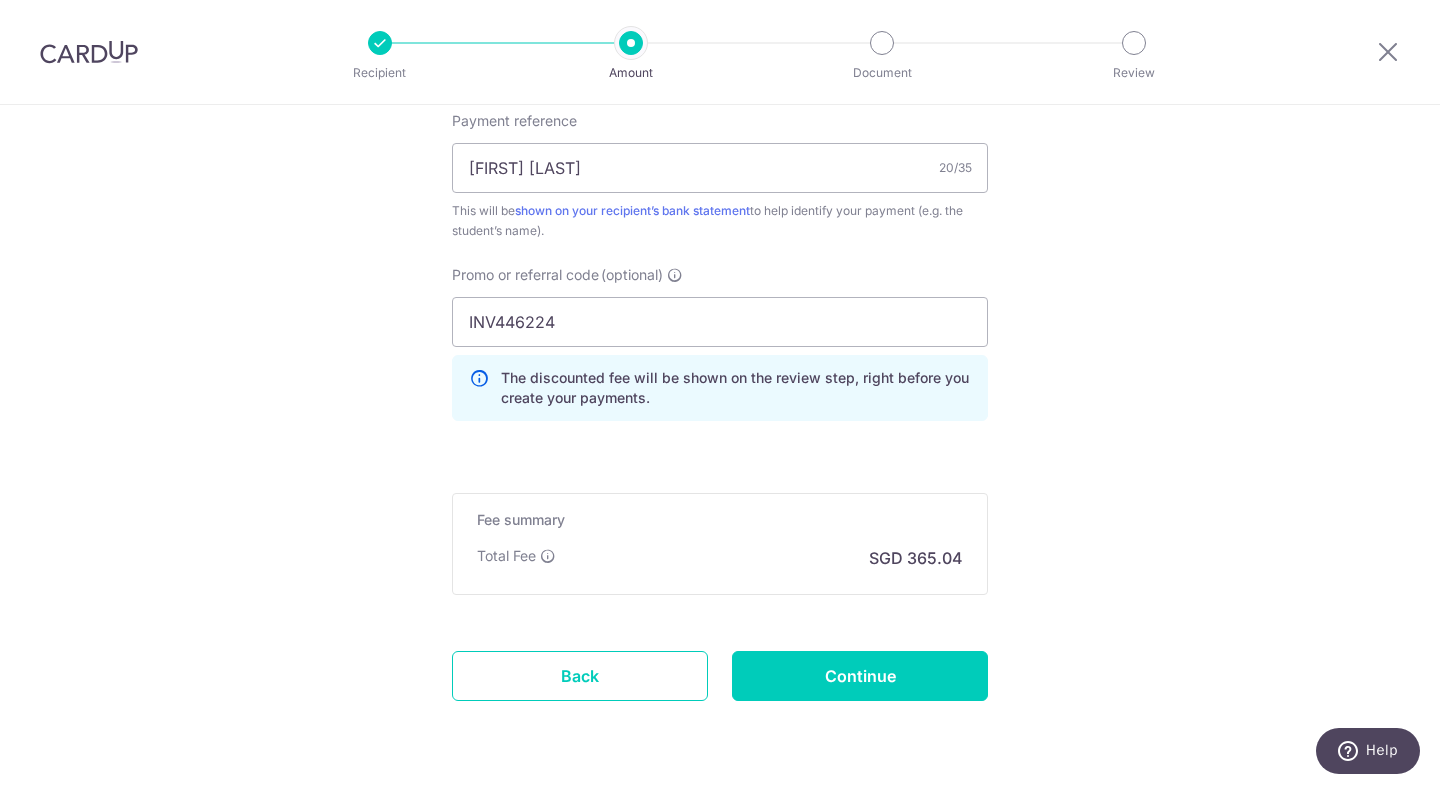 scroll, scrollTop: 1237, scrollLeft: 0, axis: vertical 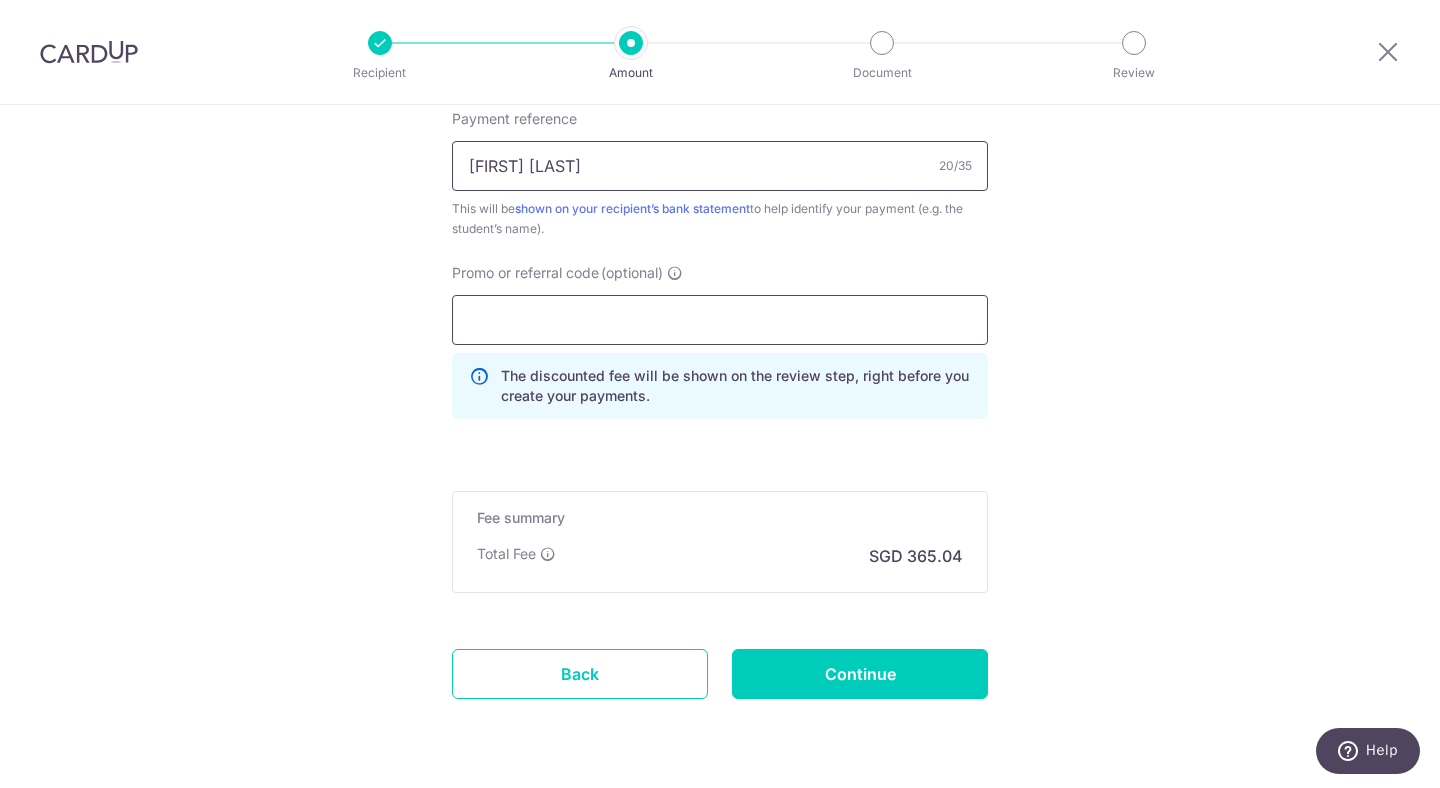 type 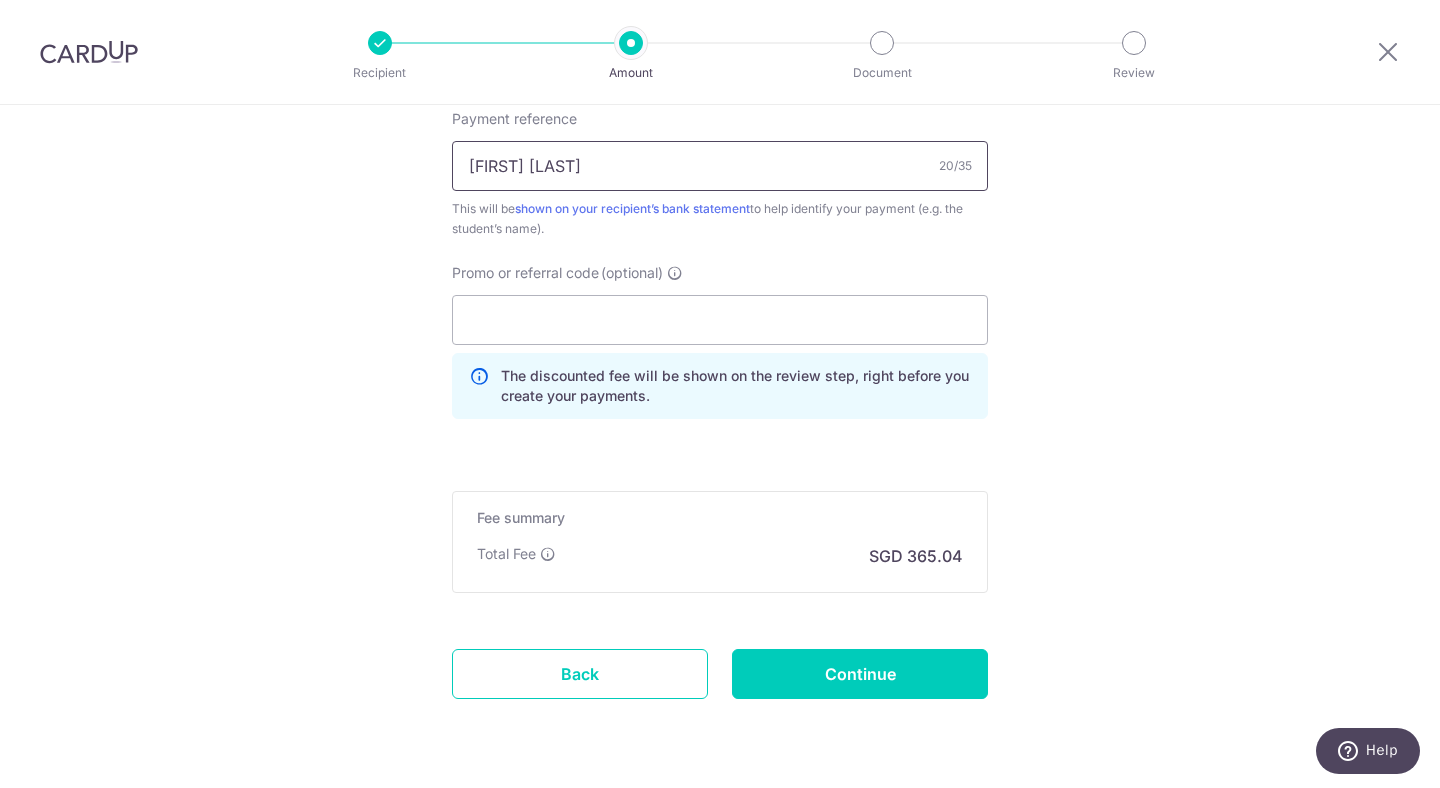 click on "Anika Karthik Gowda" at bounding box center [720, 166] 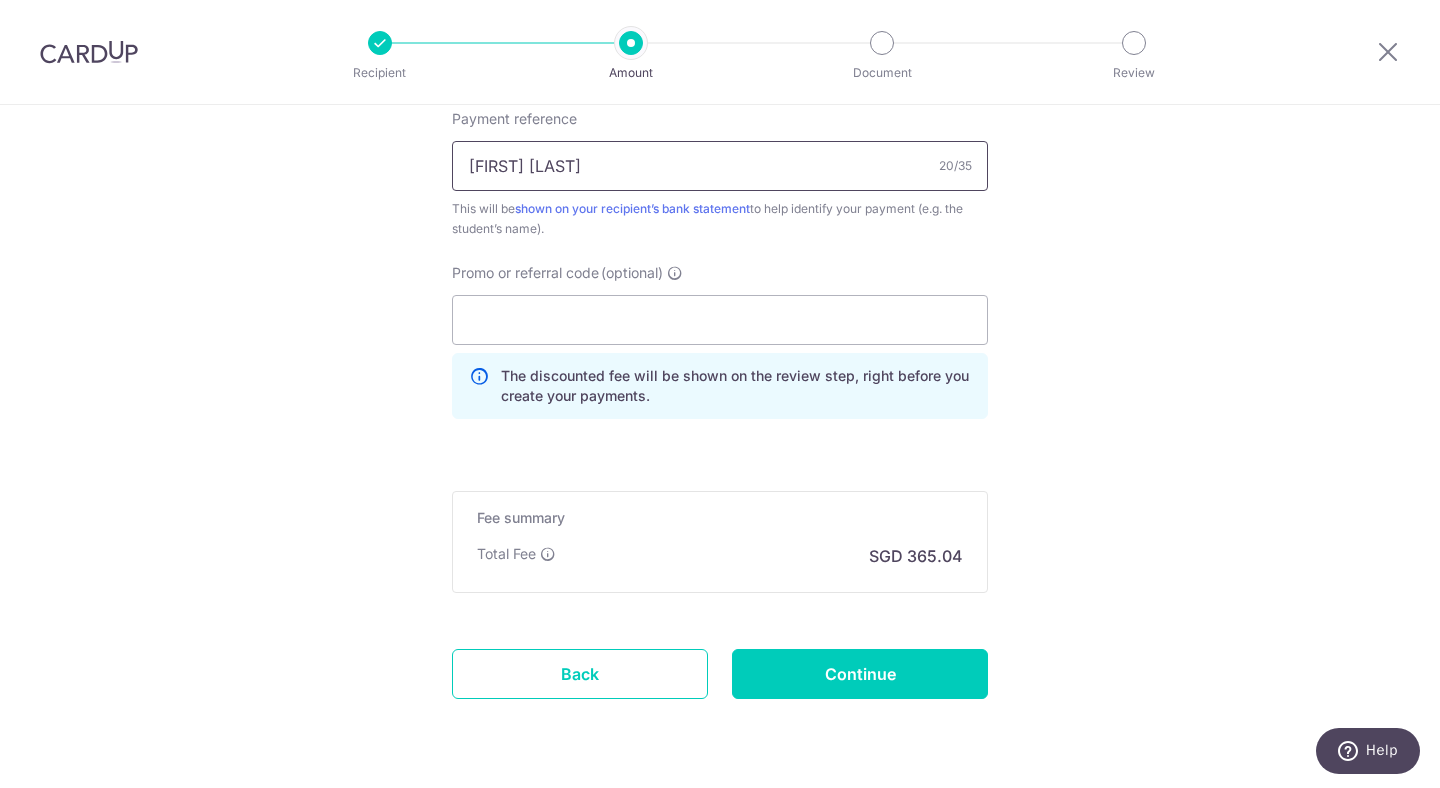 paste on "INV446224" 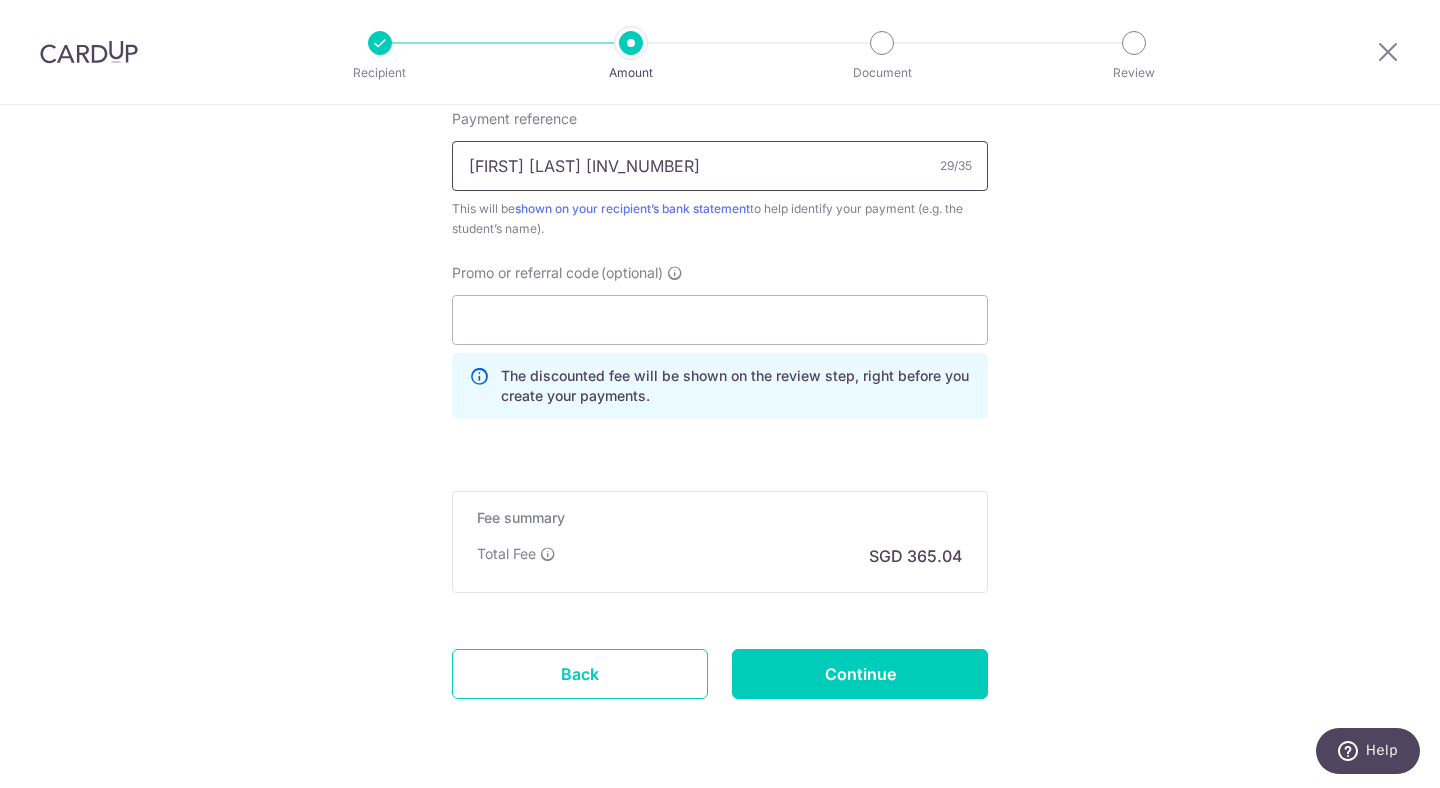 type on "[FIRST] [LAST] INV446224" 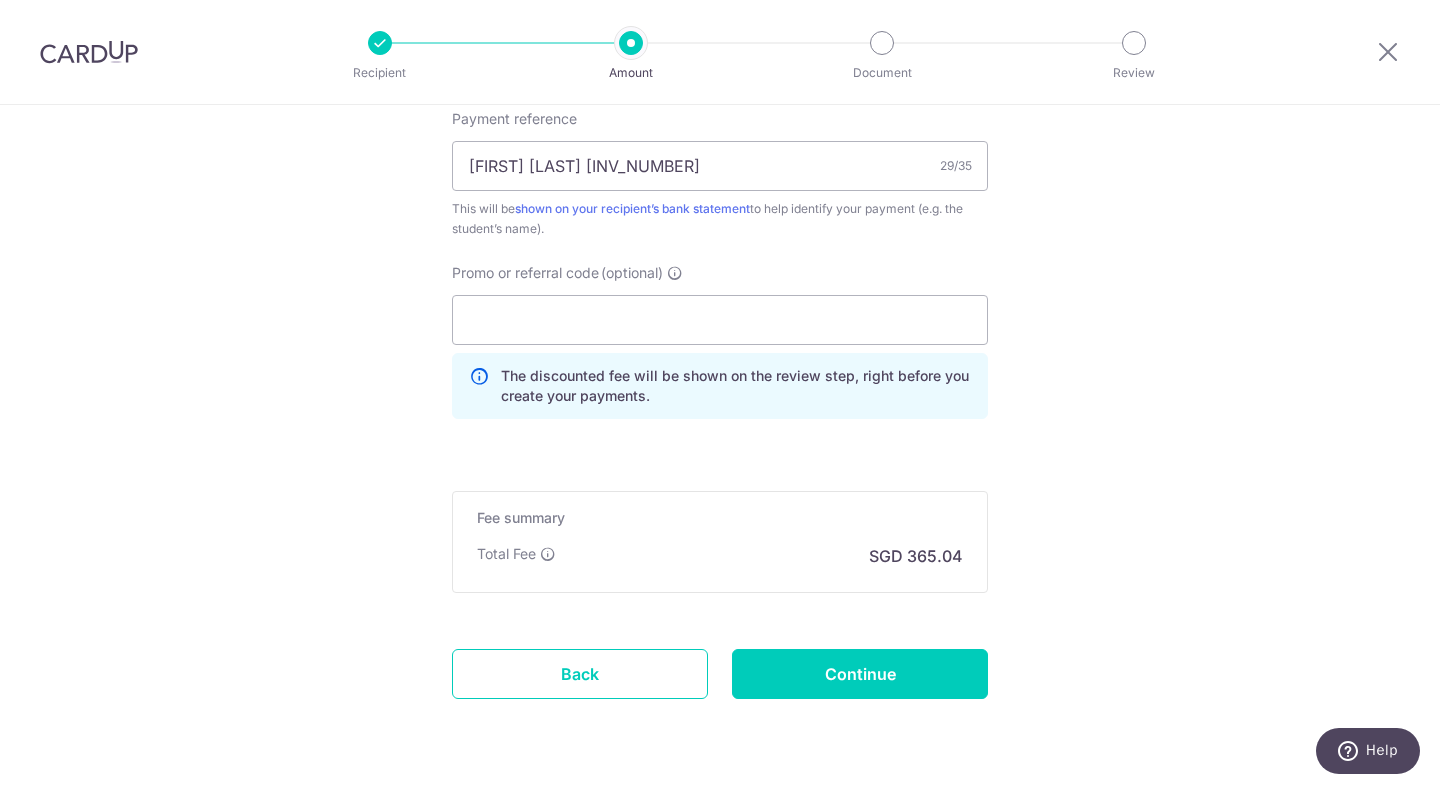 click on "Tell us more about your payment
Enter payment amount
SGD
14,040.00
14040.00
Select Card
**** 4442
Add credit card
Your Cards
**** 5234
**** 1003
**** 5327
**** 5413
**** 4442
**** 2001
Secure 256-bit SSL
Text" at bounding box center [720, -142] 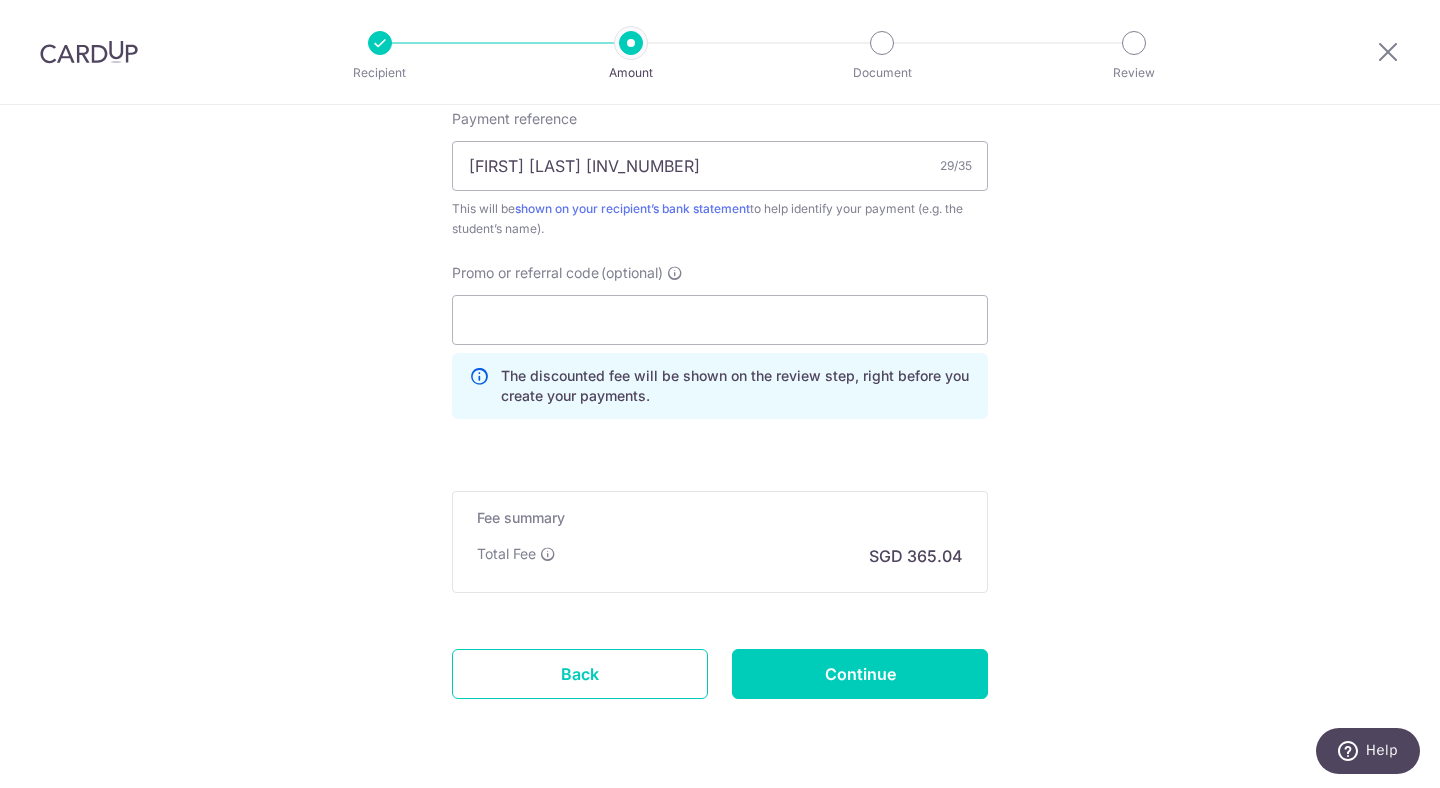 scroll, scrollTop: 1298, scrollLeft: 0, axis: vertical 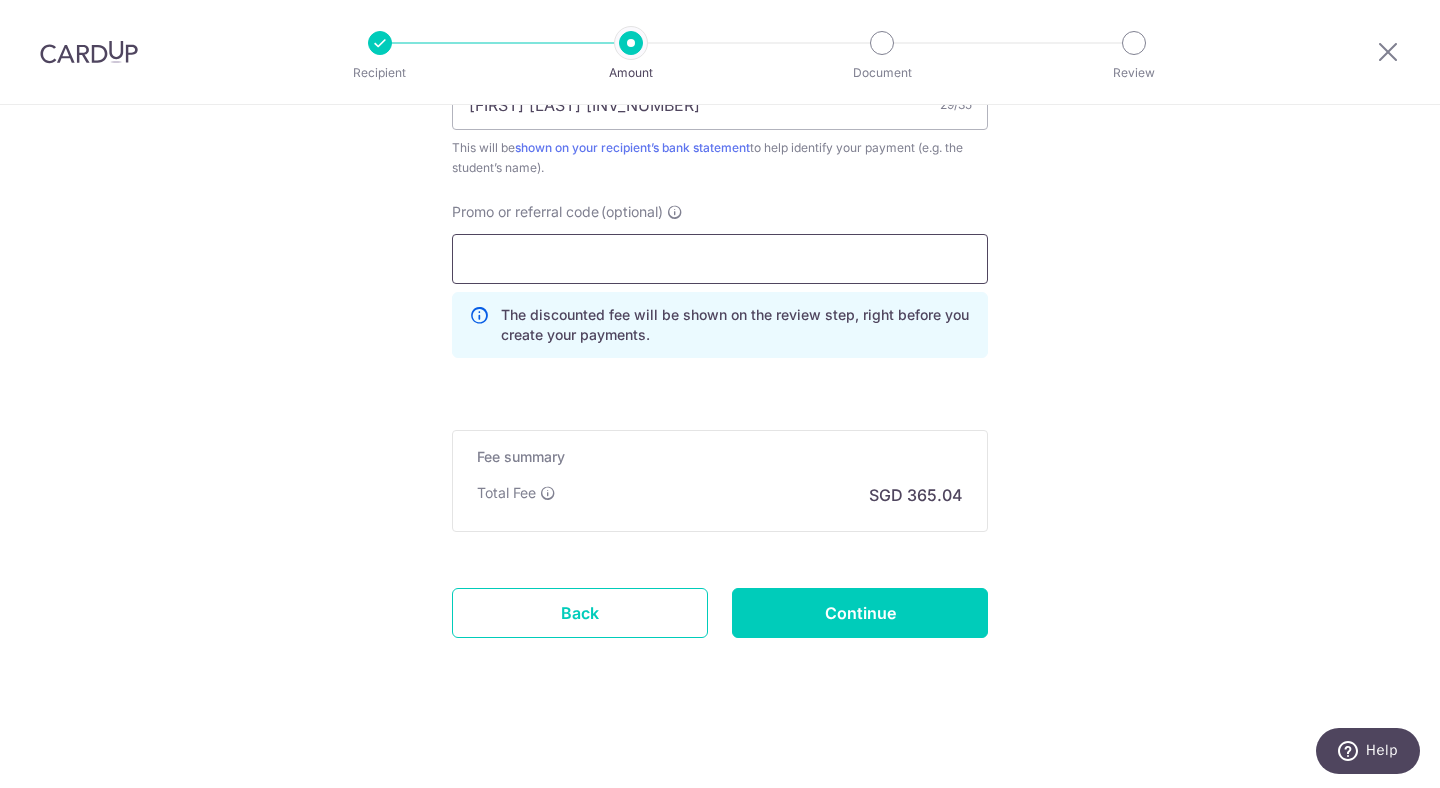 click on "Promo or referral code
(optional)" at bounding box center [720, 259] 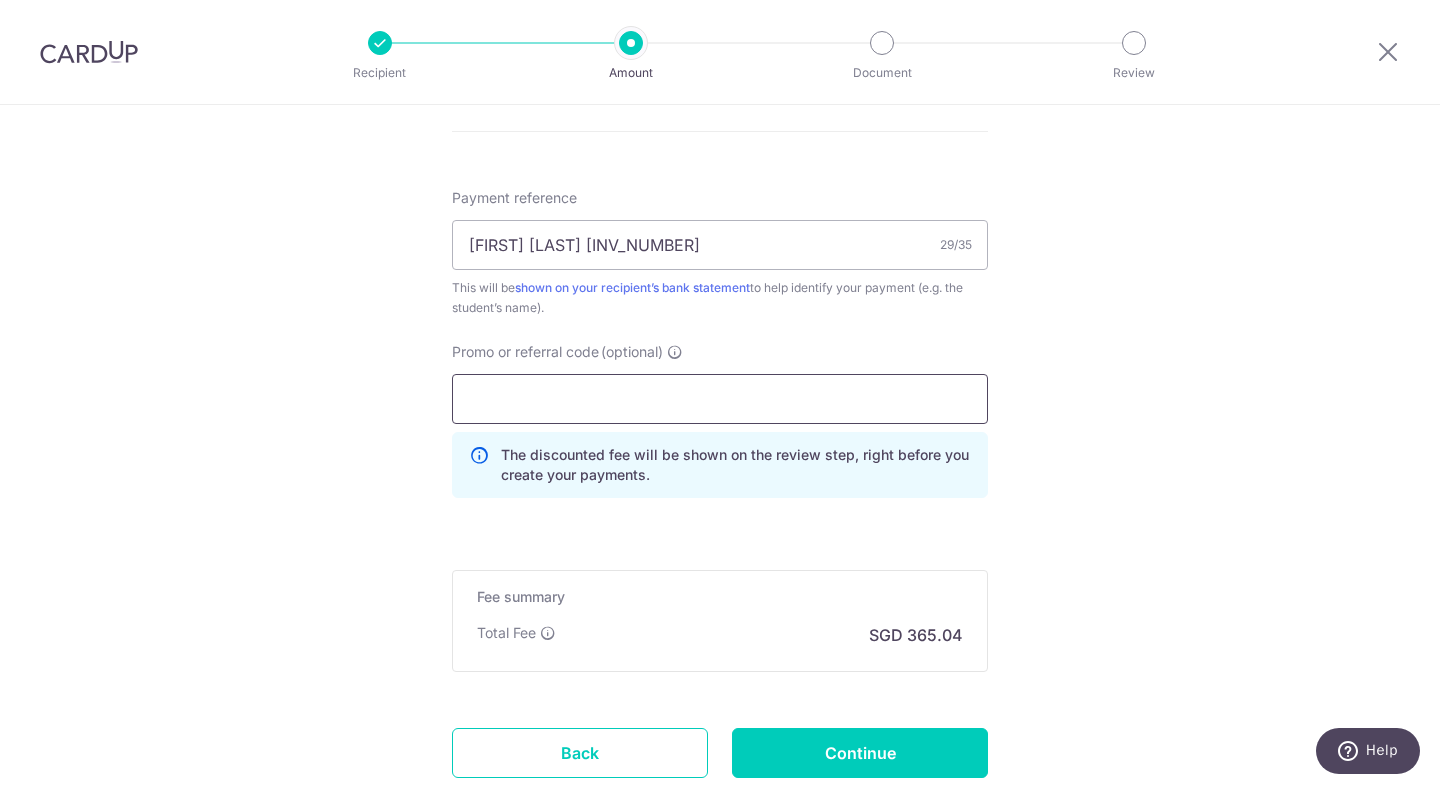 scroll, scrollTop: 1153, scrollLeft: 0, axis: vertical 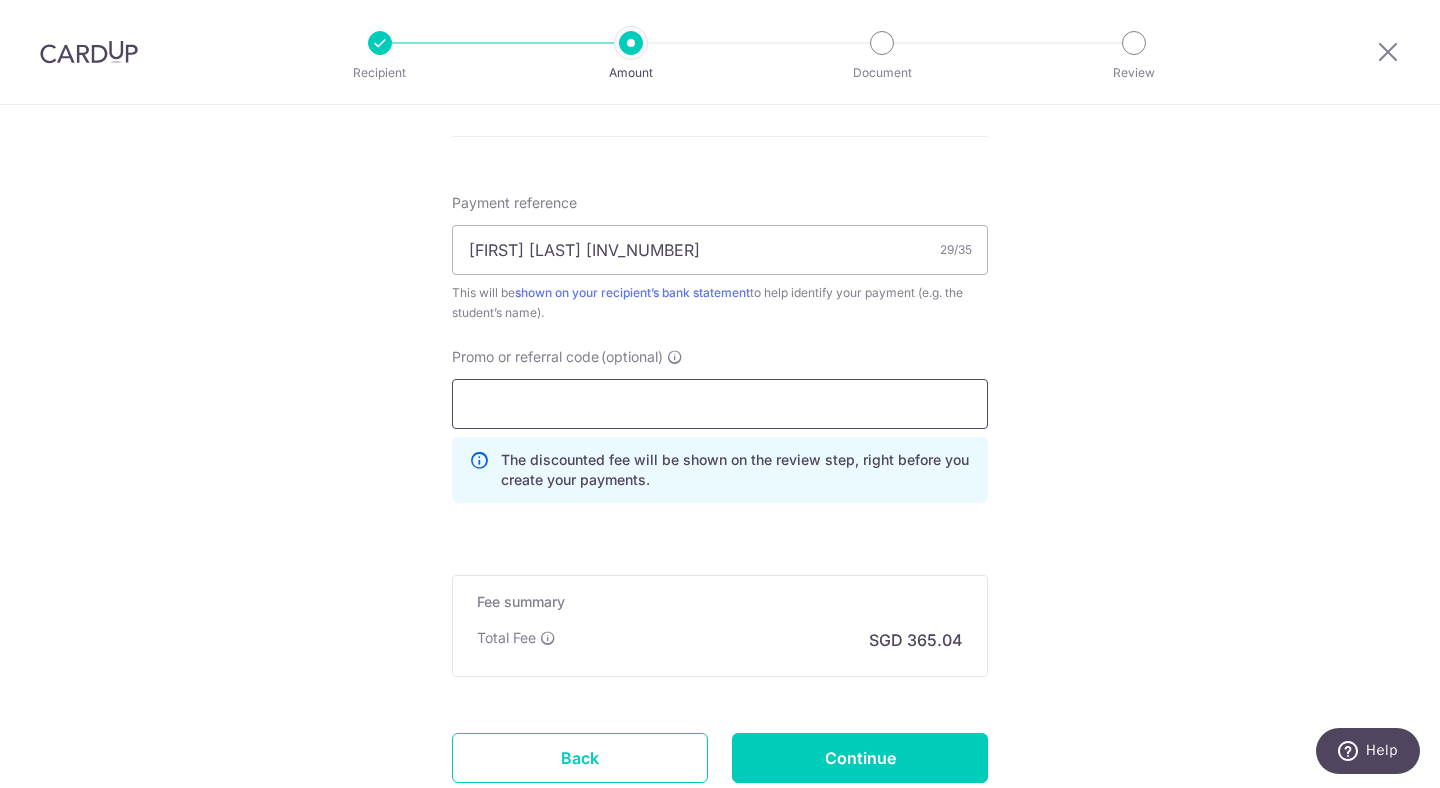 paste on "OFF225" 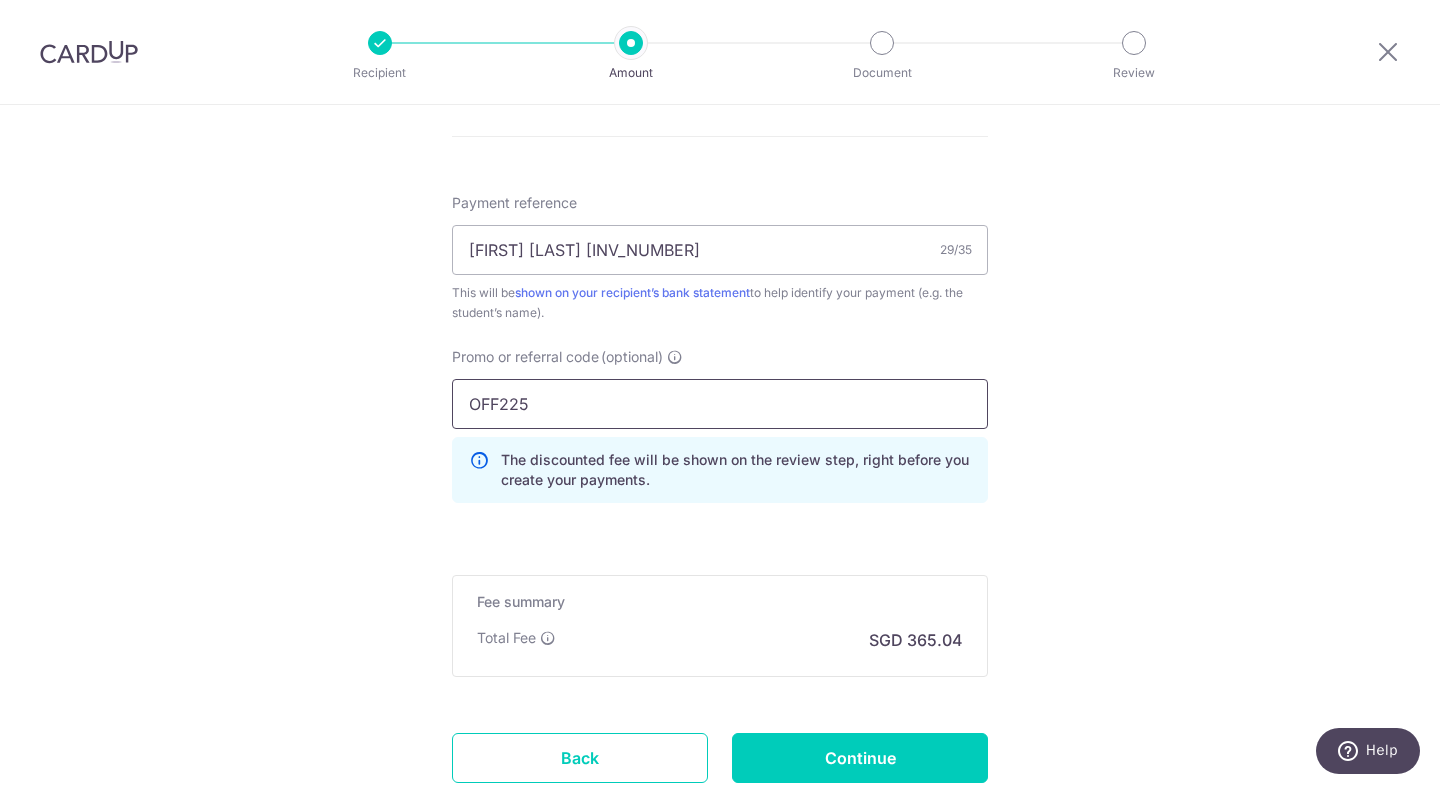 type on "OFF225" 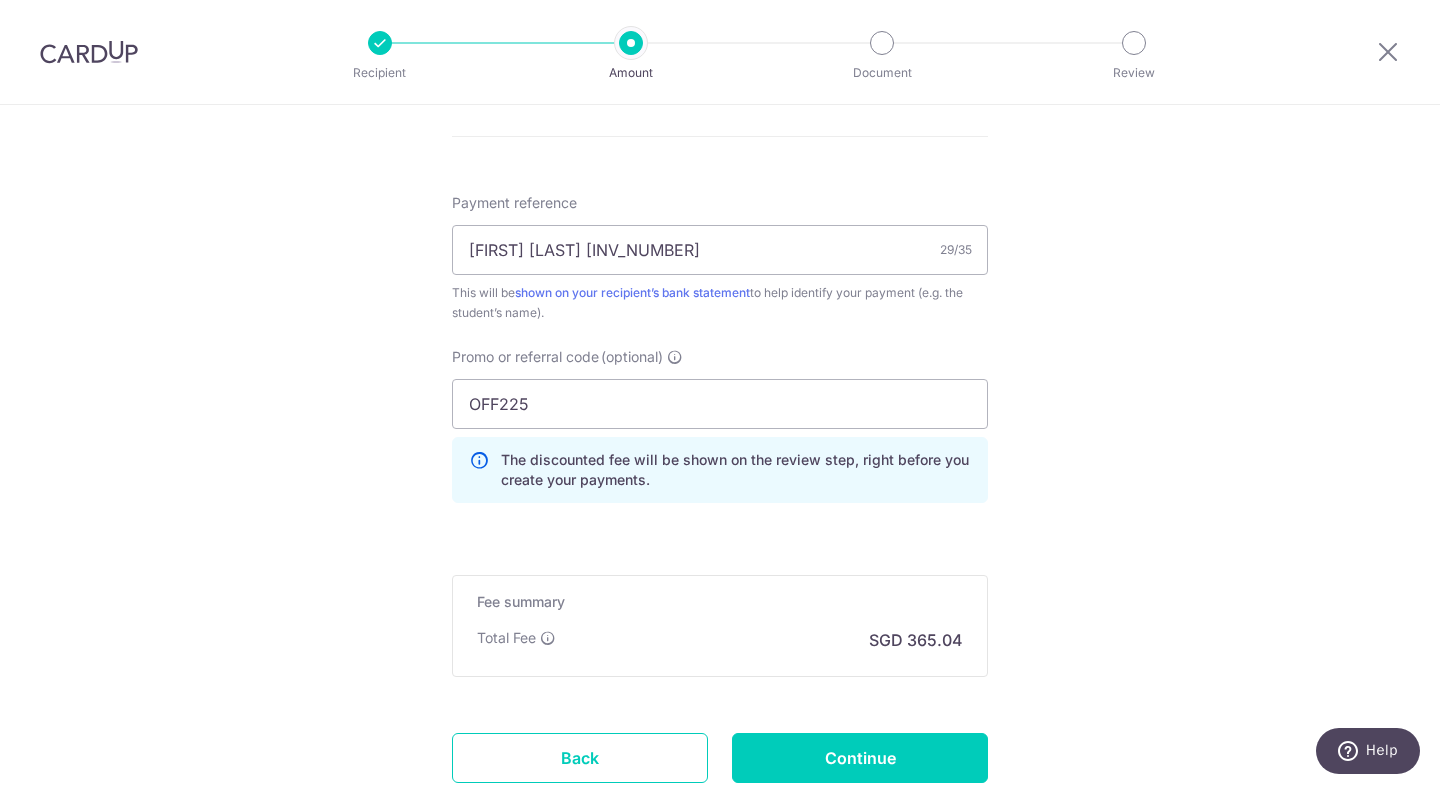 click on "Tell us more about your payment
Enter payment amount
SGD
14,040.00
14040.00
Select Card
**** 4442
Add credit card
Your Cards
**** 5234
**** 1003
**** 5327
**** 5413
**** 4442
**** 2001
Secure 256-bit SSL
Text" at bounding box center (720, -58) 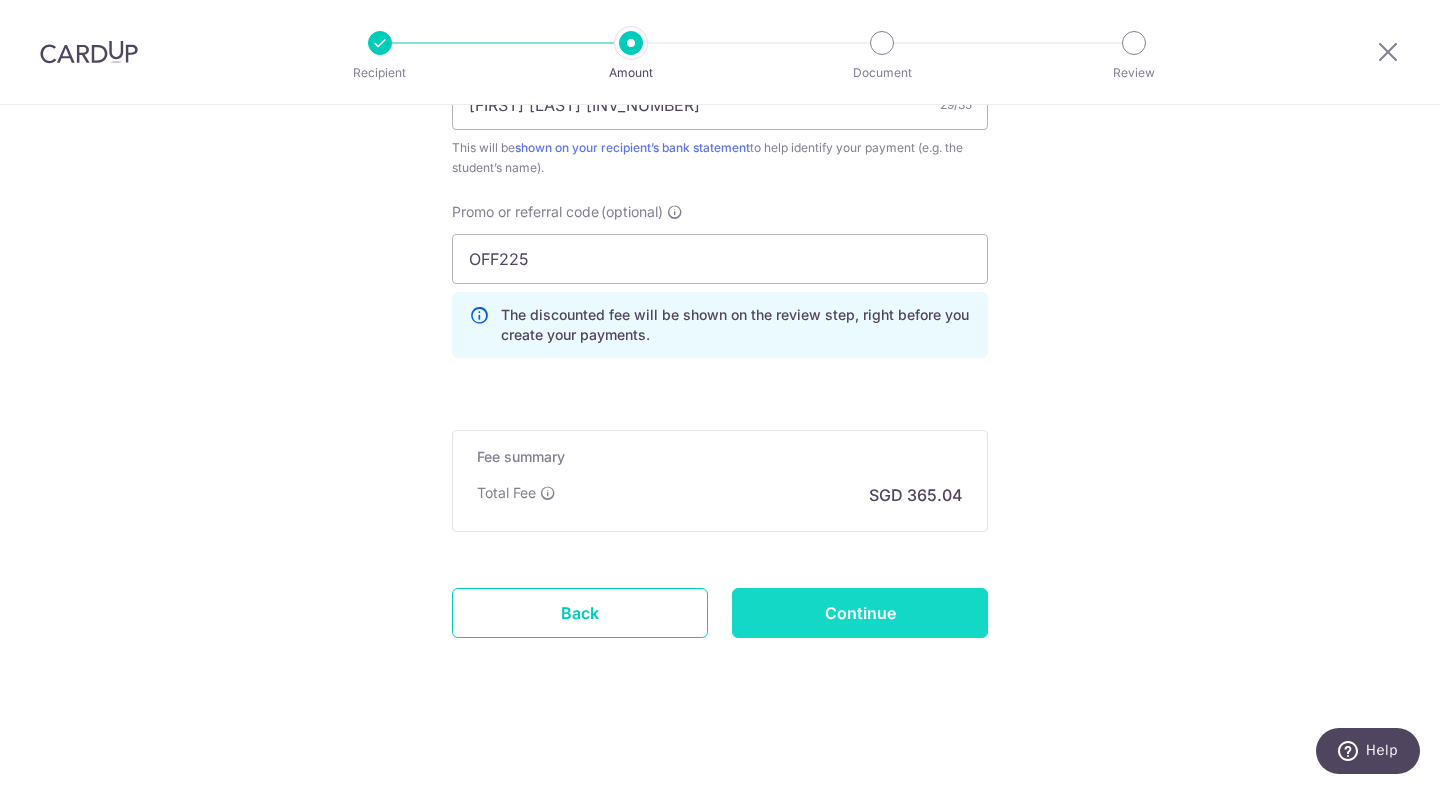click on "Continue" at bounding box center (860, 613) 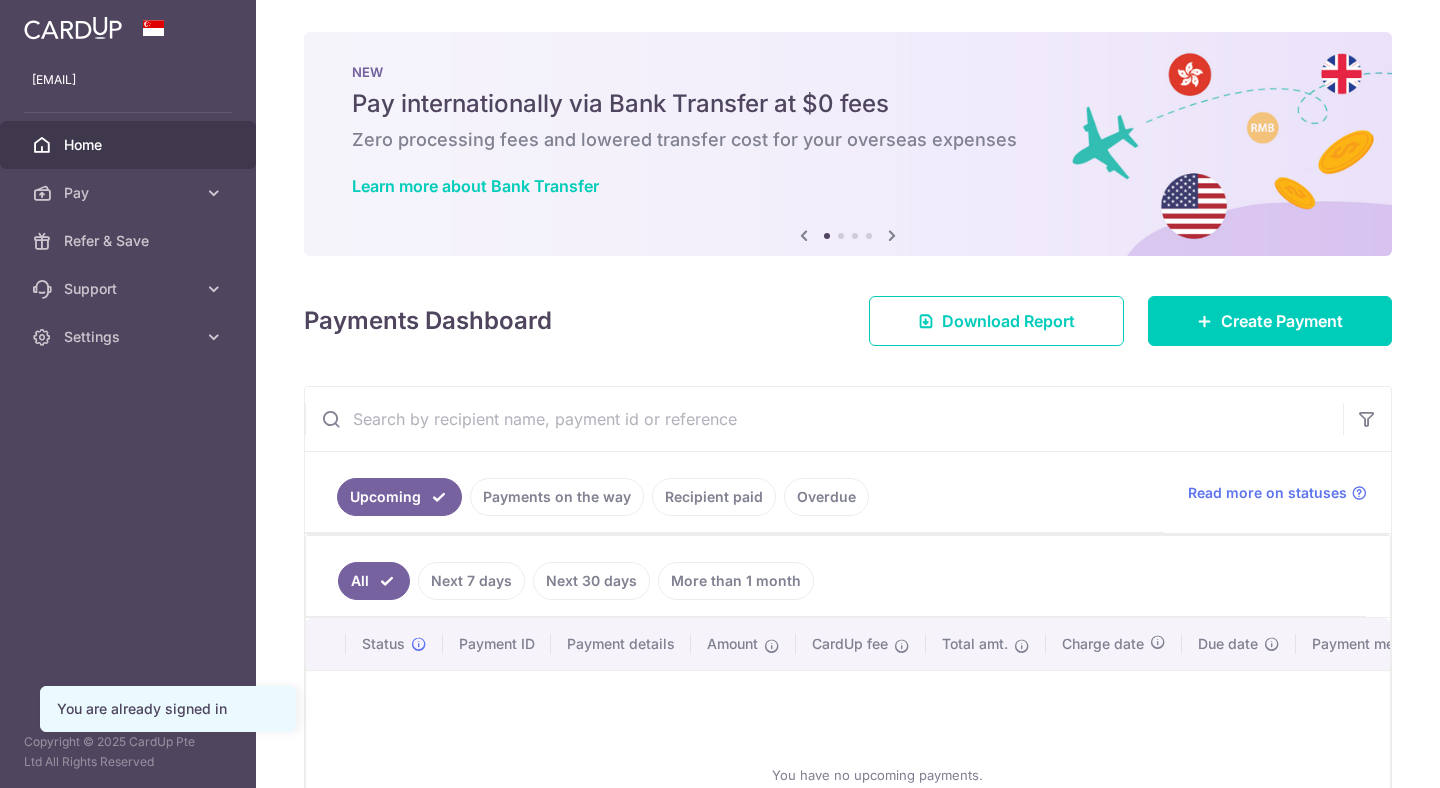 scroll, scrollTop: 0, scrollLeft: 0, axis: both 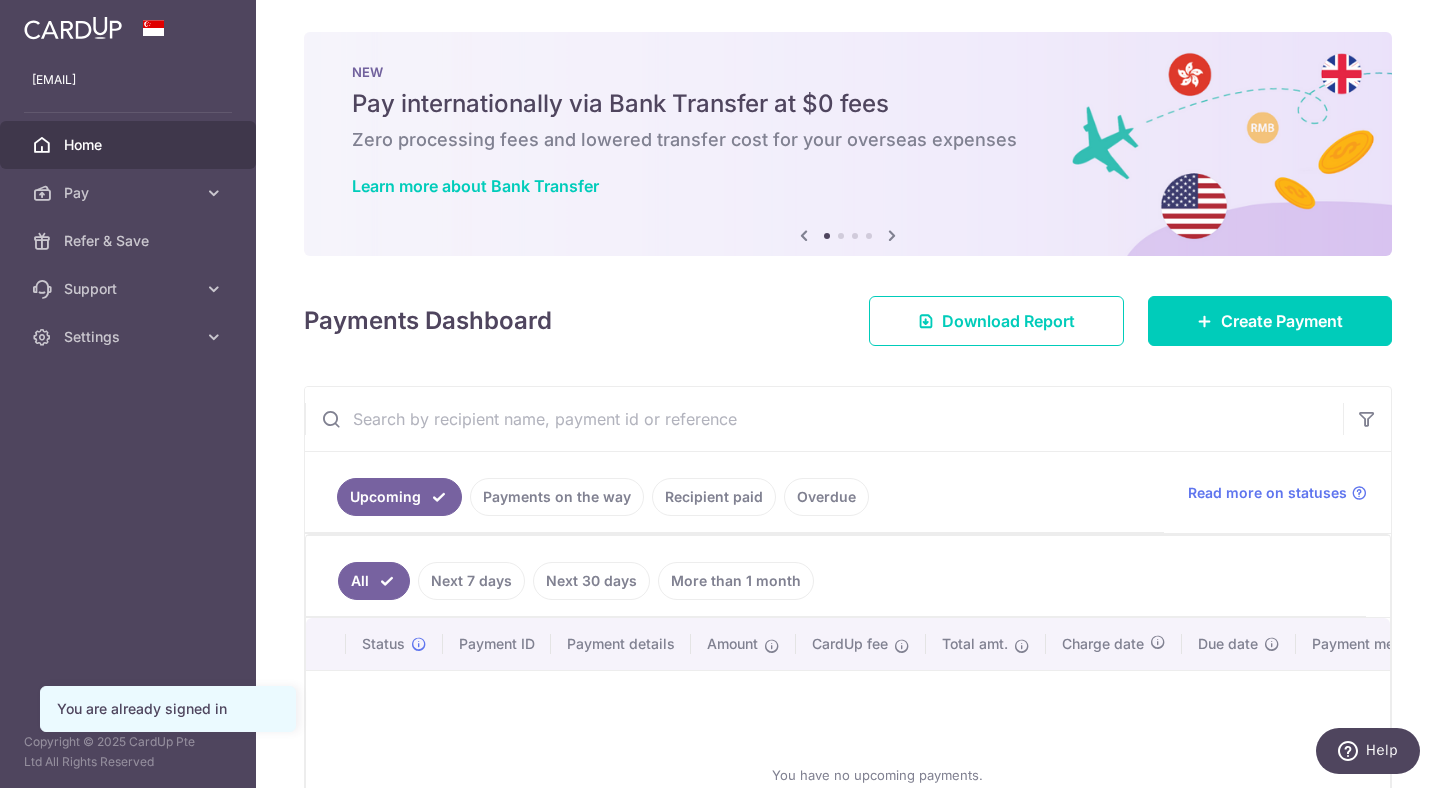 click at bounding box center [892, 235] 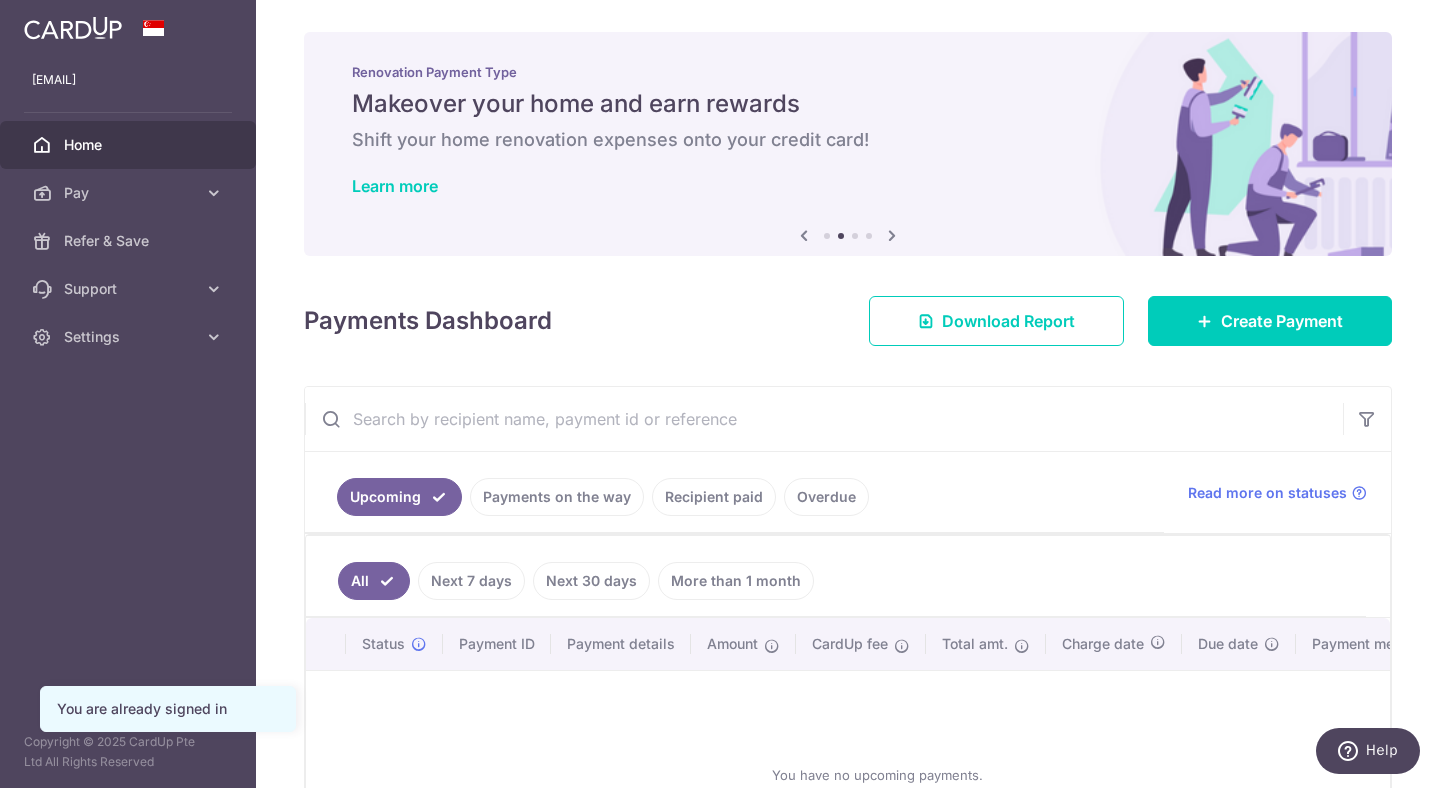 click at bounding box center [892, 235] 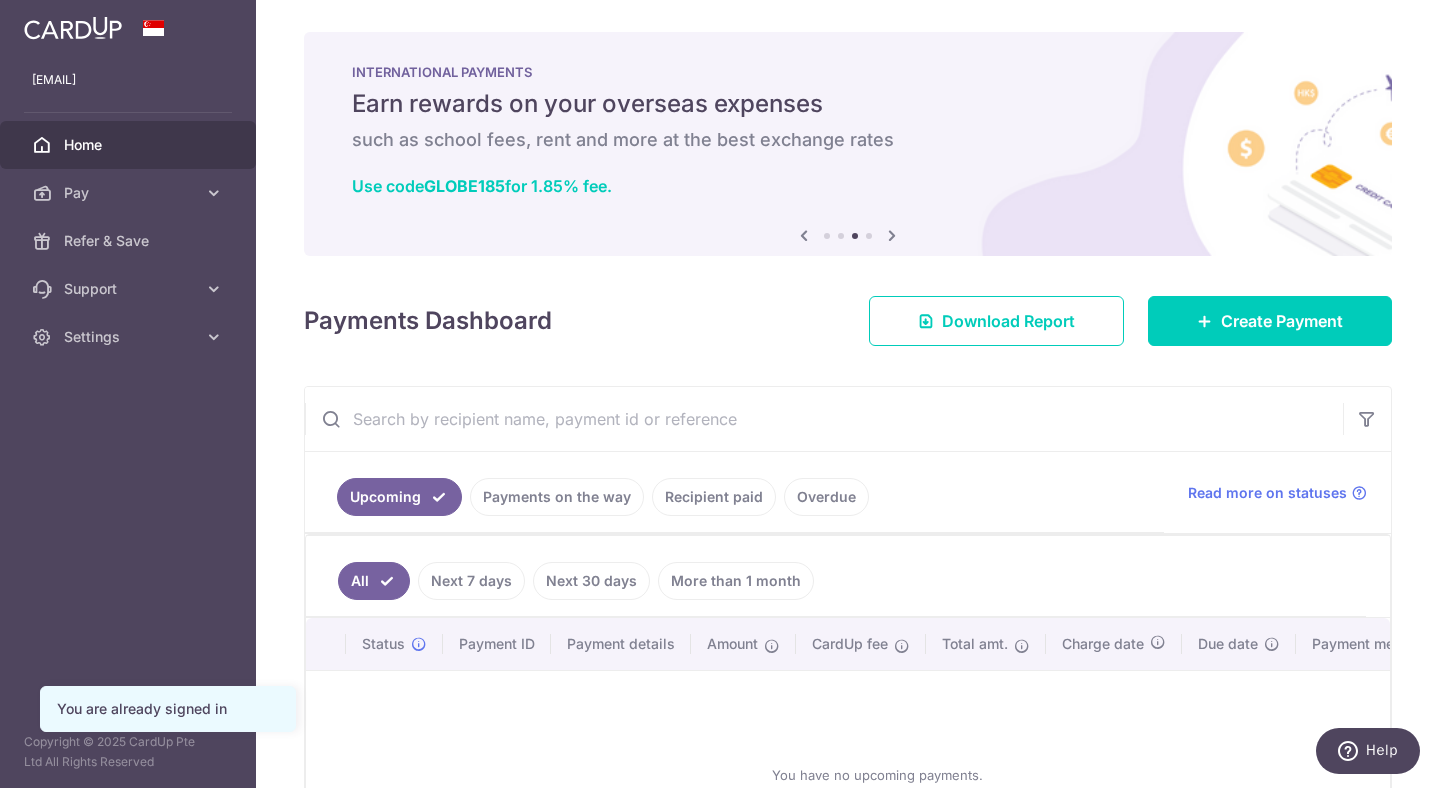 click at bounding box center (892, 235) 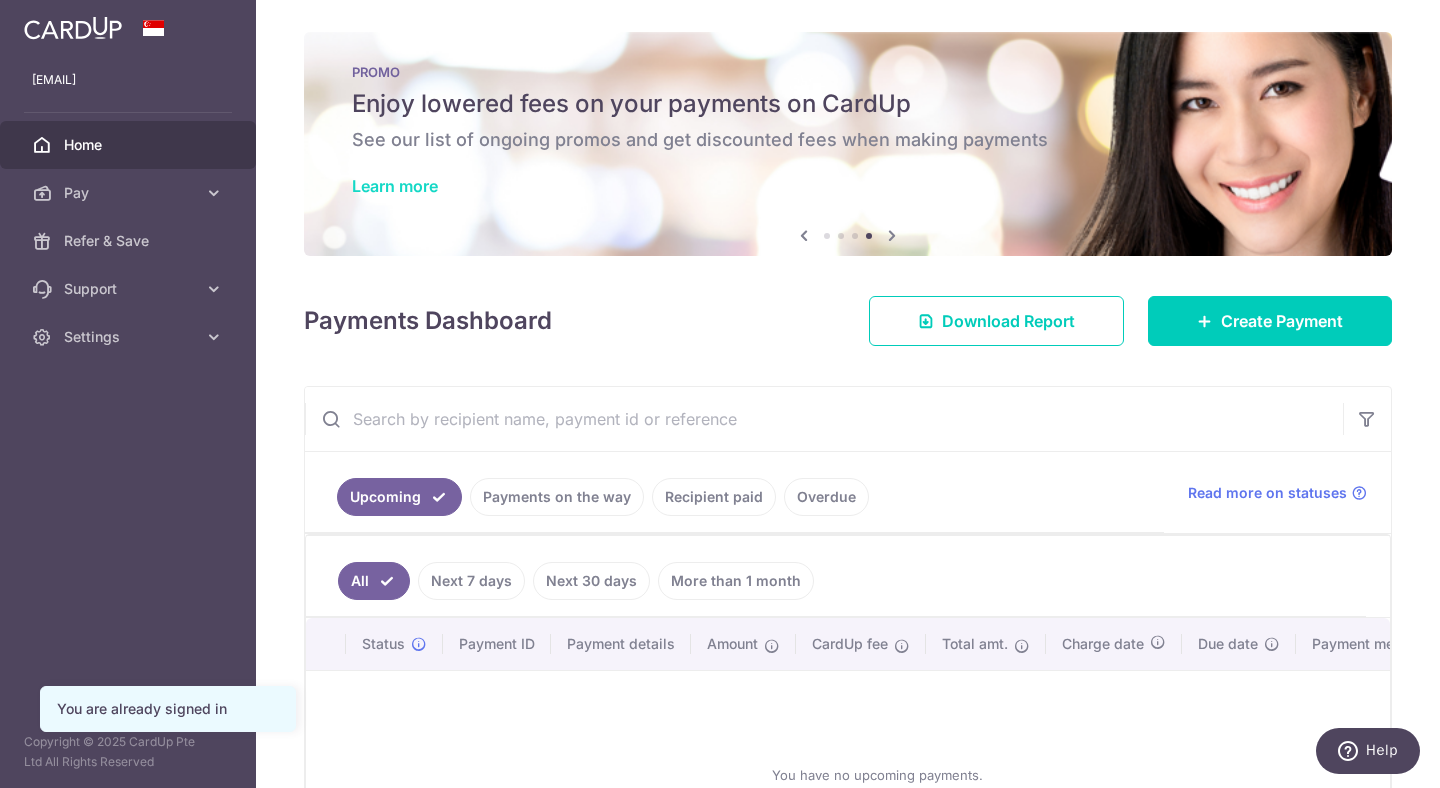click on "Learn more" at bounding box center [395, 186] 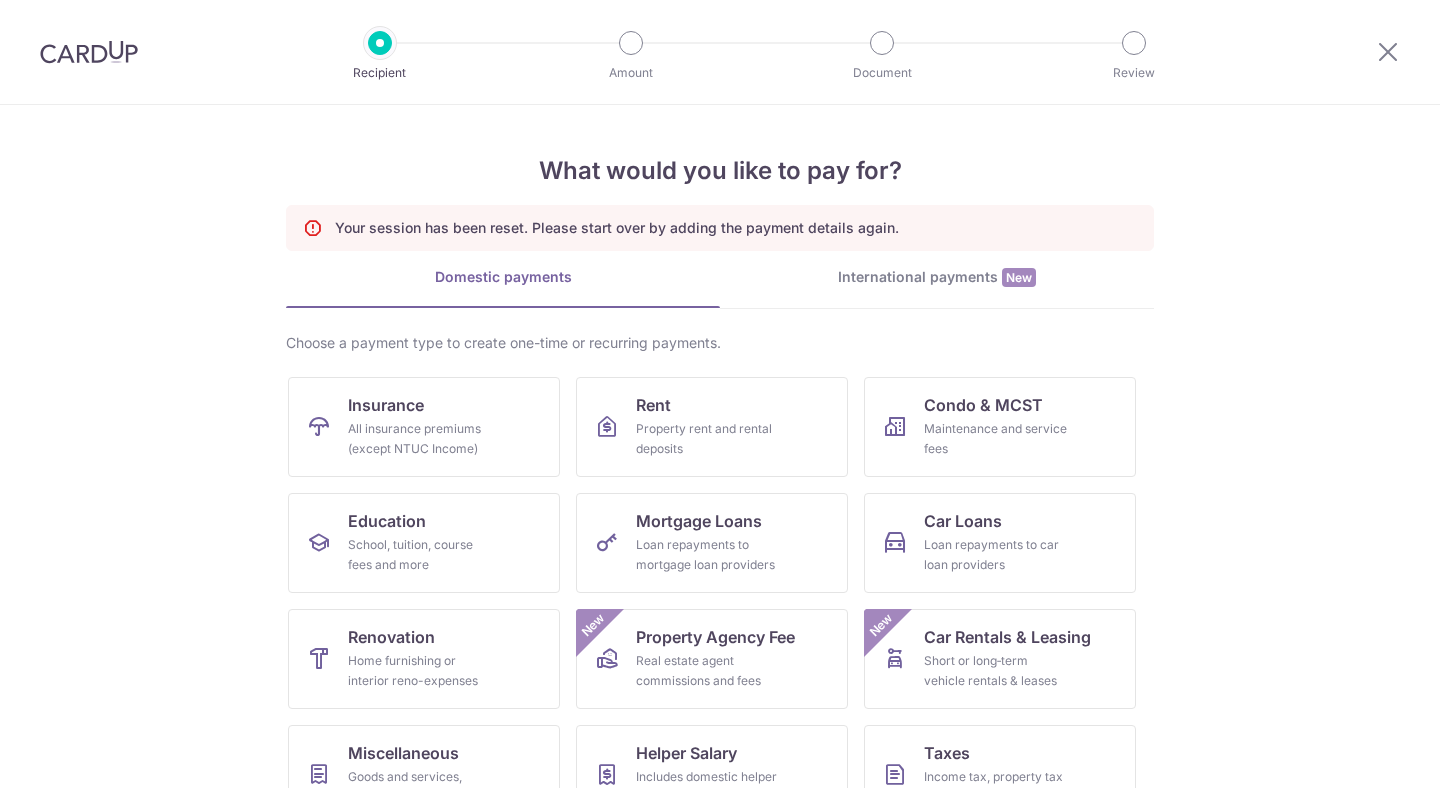 scroll, scrollTop: 0, scrollLeft: 0, axis: both 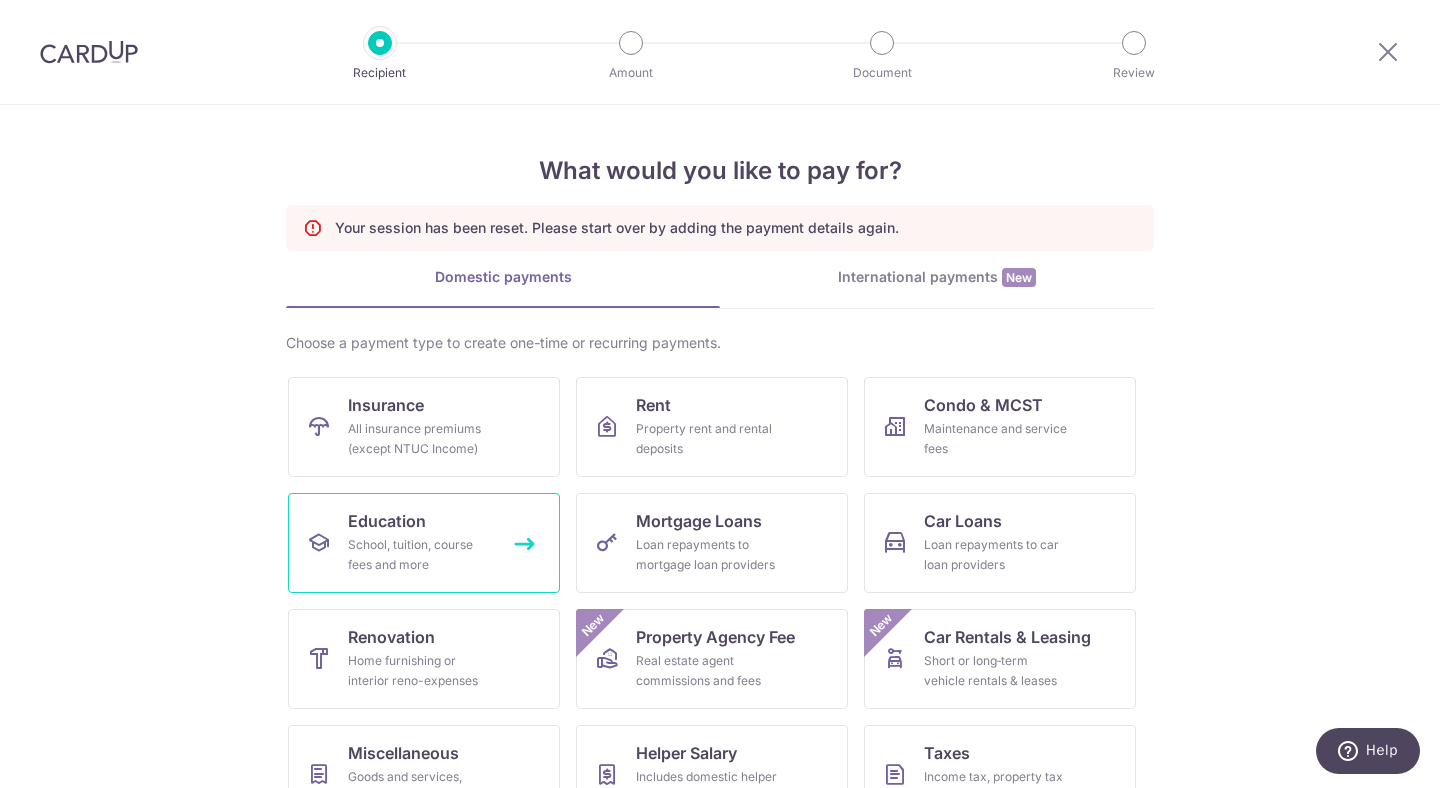 click on "School, tuition, course fees and more" at bounding box center [420, 555] 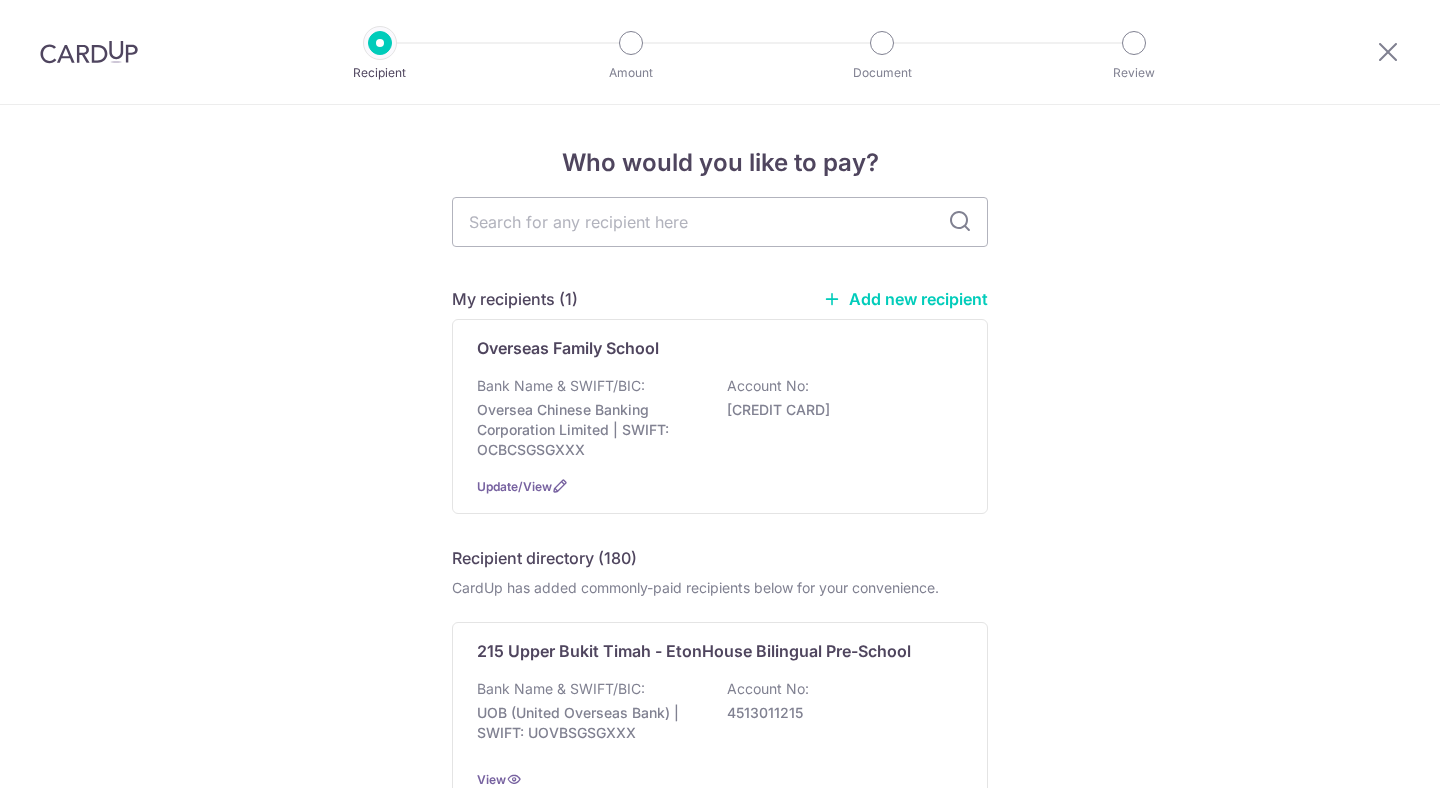 scroll, scrollTop: 0, scrollLeft: 0, axis: both 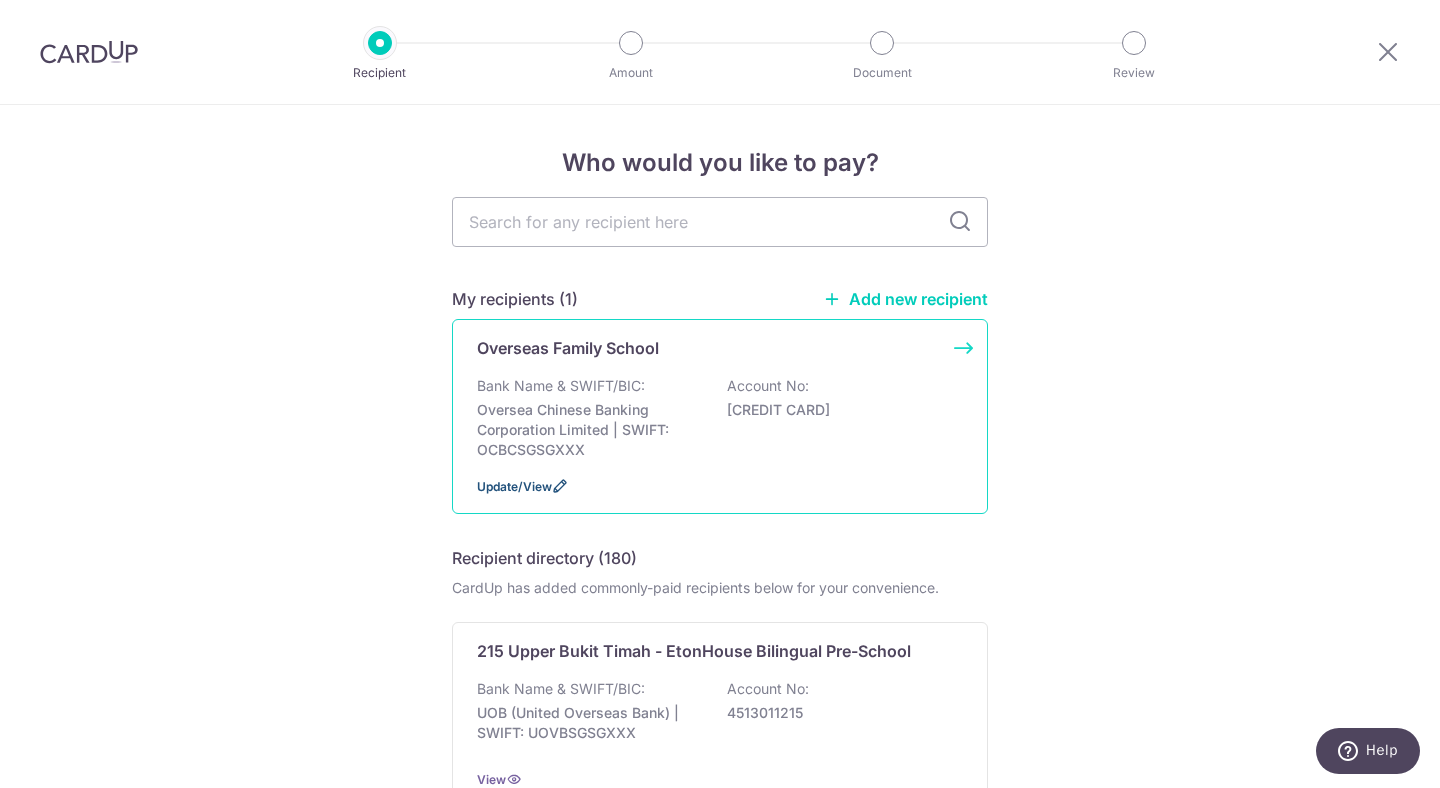 click on "Update/View" at bounding box center (514, 486) 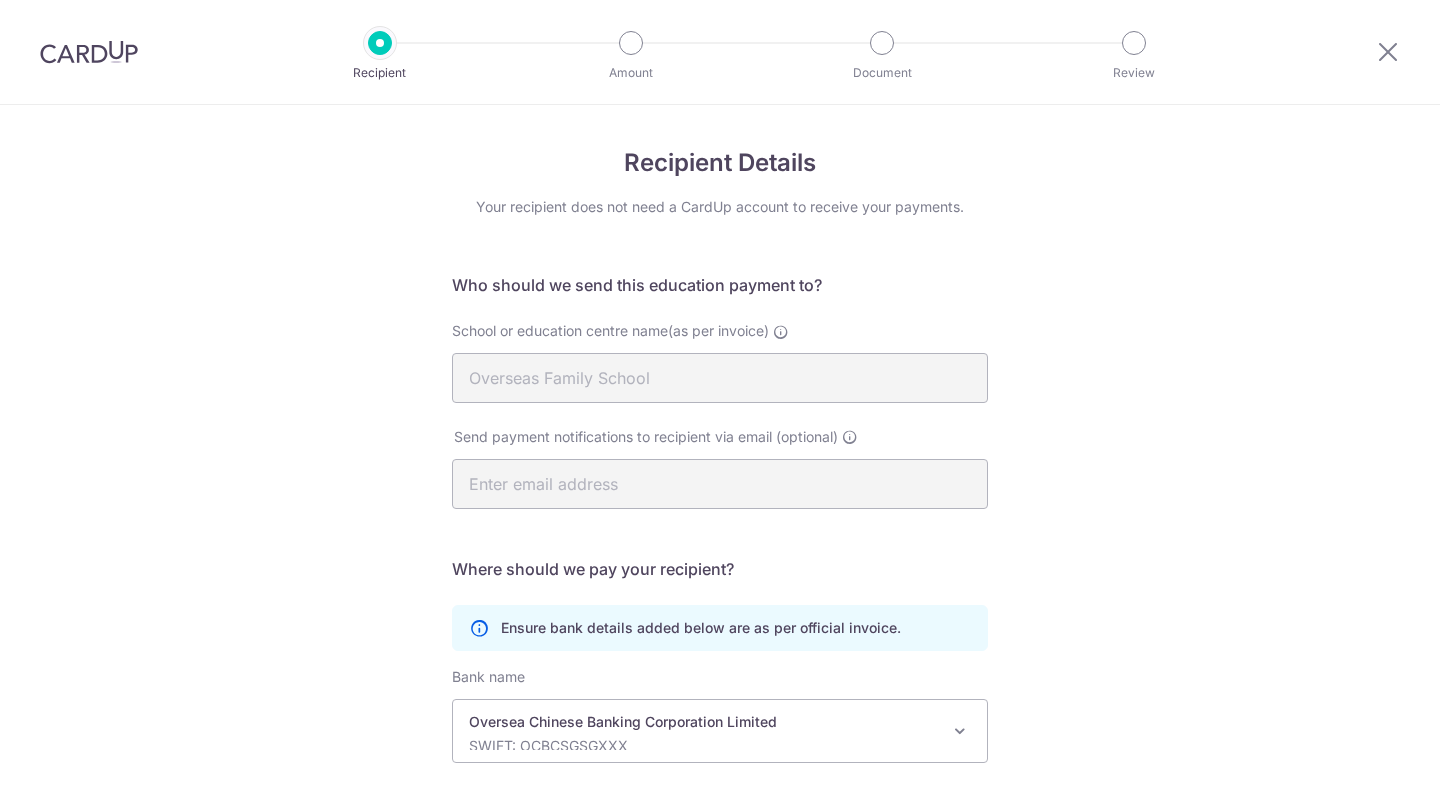 scroll, scrollTop: 0, scrollLeft: 0, axis: both 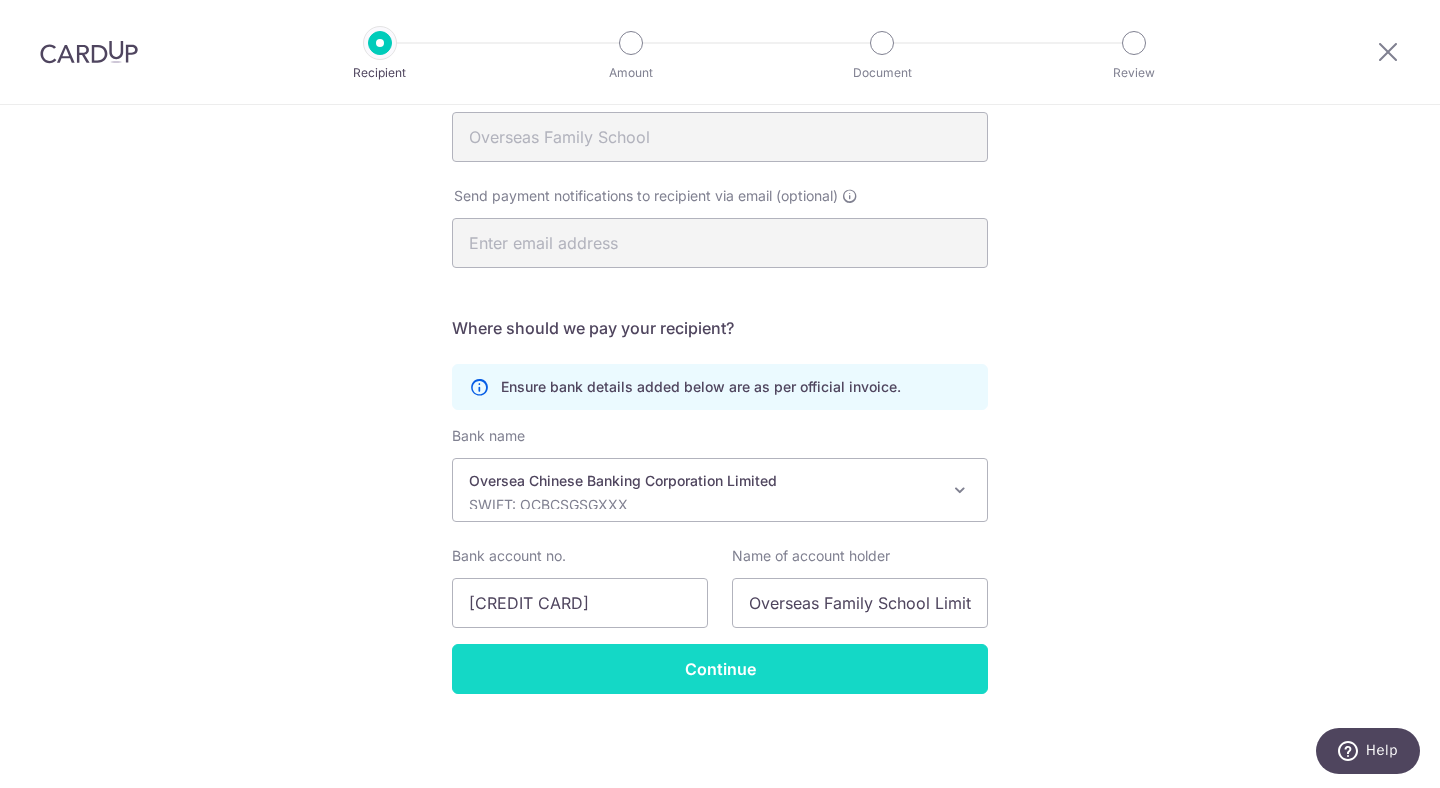 click on "Continue" at bounding box center (720, 669) 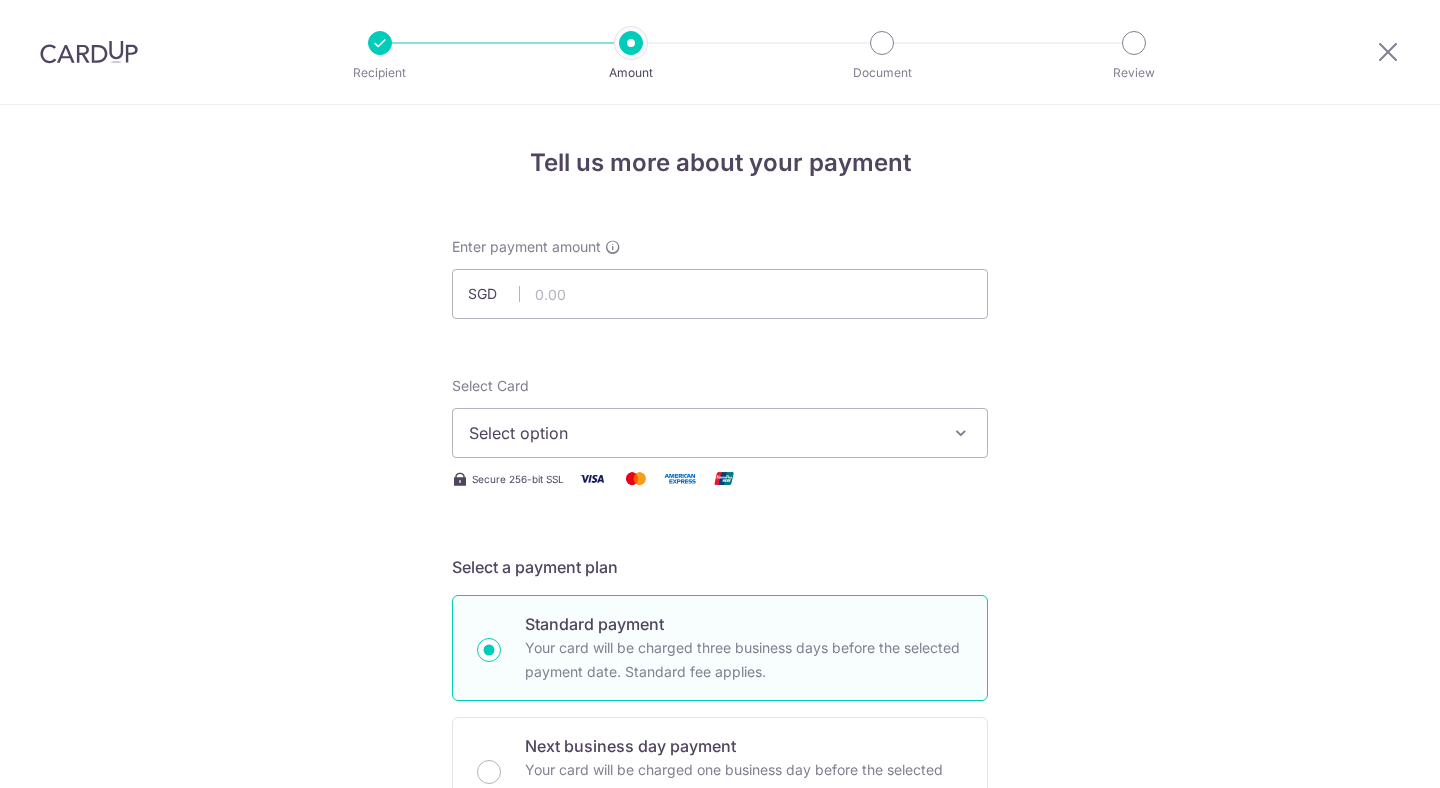 scroll, scrollTop: 0, scrollLeft: 0, axis: both 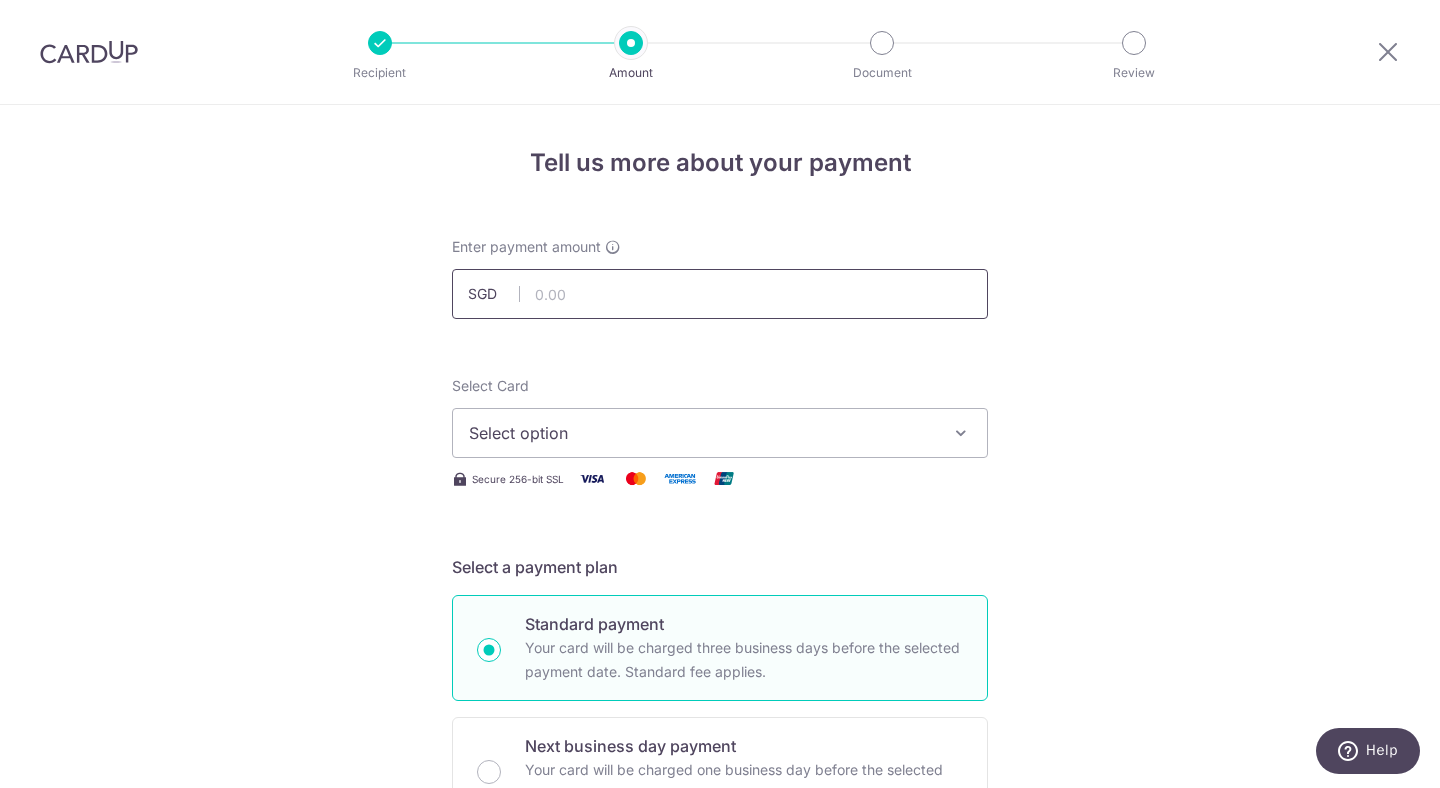 click at bounding box center [720, 294] 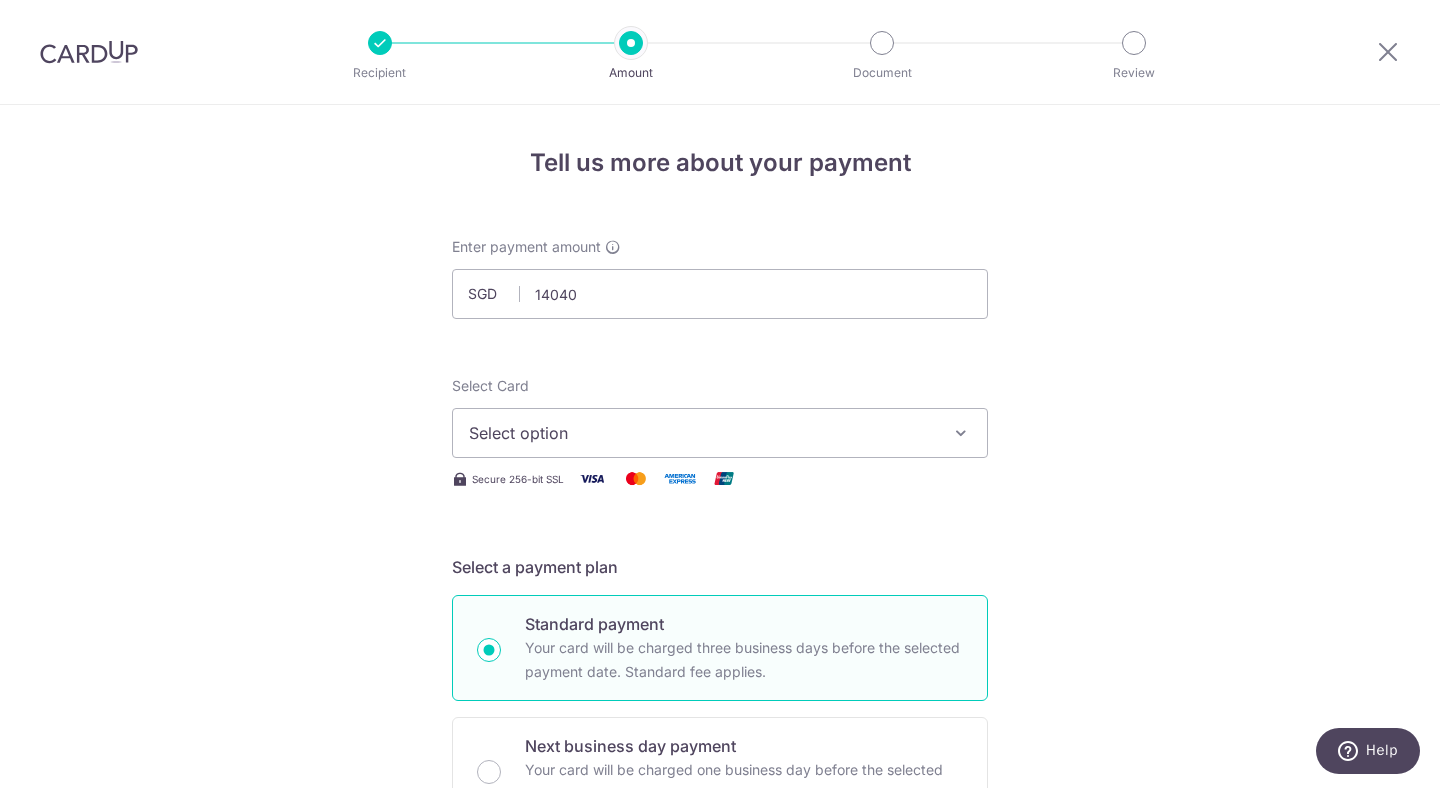 type on "14,040.00" 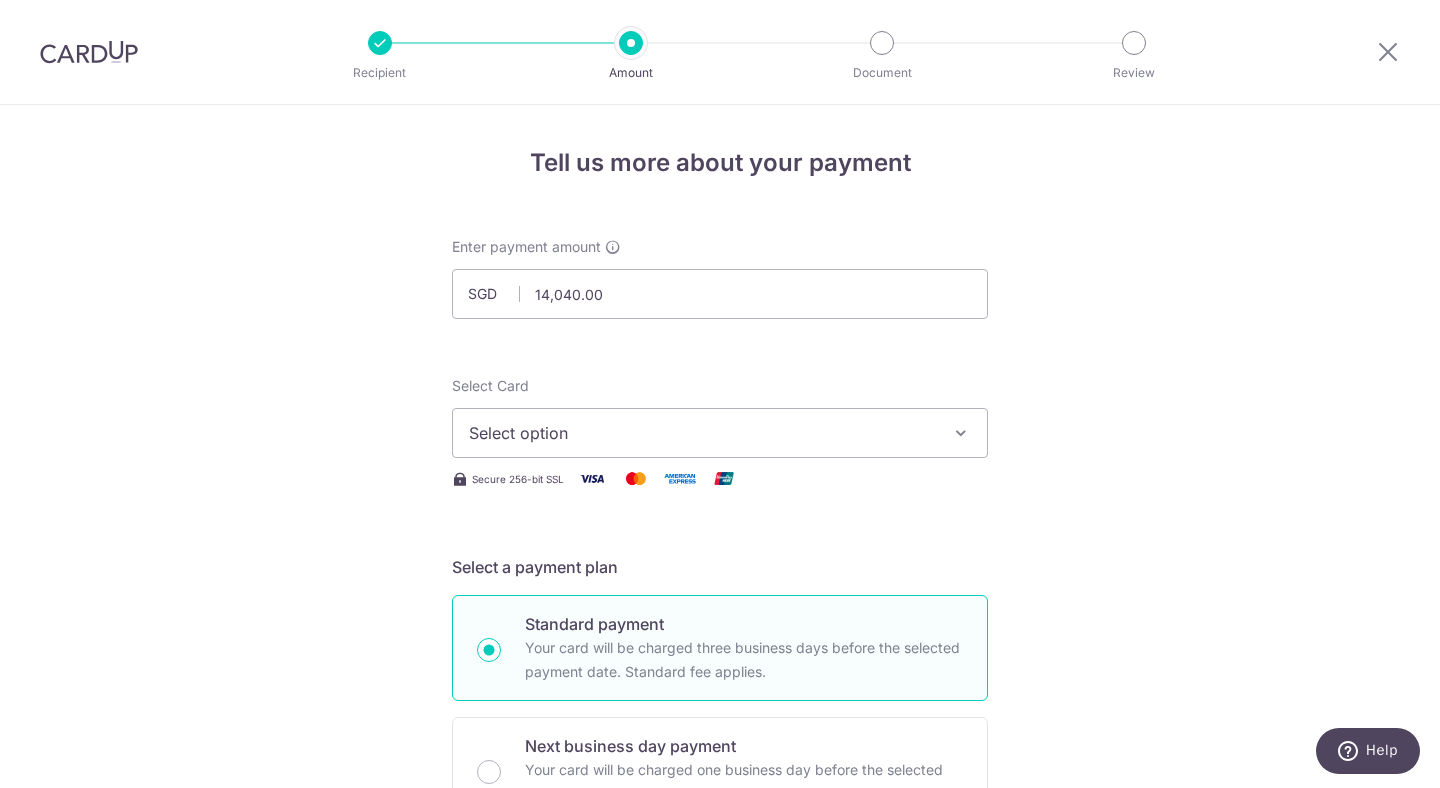 click on "Tell us more about your payment
Enter payment amount
SGD
14,040.00
14040.00
Select Card
Select option
Add credit card
Your Cards
**** 5234
**** 1003
**** 5327
**** 5413
**** 4442
**** 2001
Secure 256-bit SSL
Text" at bounding box center (720, 1009) 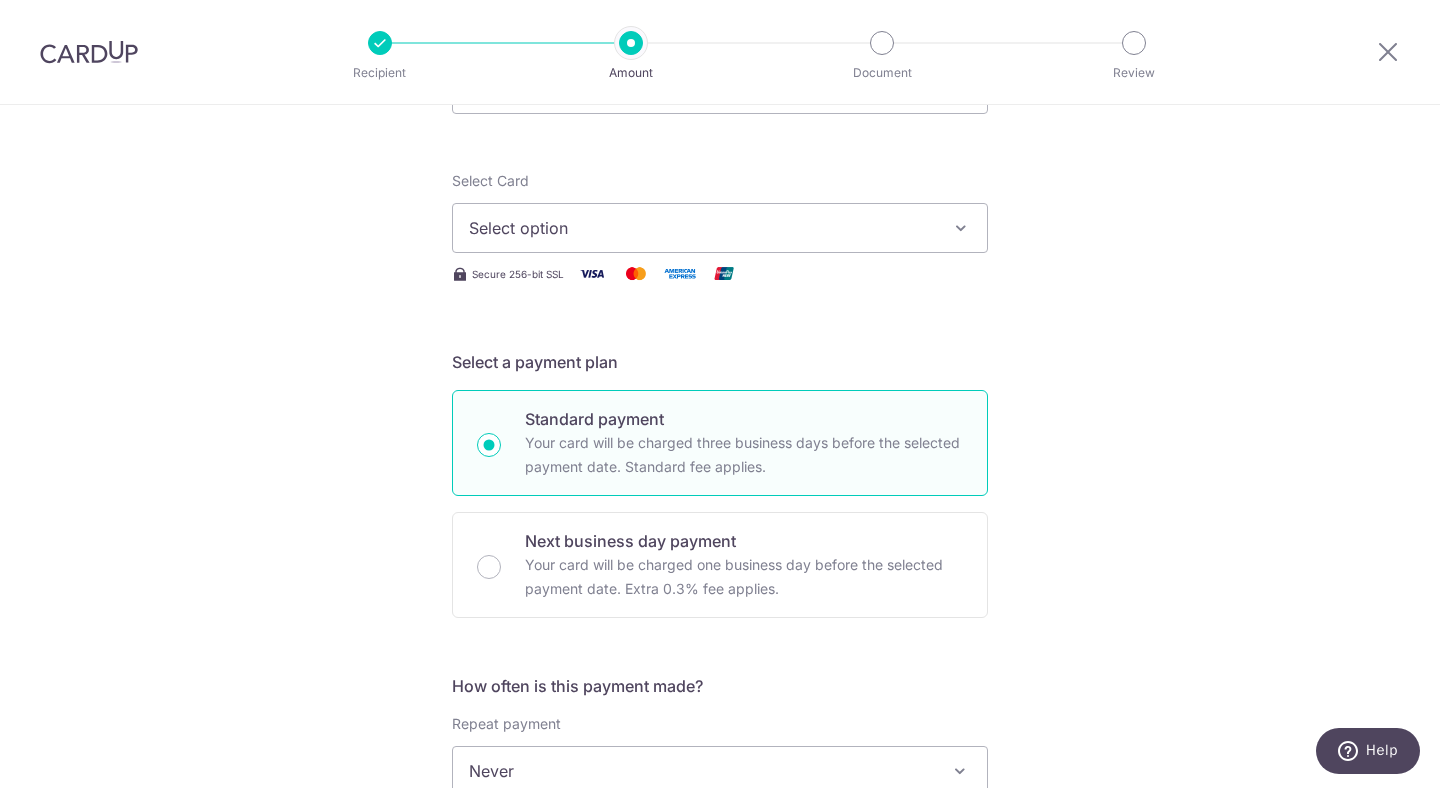 scroll, scrollTop: 246, scrollLeft: 0, axis: vertical 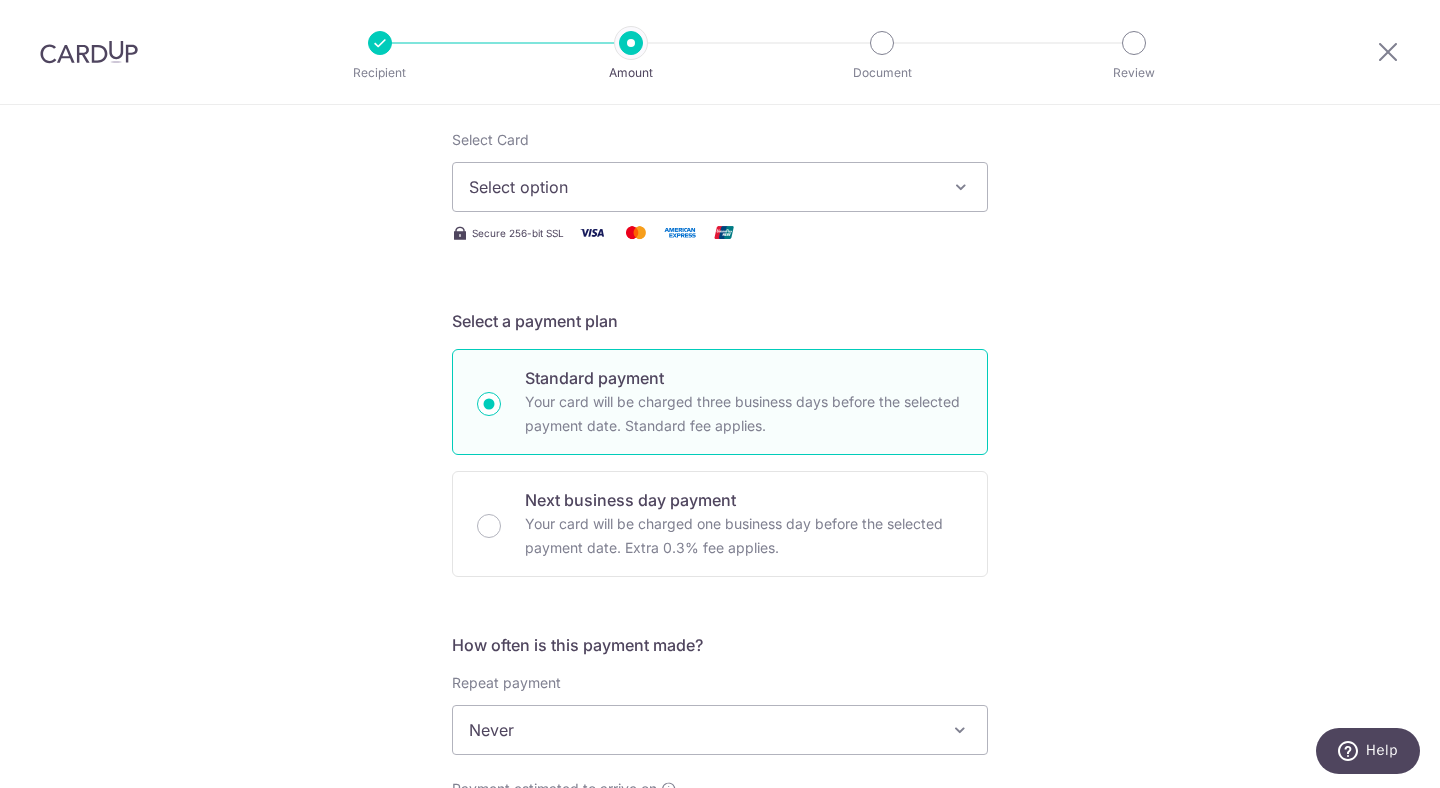 click on "Select option" at bounding box center (720, 187) 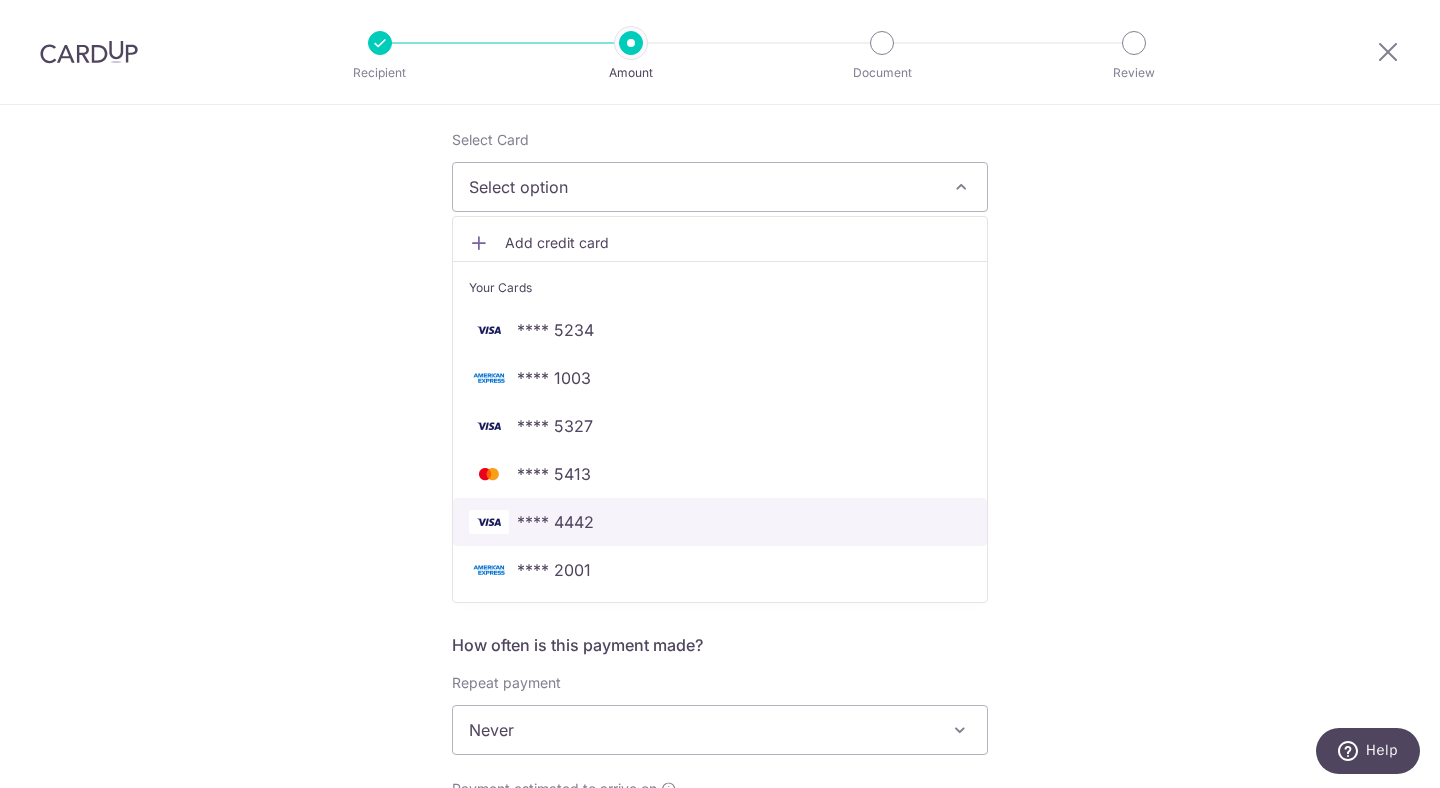 click on "**** 4442" at bounding box center (720, 522) 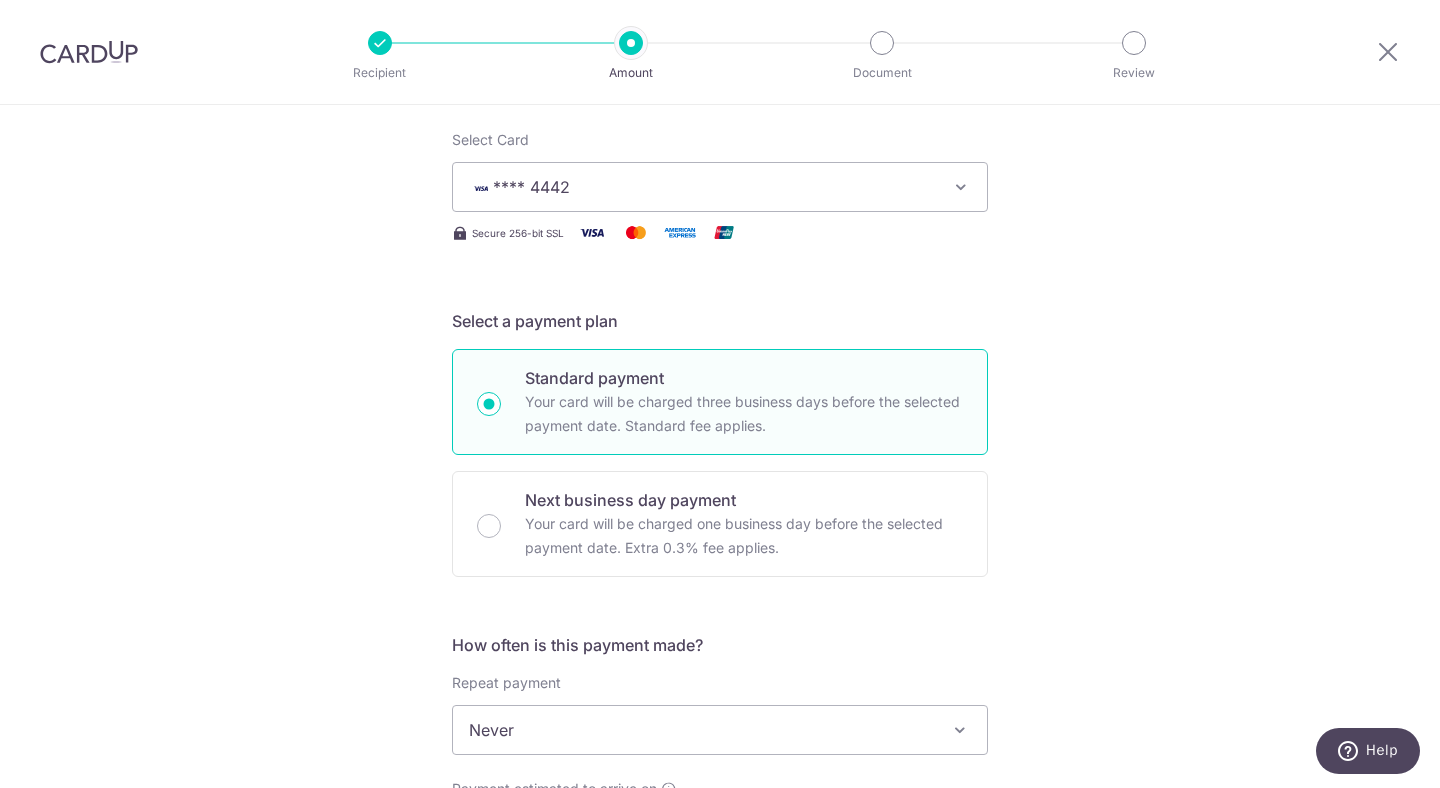 click on "Tell us more about your payment
Enter payment amount
SGD
14,040.00
14040.00
Select Card
**** 4442
Add credit card
Your Cards
**** 5234
**** 1003
**** 5327
**** 5413
**** 4442
**** 2001
Secure 256-bit SSL
Text" at bounding box center (720, 763) 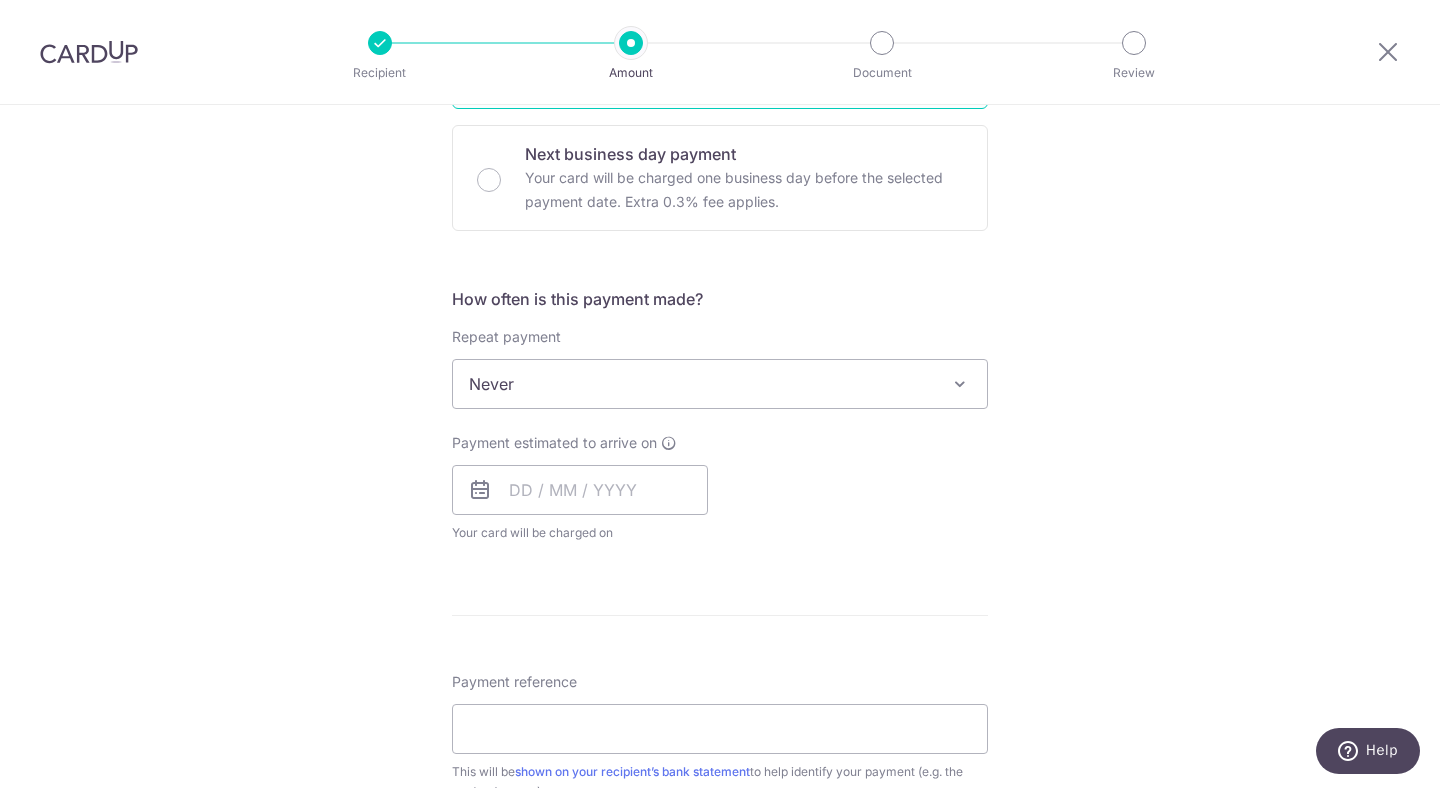 scroll, scrollTop: 590, scrollLeft: 0, axis: vertical 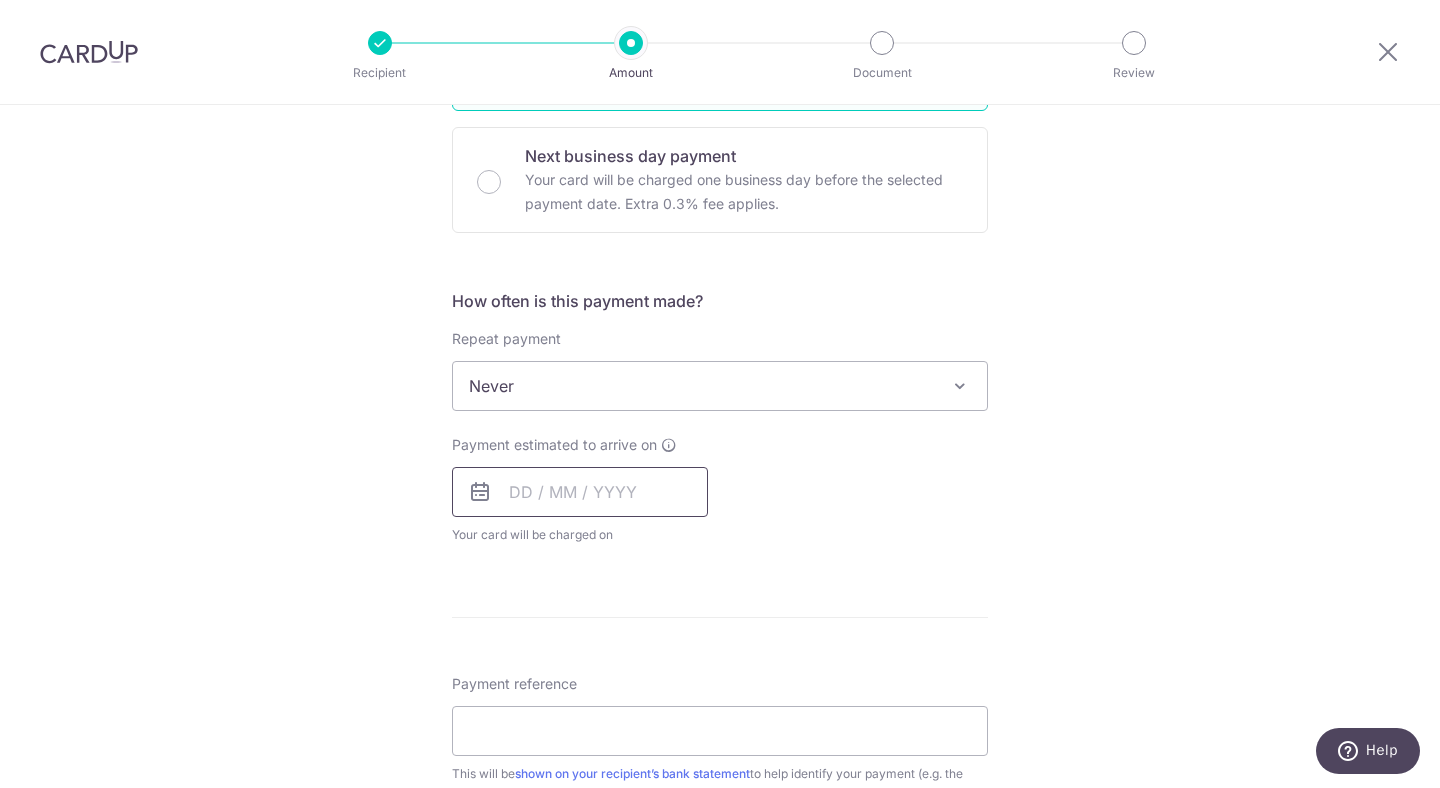 click at bounding box center (580, 492) 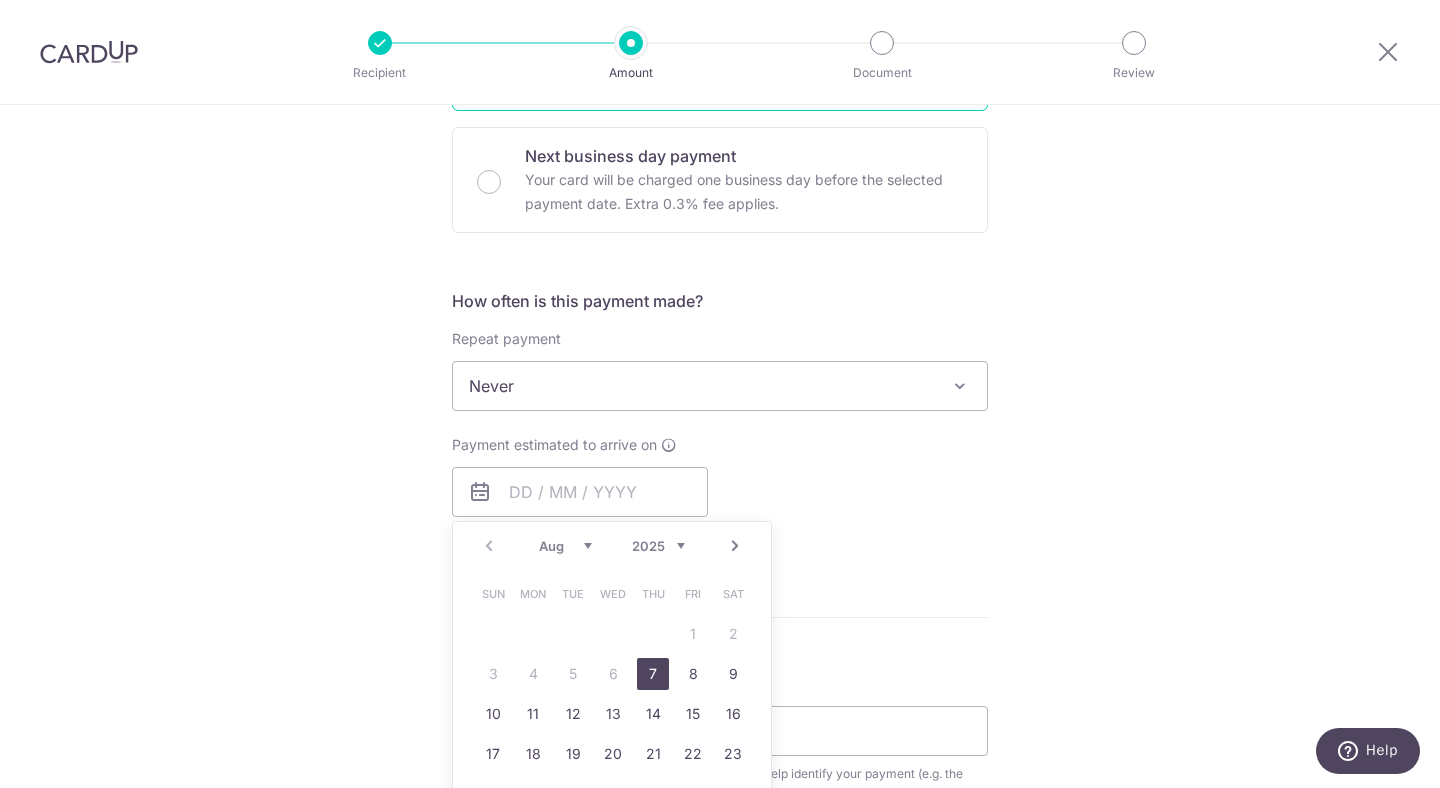 click on "7" at bounding box center (653, 674) 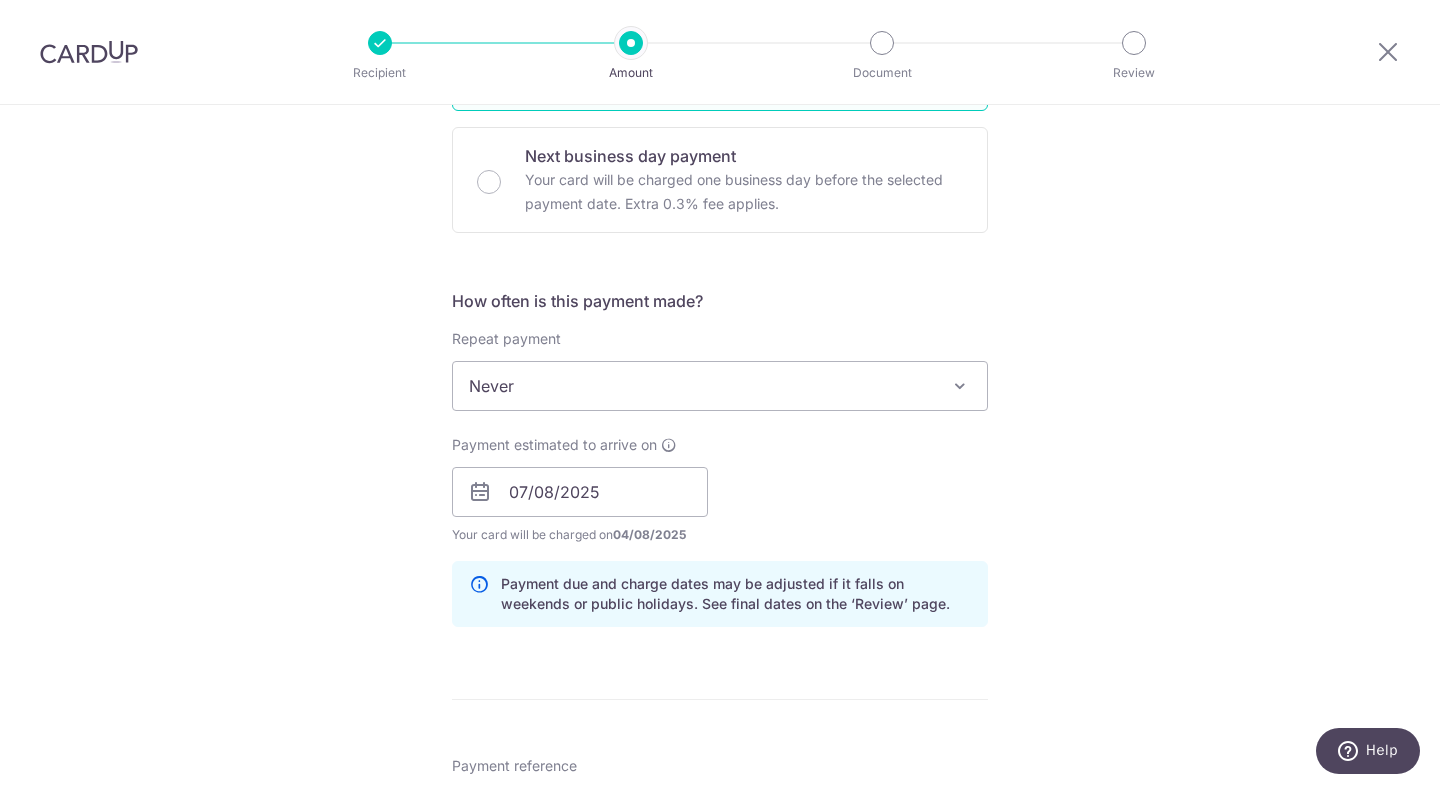 click on "Payment estimated to arrive on
07/08/2025
Prev Next Aug Sep Oct Nov Dec 2025 2026 2027 2028 2029 2030 2031 2032 2033 2034 2035 Sun Mon Tue Wed Thu Fri Sat           1 2 3 4 5 6 7 8 9 10 11 12 13 14 15 16 17 18 19 20 21 22 23 24 25 26 27 28 29 30 31
Your card will be charged on  04/08/2025  for the first payment
* If your payment is funded by  9:00am SGT on Tuesday 05/08/2025
05/08/2025
No. of Payments" at bounding box center [720, 490] 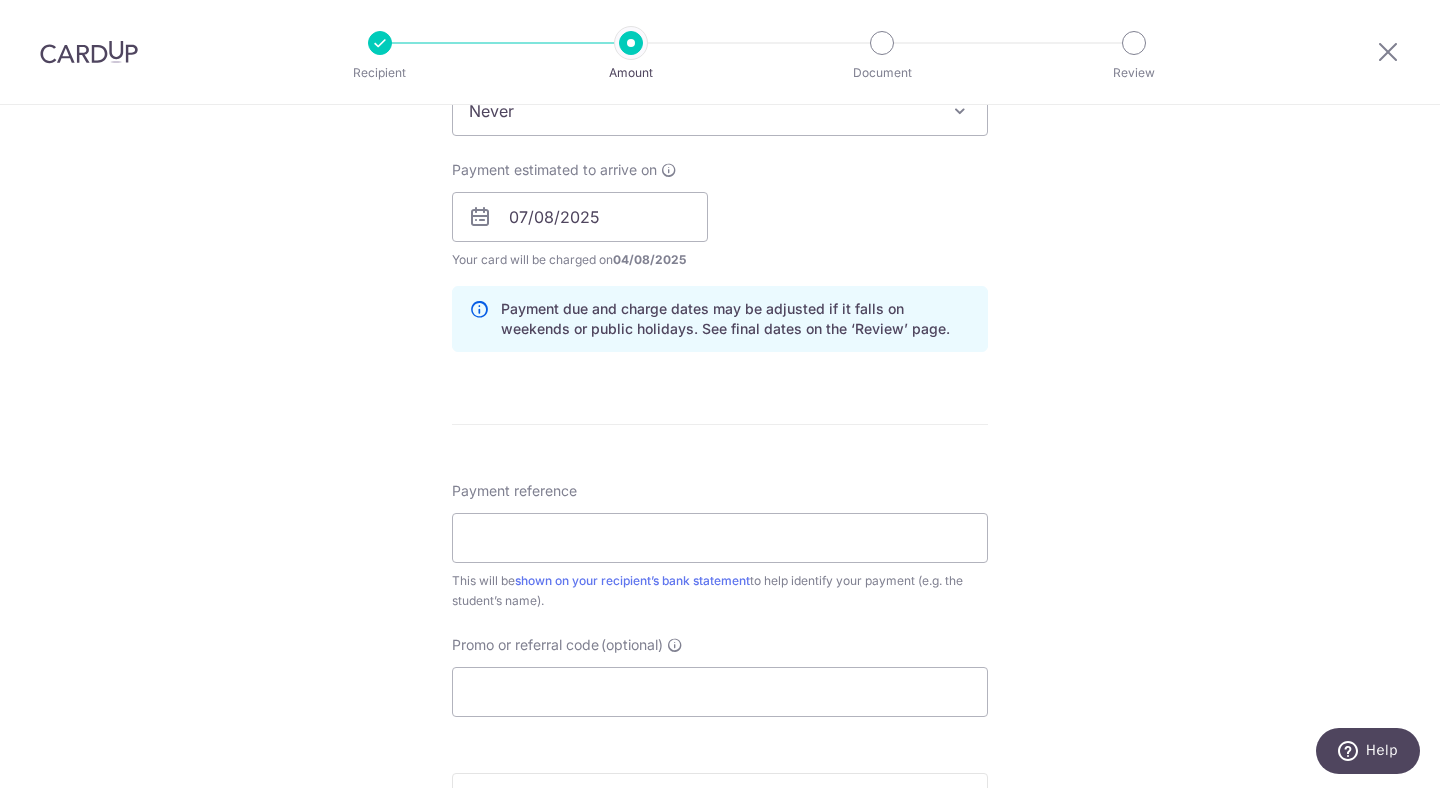 scroll, scrollTop: 866, scrollLeft: 0, axis: vertical 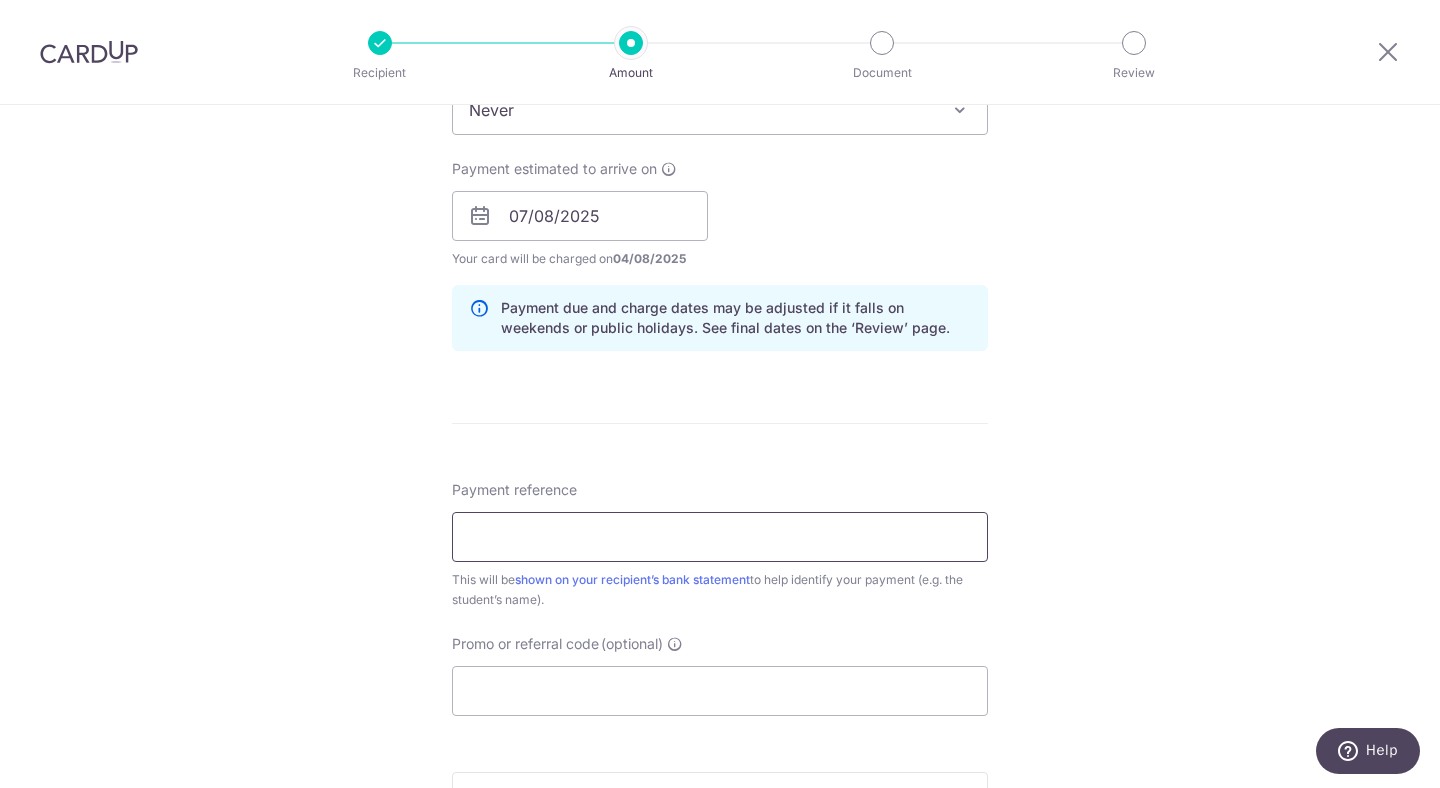 click on "Payment reference" at bounding box center [720, 537] 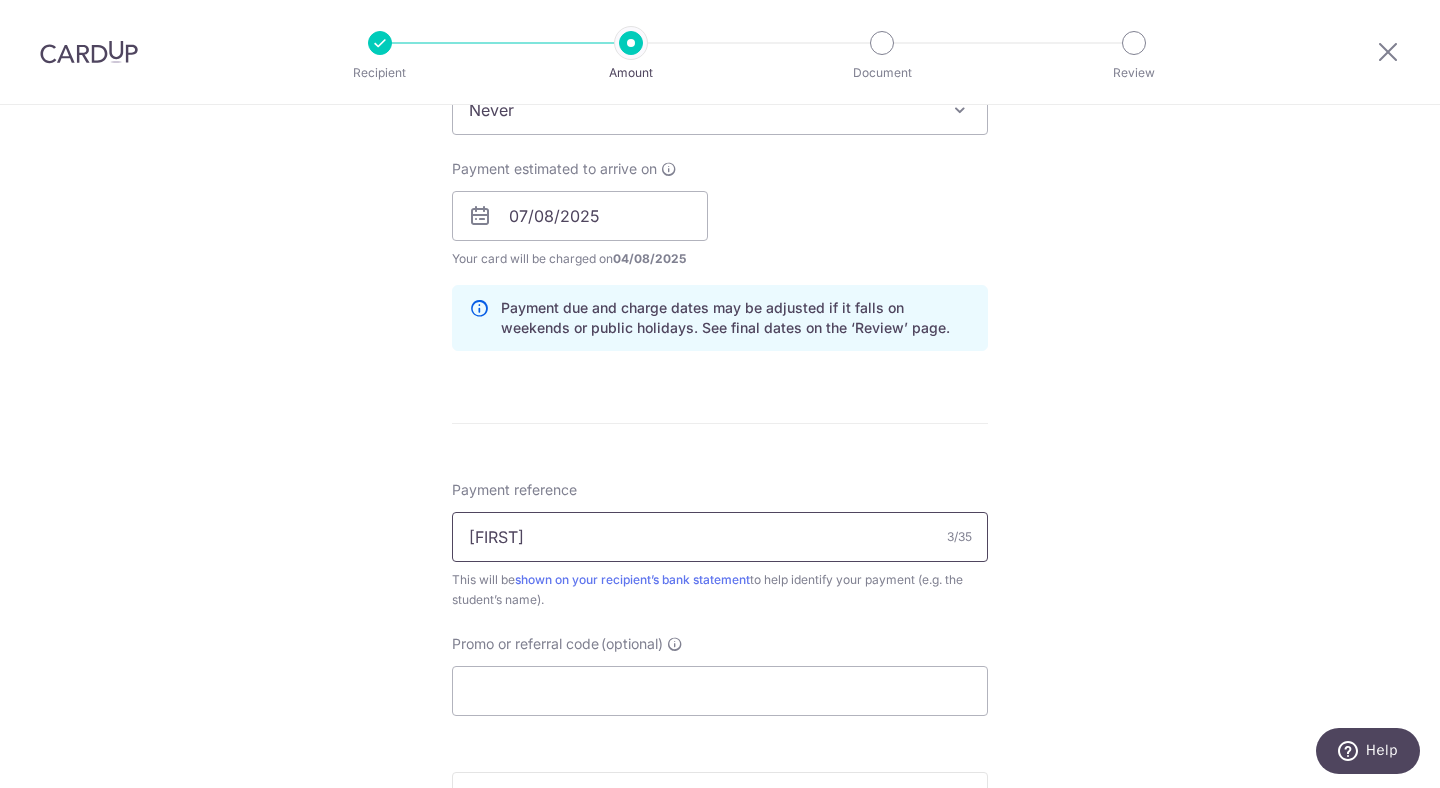 type on "♡˗ˏ✎*ೃ˚ ˚ ༘♡ ·˚꒰Anika꒱ ₊˚ˑ༄ ♡˗ˏ✎*ೃ" 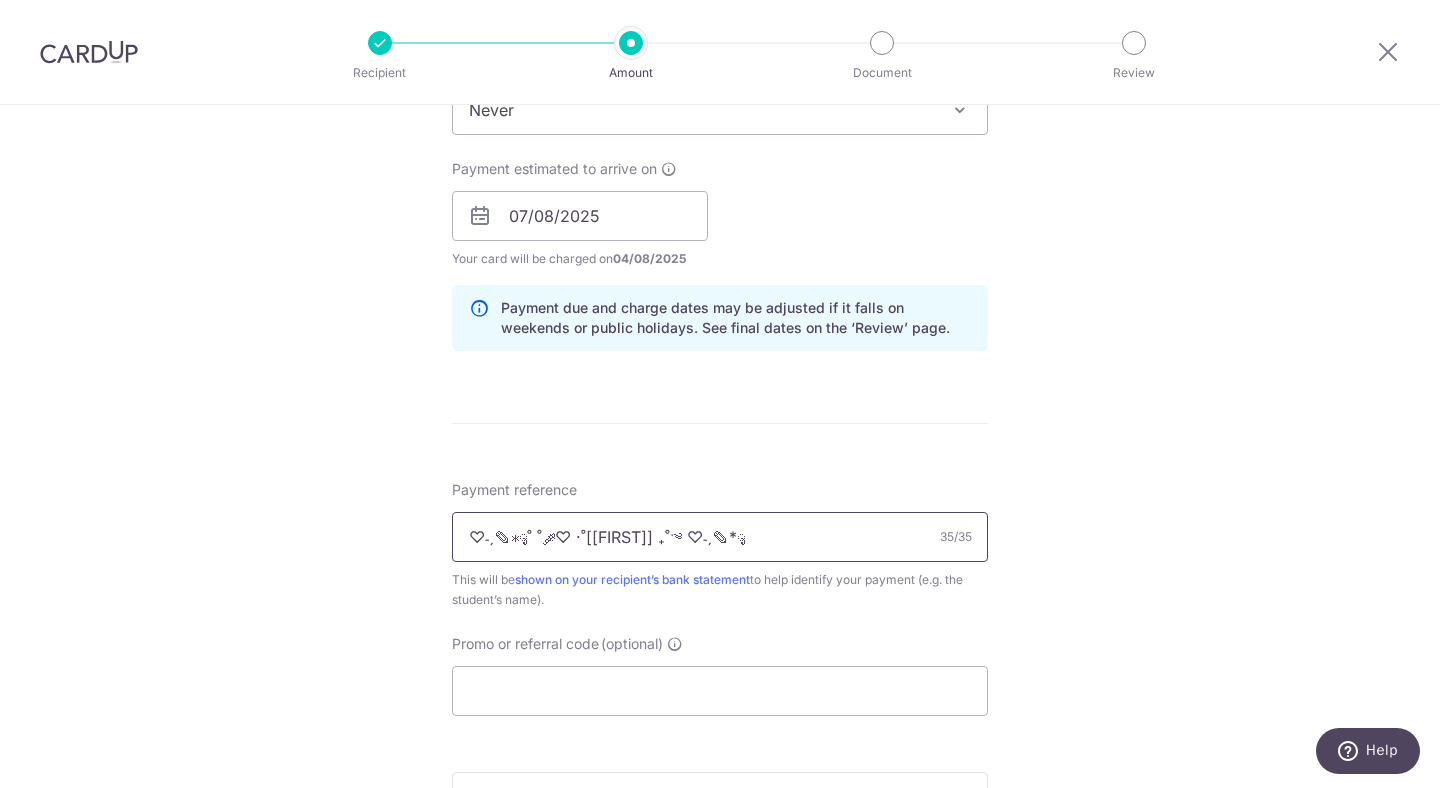 click on "♡˗ˏ✎*ೃ˚ ˚ ༘♡ ·˚꒰Anika꒱ ₊˚ˑ༄ ♡˗ˏ✎*ೃ" at bounding box center [720, 537] 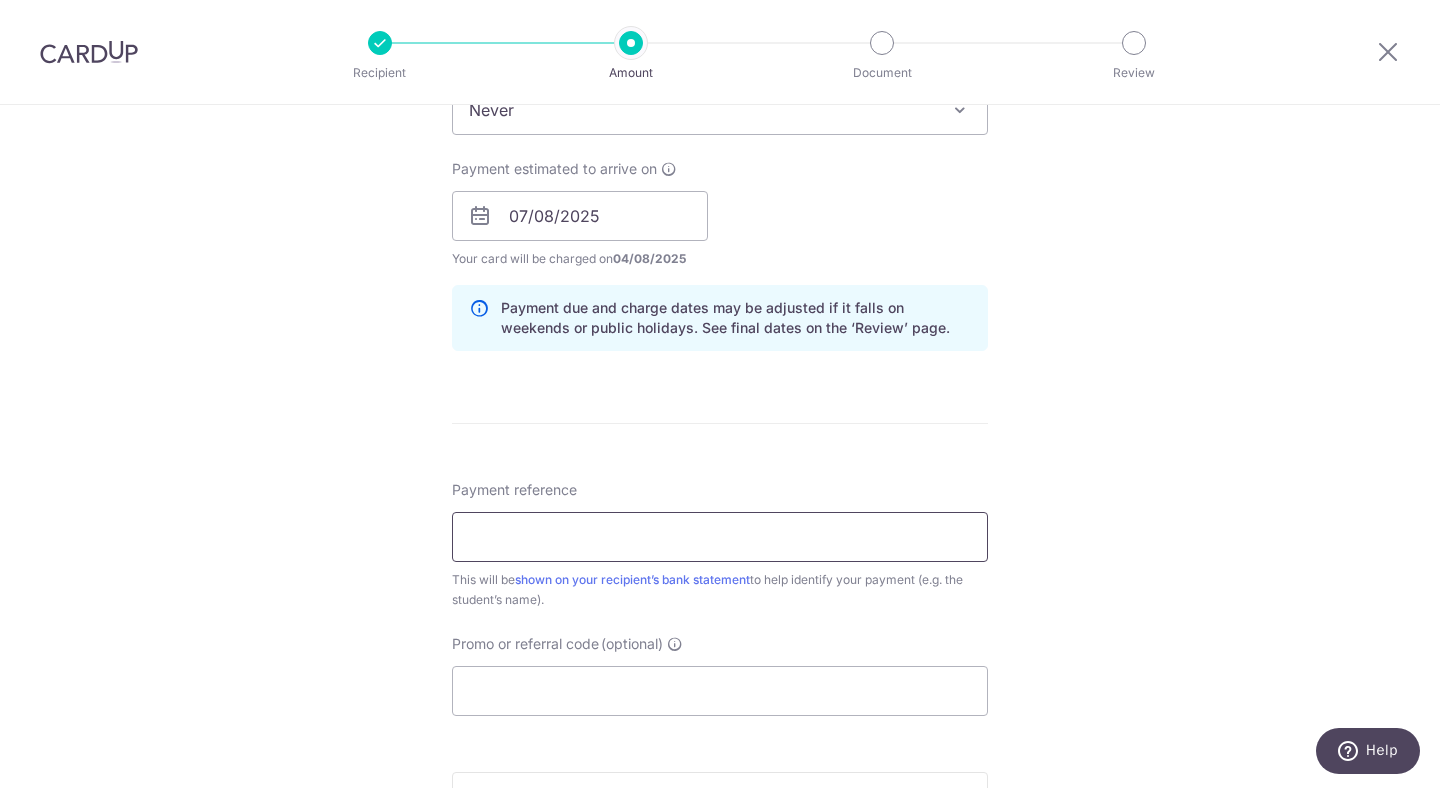 paste on "[FIRST] [LAST]" 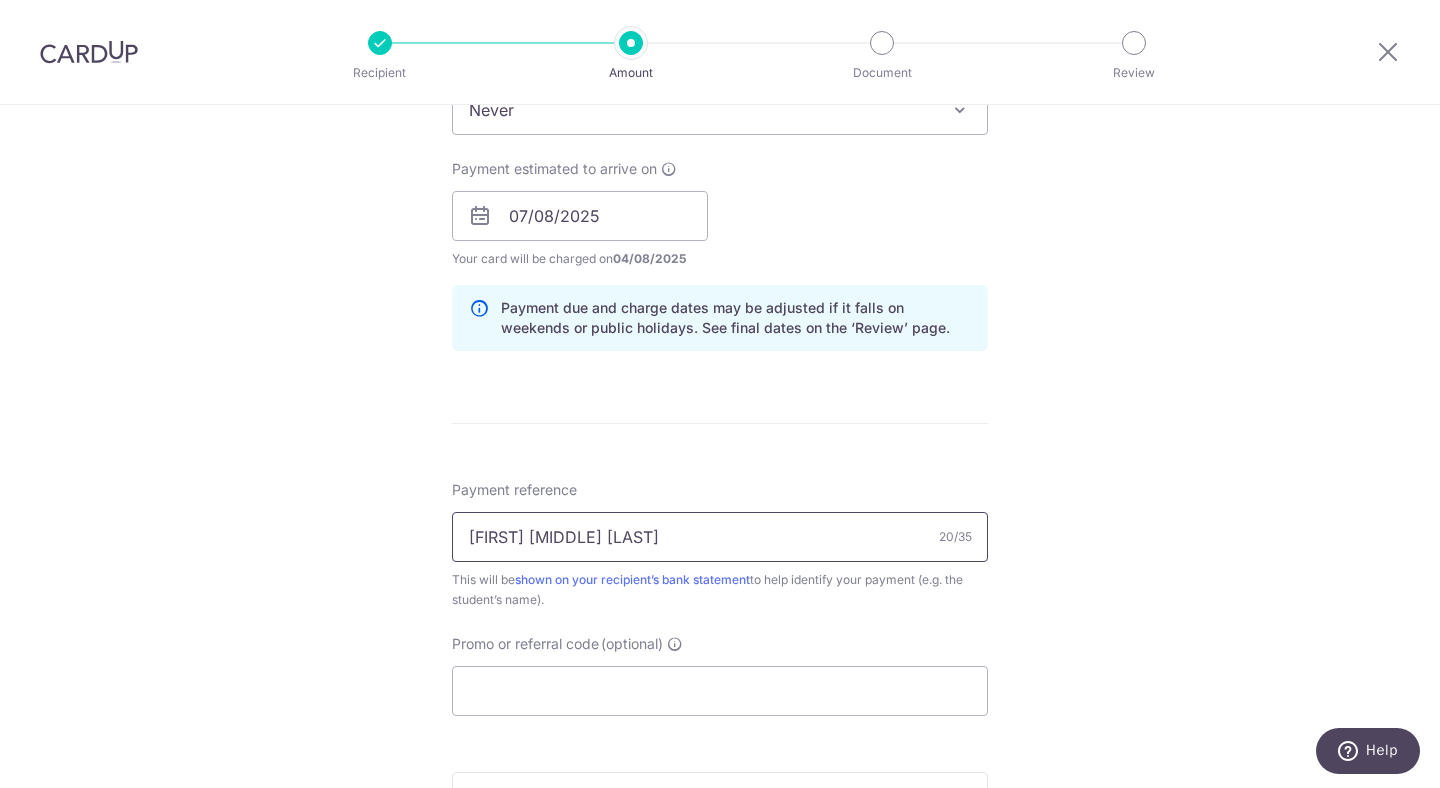 paste on "INV446224" 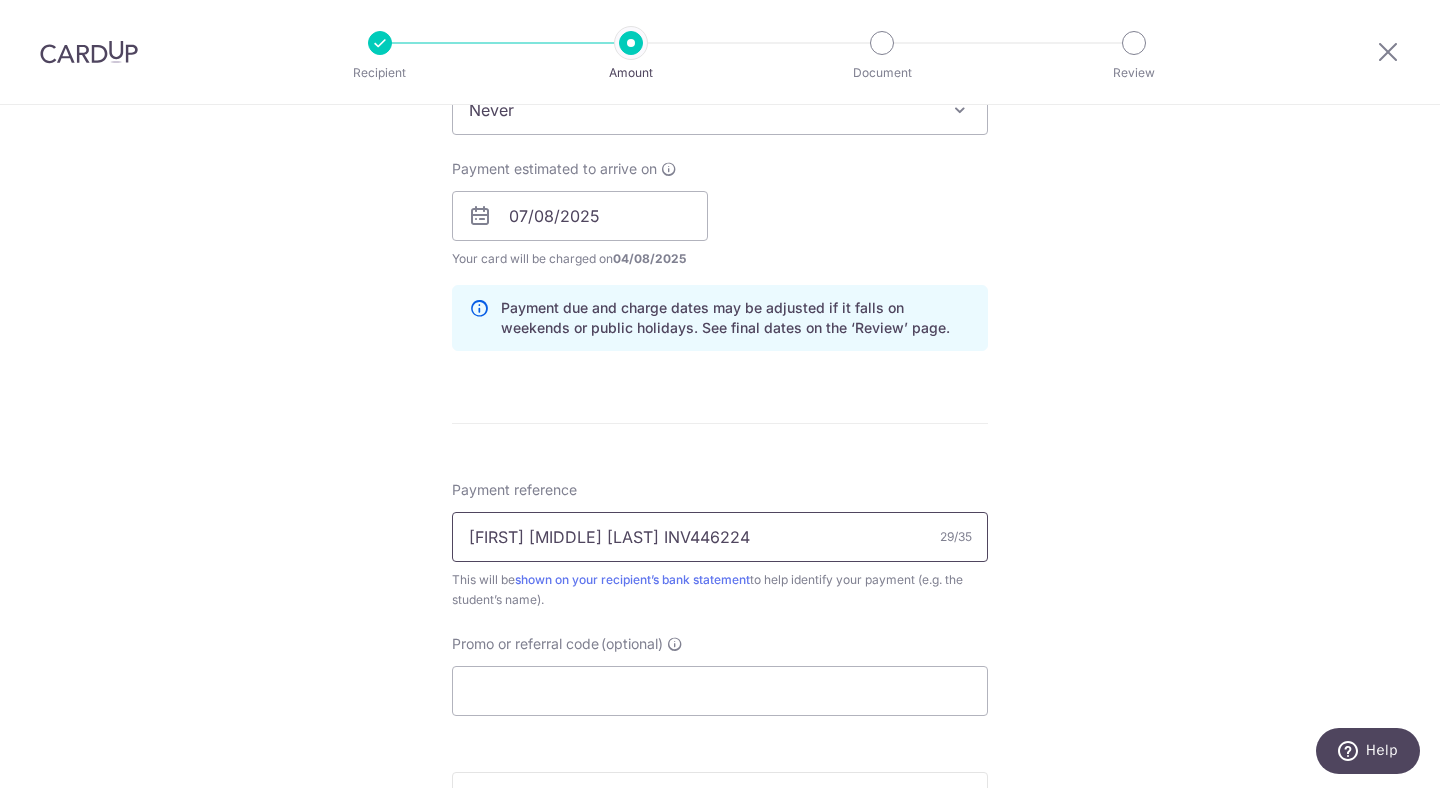 type on "[FIRST] [LAST] INV446224" 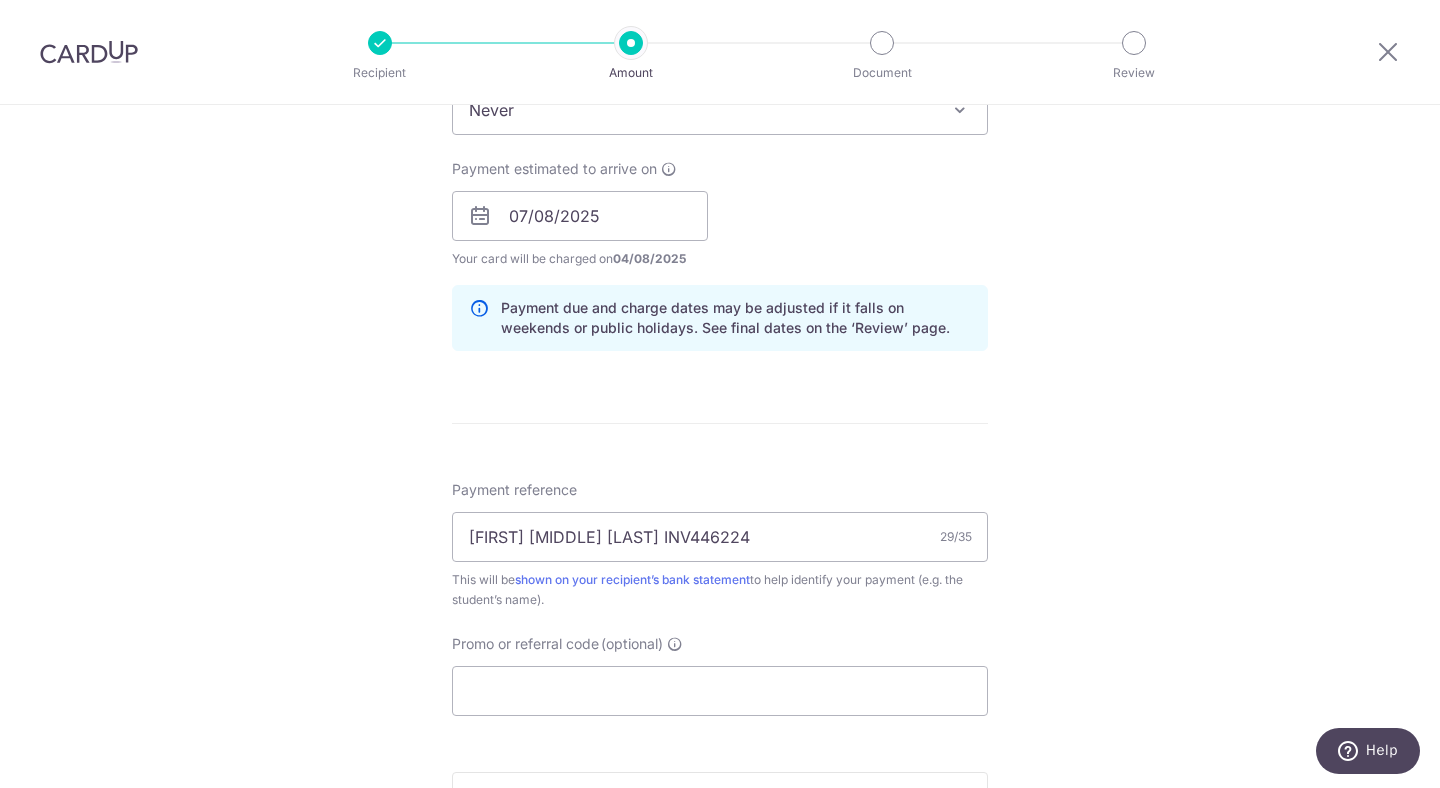 click on "Tell us more about your payment
Enter payment amount
SGD
14,040.00
14040.00
Select Card
**** 4442
Add credit card
Your Cards
**** 5234
**** 1003
**** 5327
**** 5413
**** 4442
**** 2001
Secure 256-bit SSL
Text" at bounding box center [720, 184] 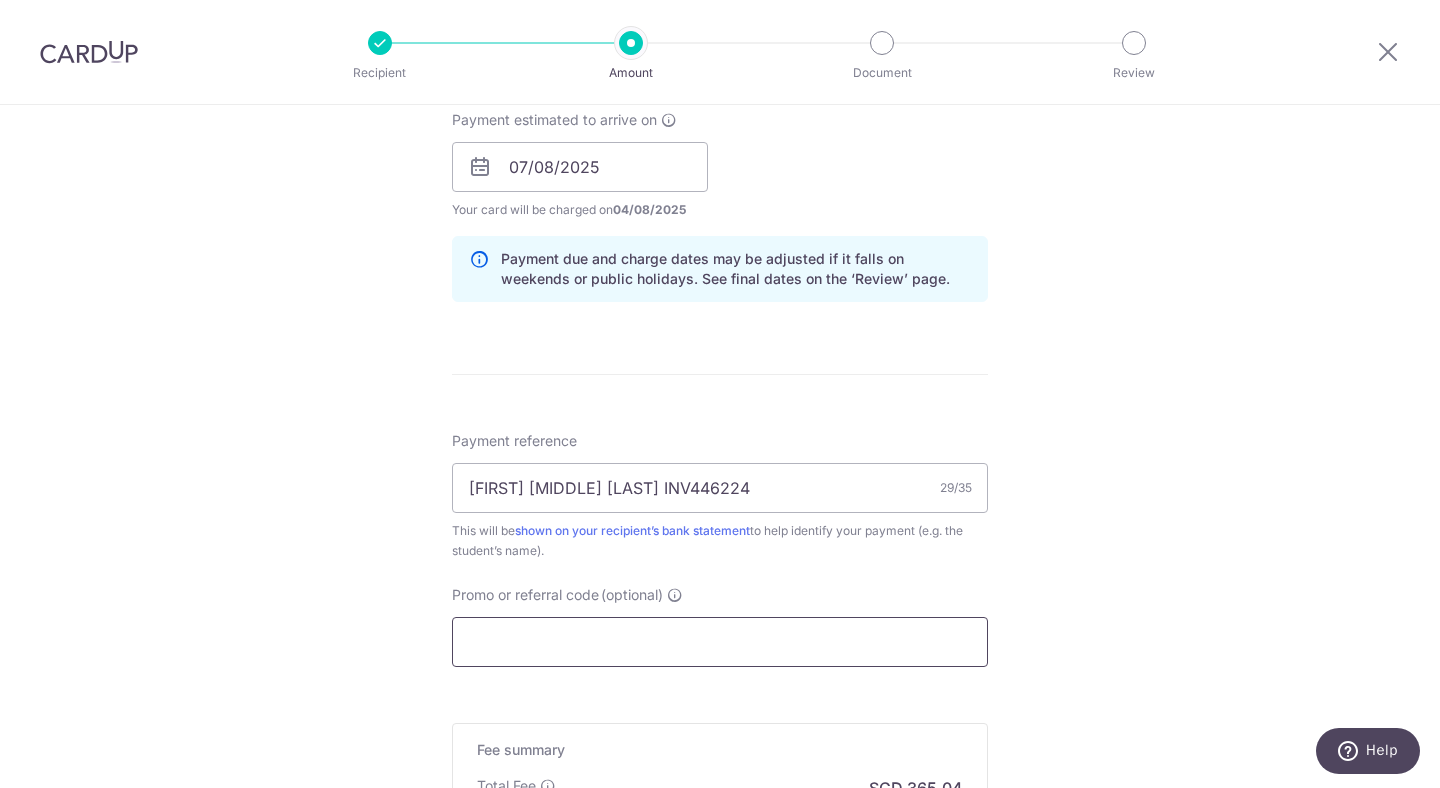 click on "Promo or referral code
(optional)" at bounding box center (720, 642) 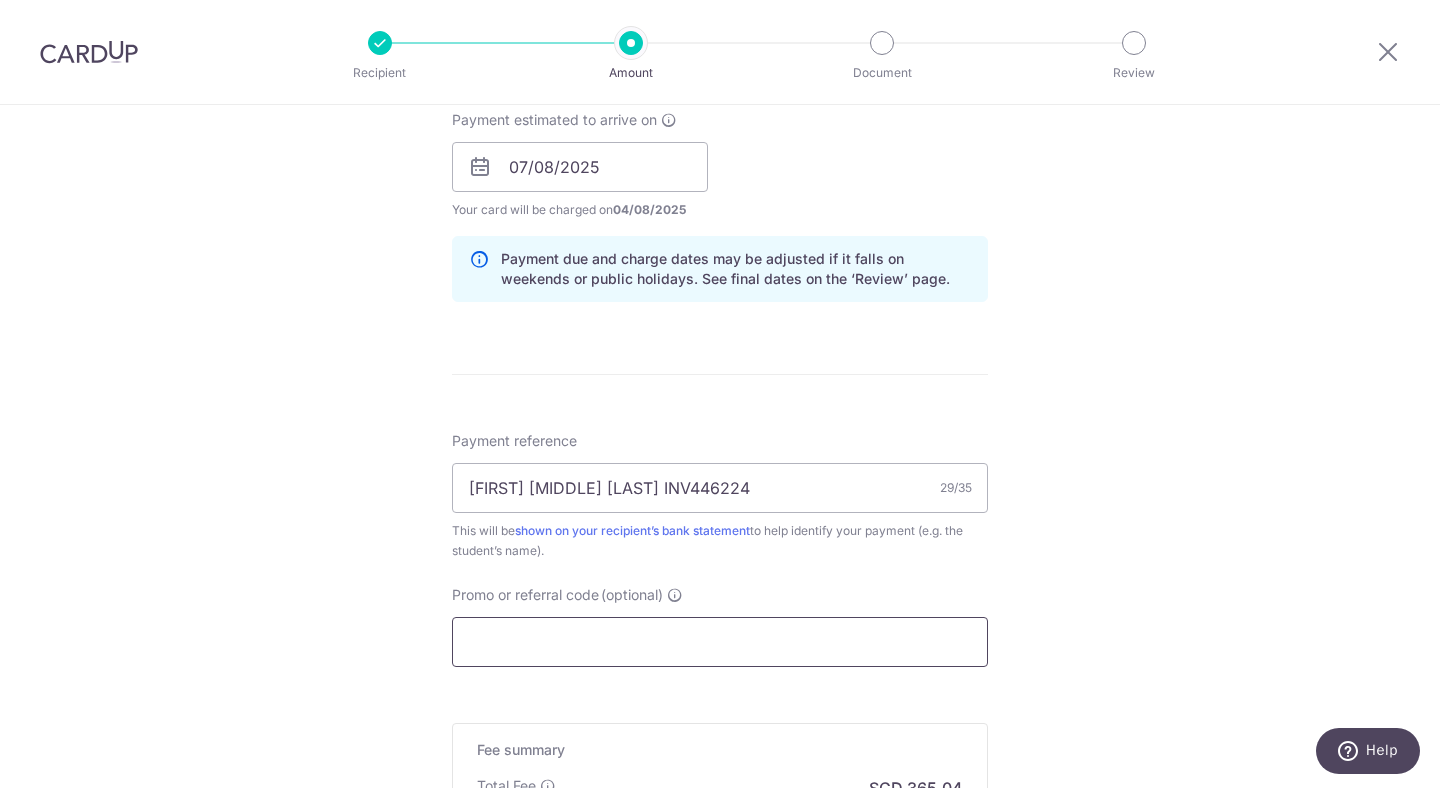paste on "OFF225" 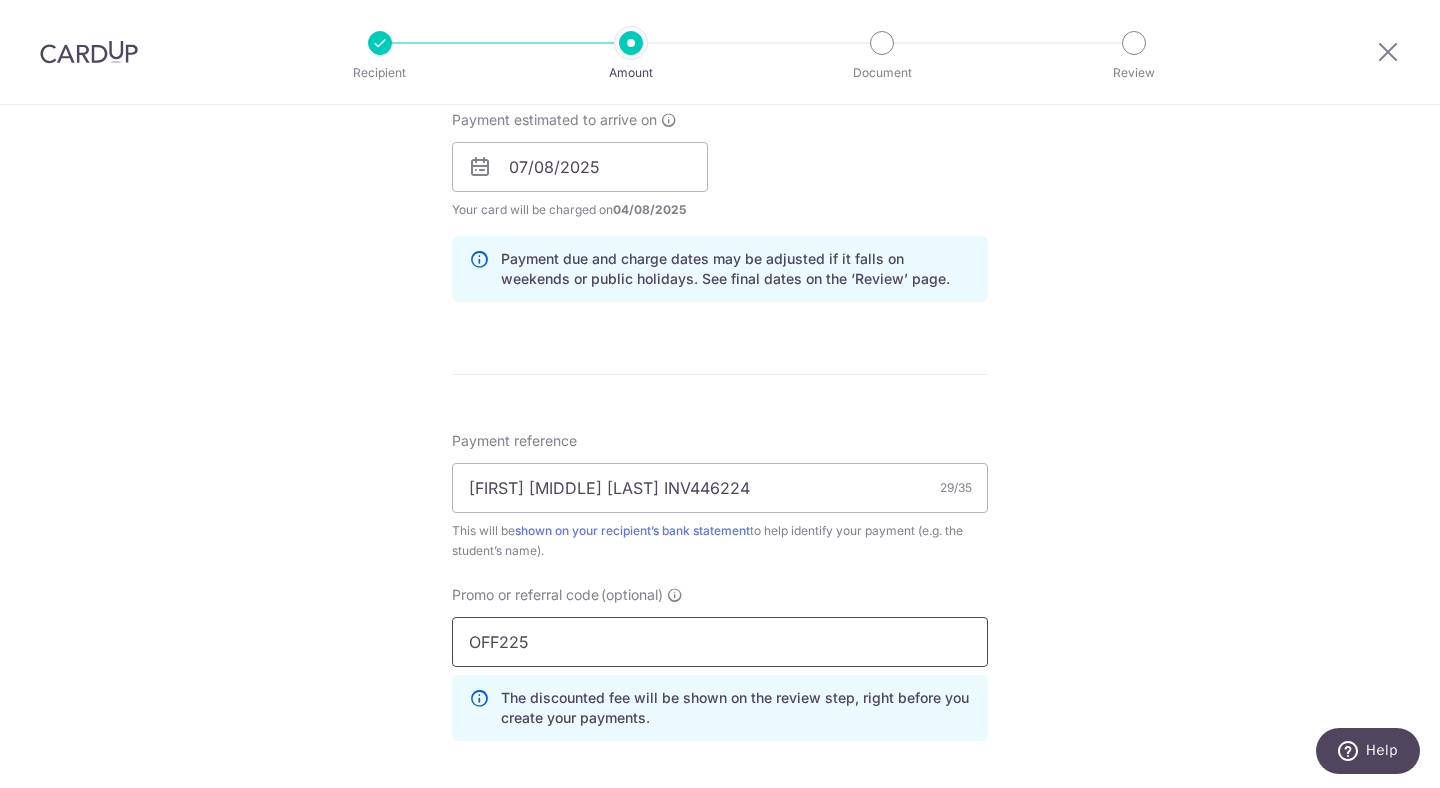 type on "OFF225" 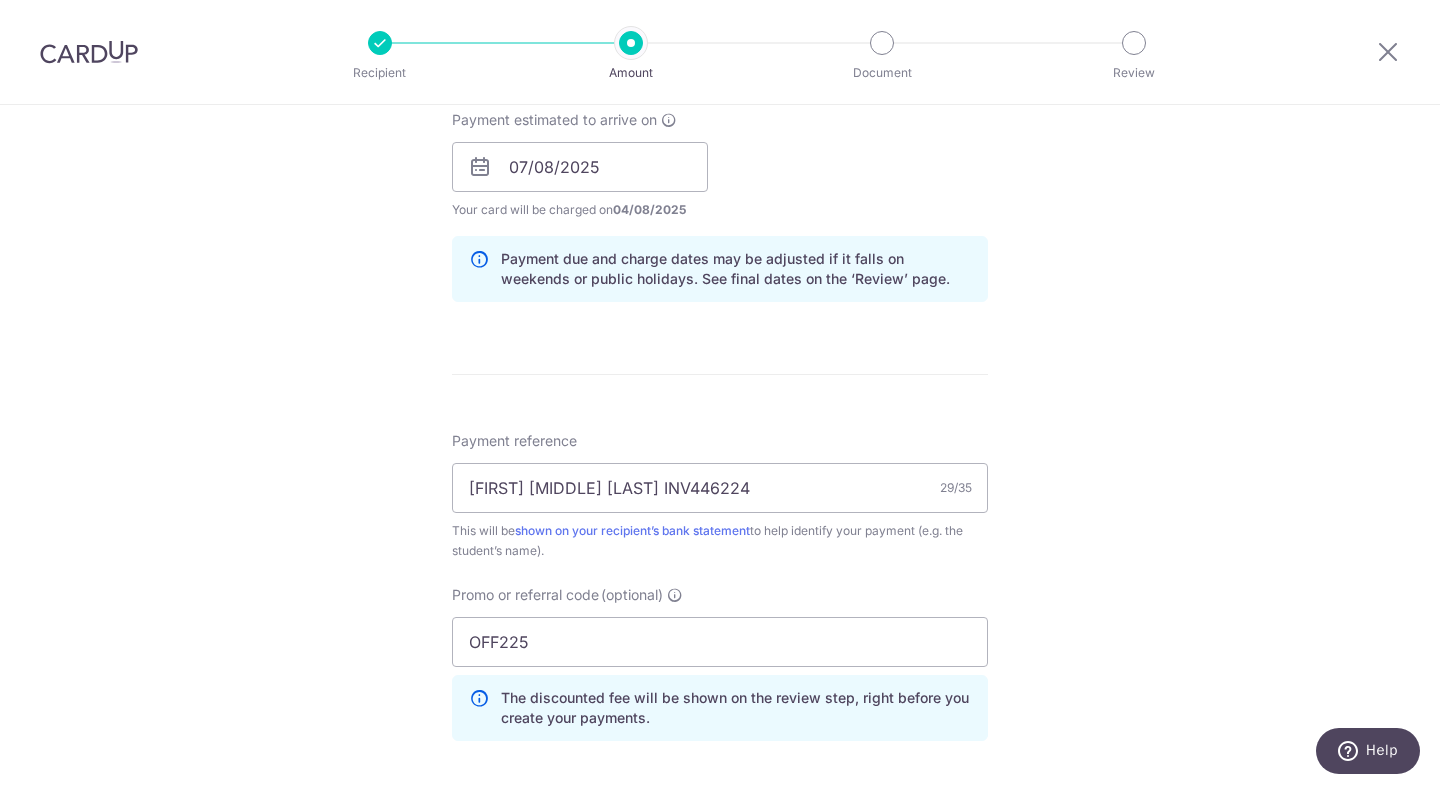 click on "Tell us more about your payment
Enter payment amount
SGD
14,040.00
14040.00
Select Card
**** 4442
Add credit card
Your Cards
**** 5234
**** 1003
**** 5327
**** 5413
**** 4442
**** 2001
Secure 256-bit SSL
Text" at bounding box center [720, 180] 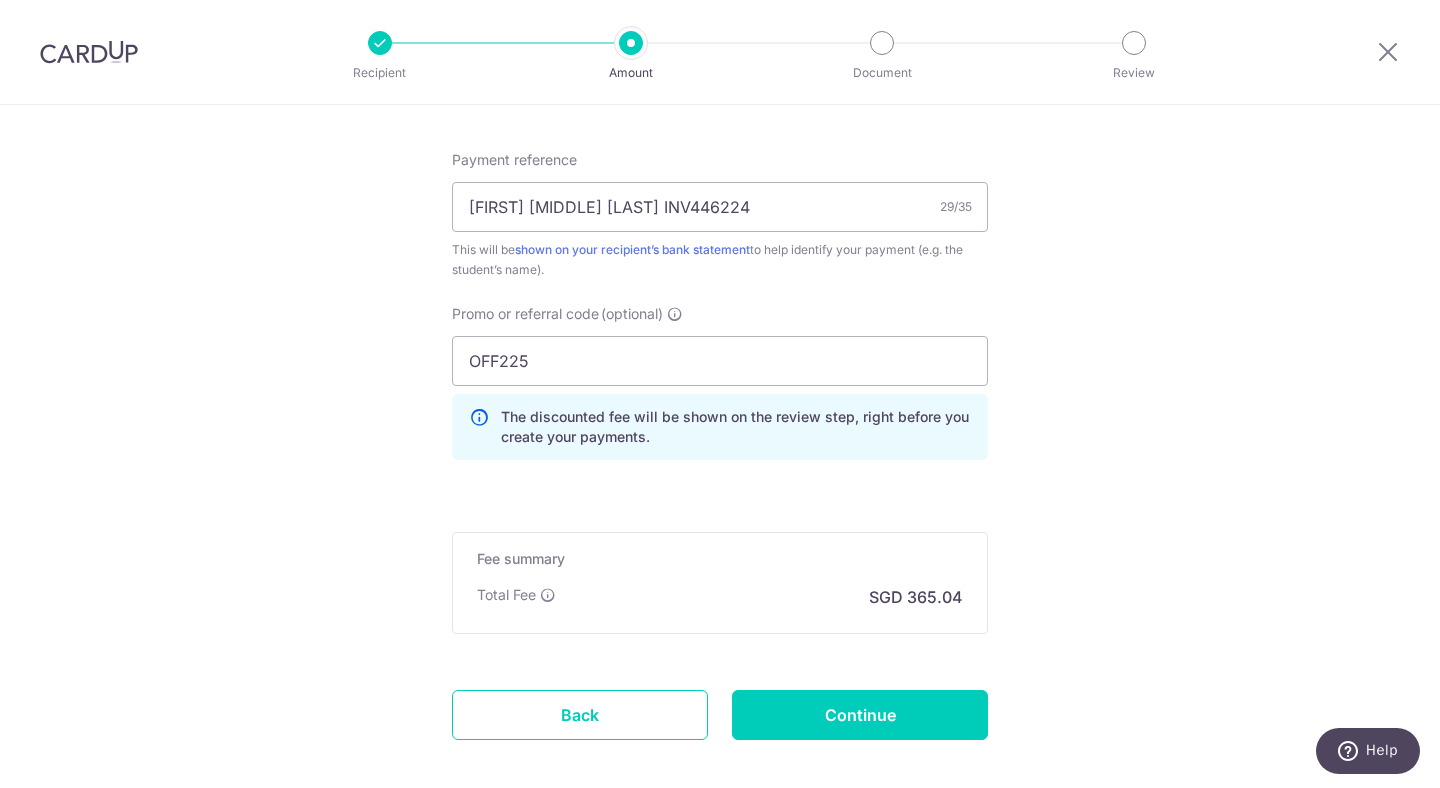 scroll, scrollTop: 1247, scrollLeft: 0, axis: vertical 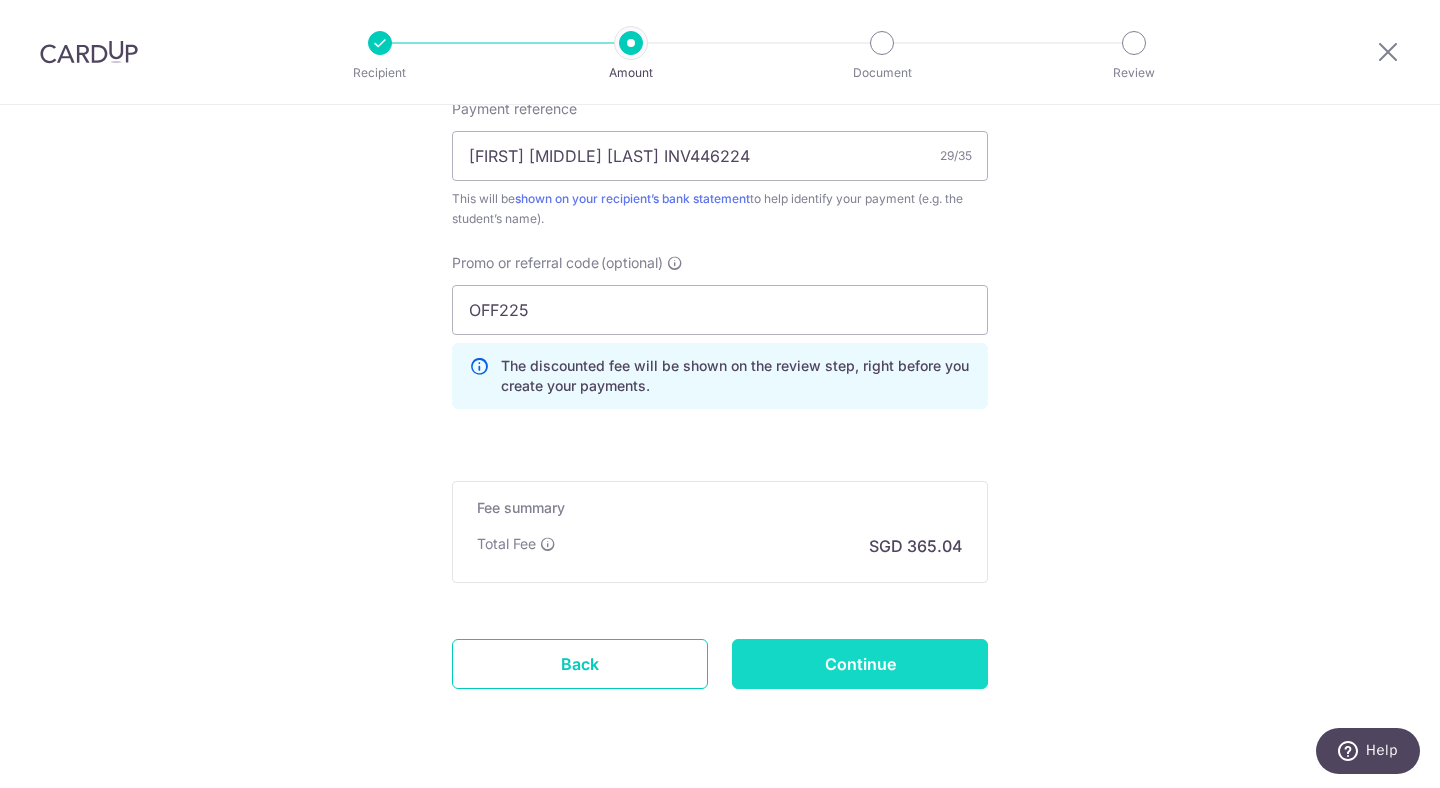 click on "Continue" at bounding box center (860, 664) 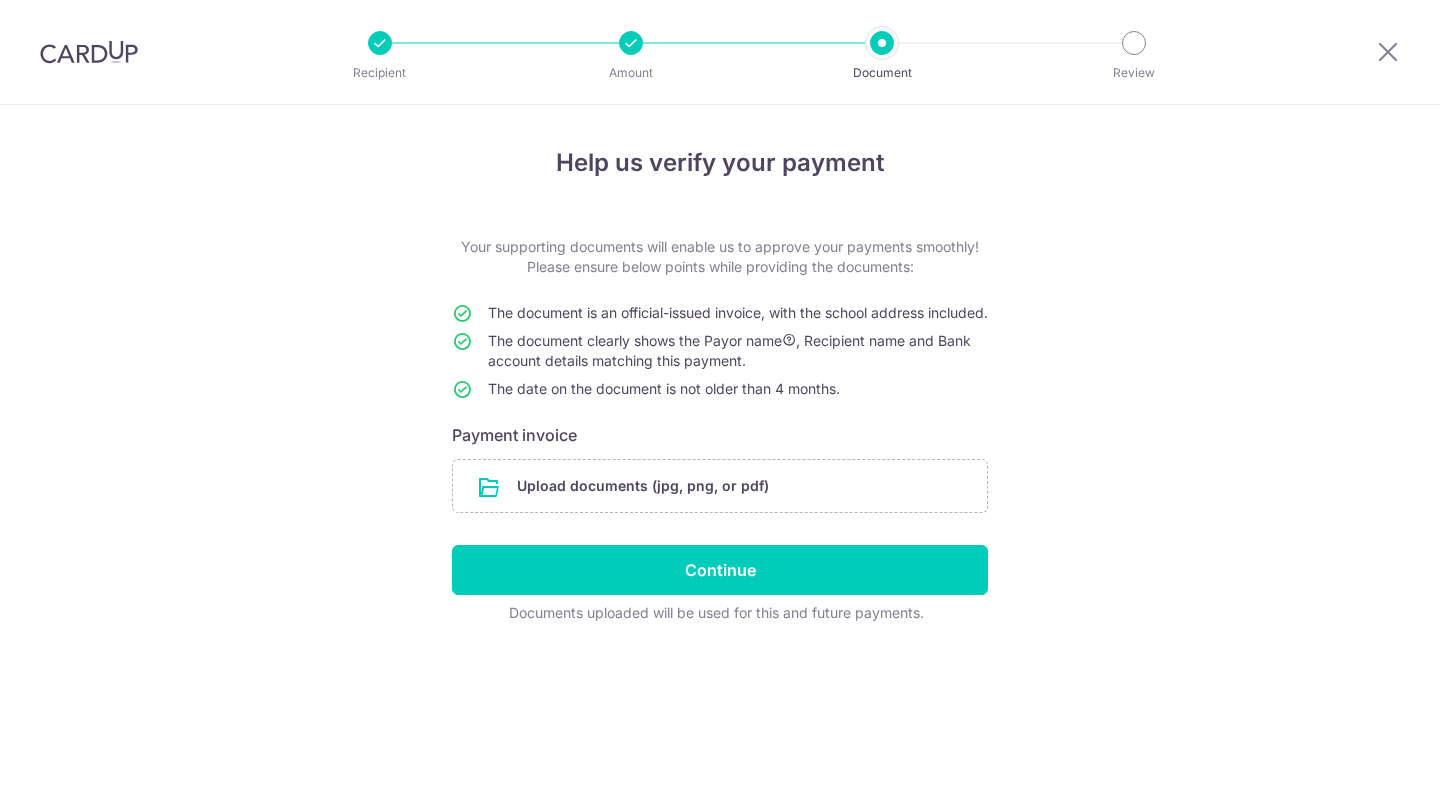 scroll, scrollTop: 0, scrollLeft: 0, axis: both 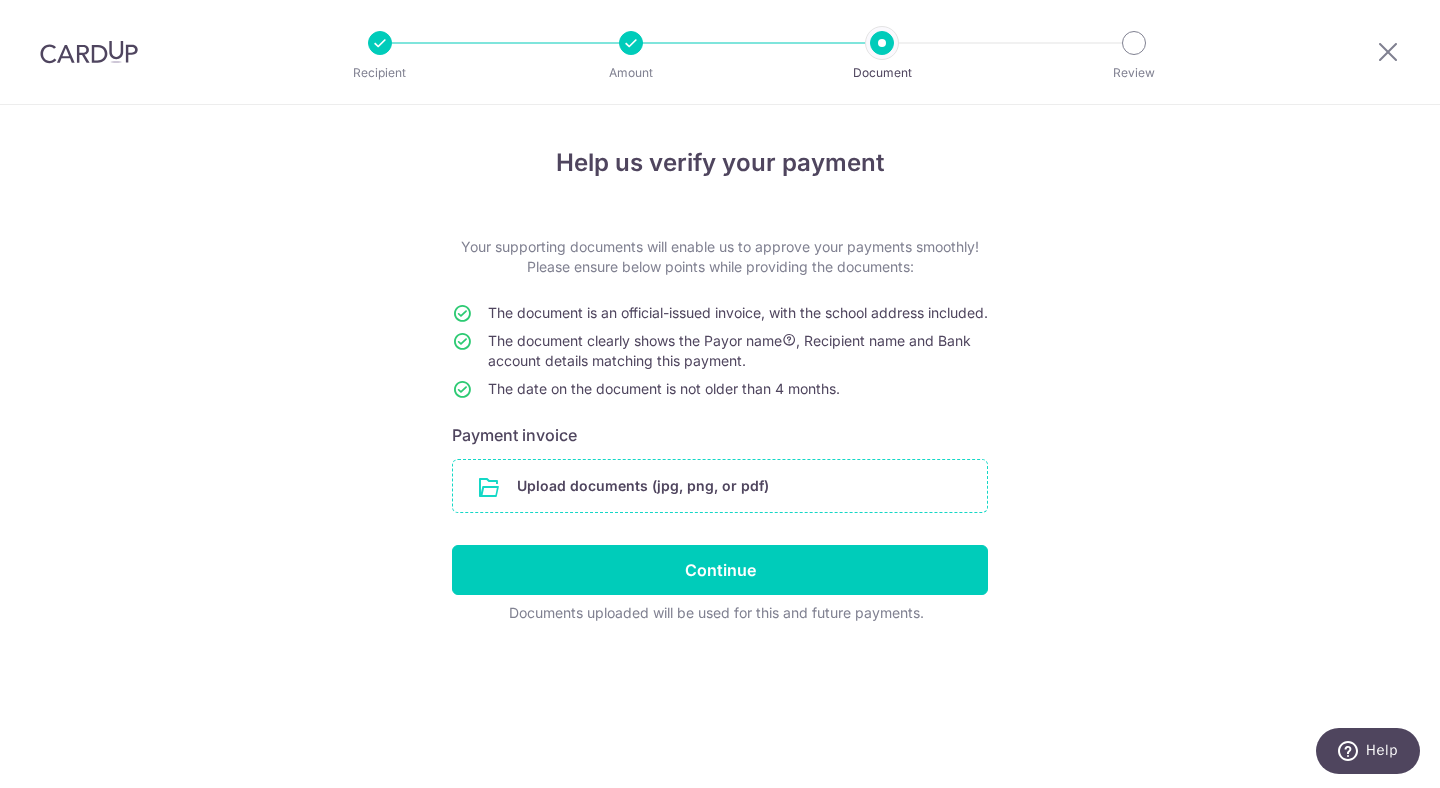 click at bounding box center (720, 486) 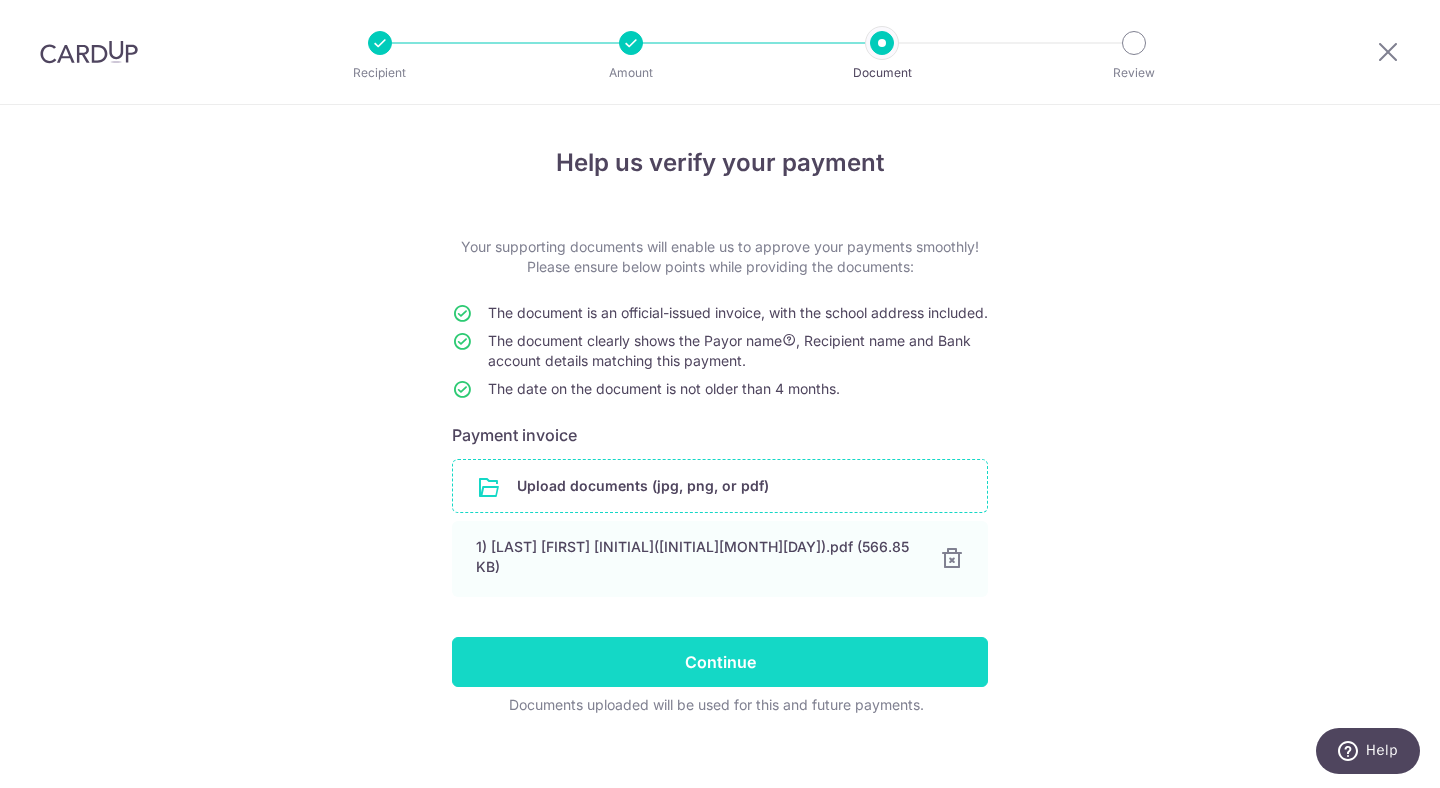 click on "Continue" at bounding box center (720, 662) 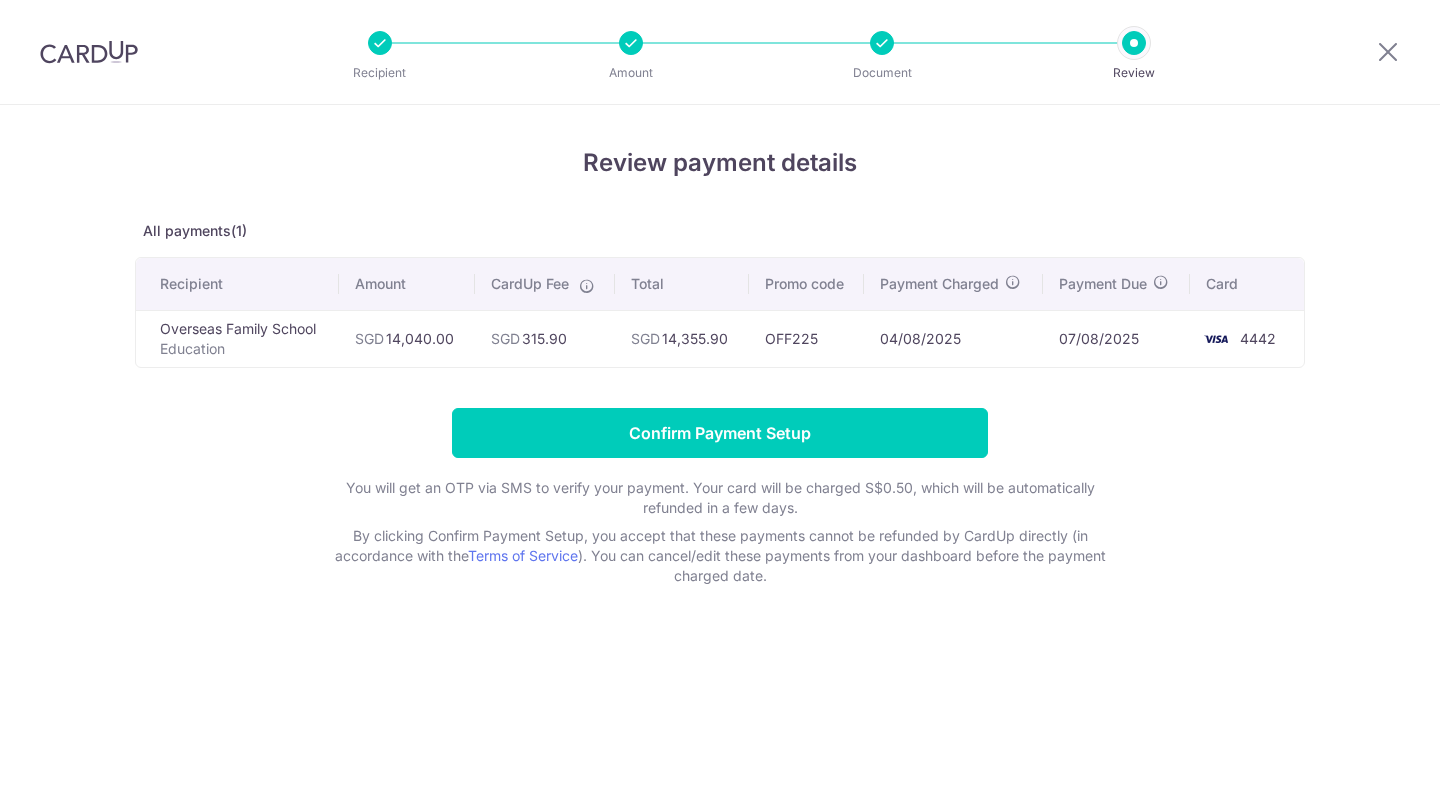 scroll, scrollTop: 0, scrollLeft: 0, axis: both 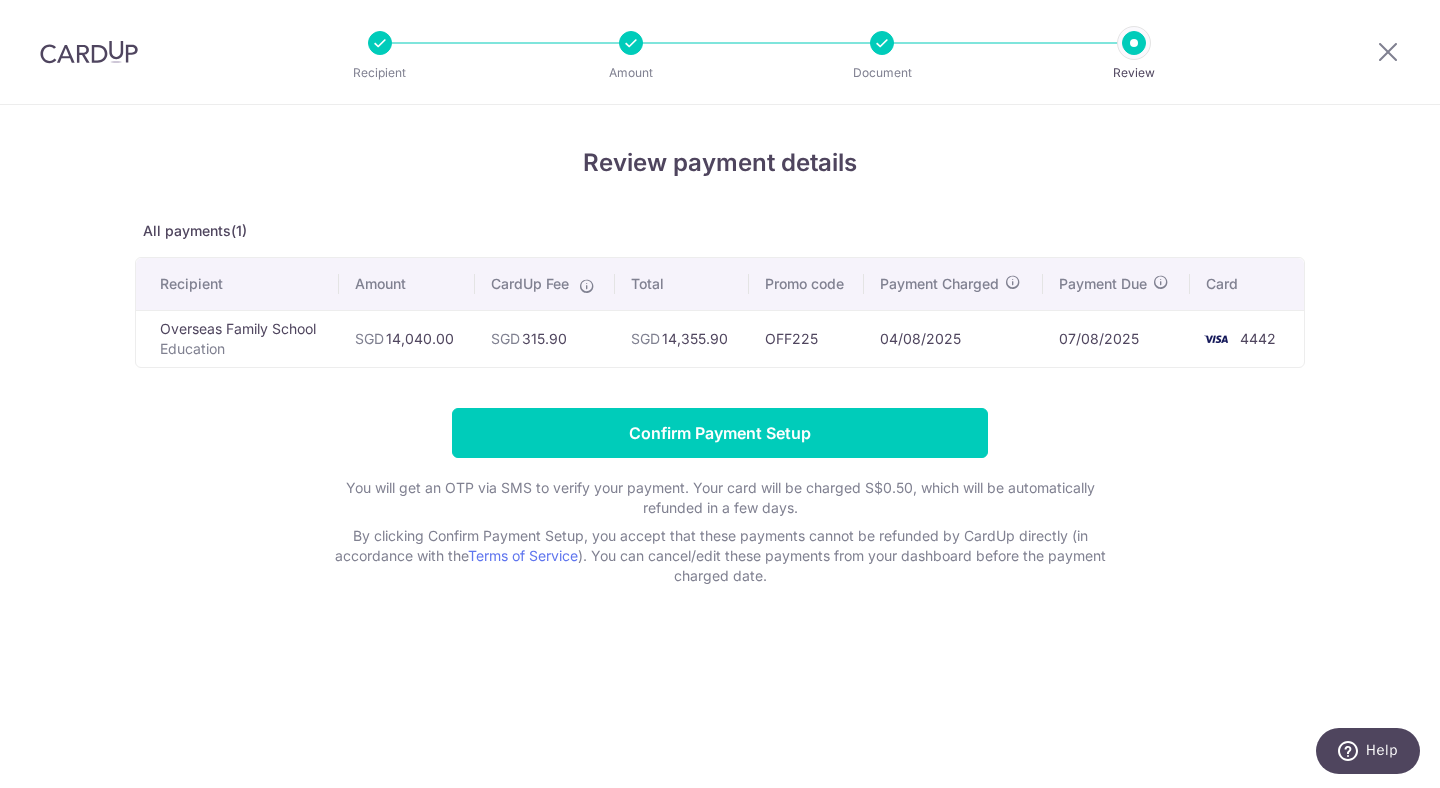 click on "SGD   14,040.00" at bounding box center (407, 338) 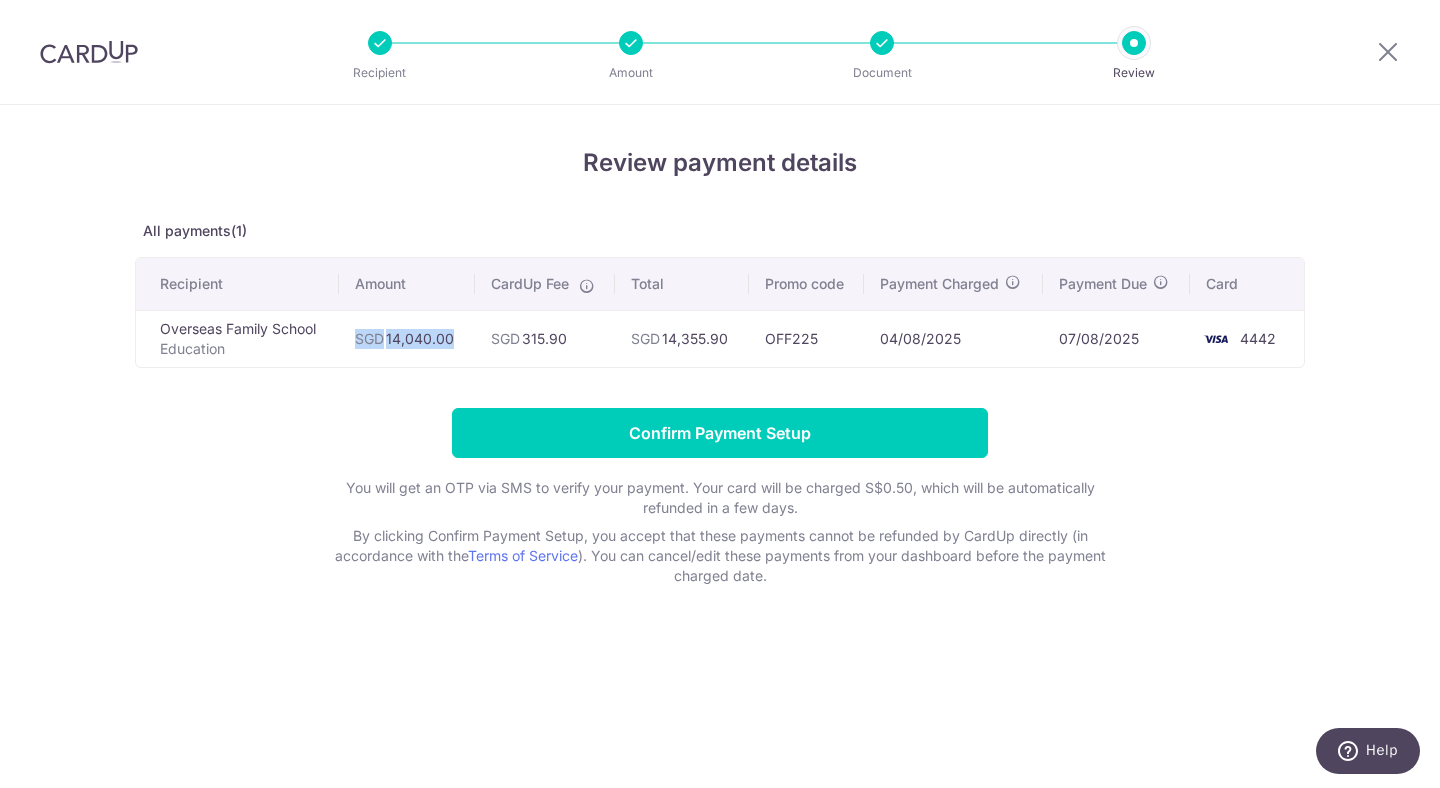 click on "SGD   14,040.00" at bounding box center [407, 338] 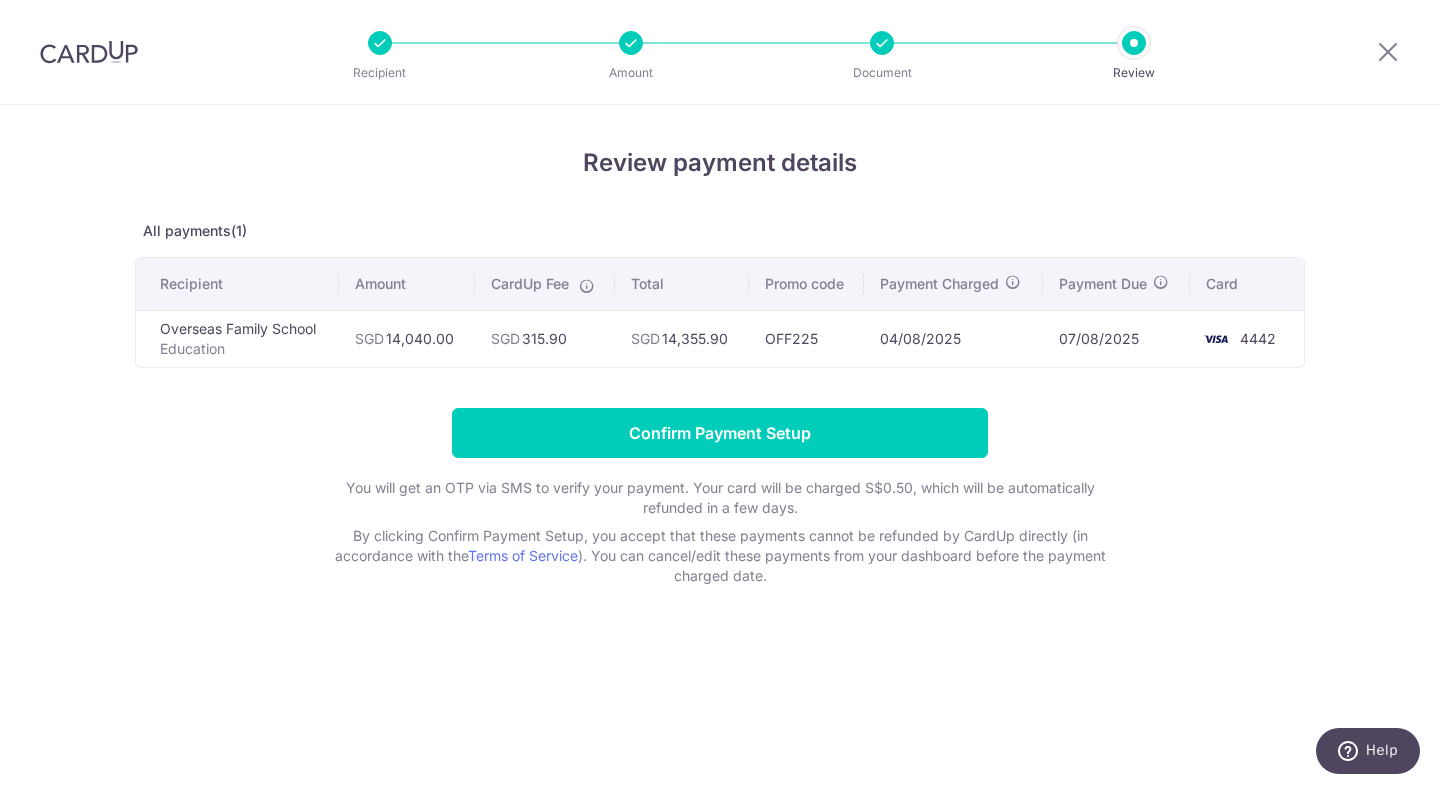 click on "Confirm Payment Setup
You will get an OTP via SMS to verify your payment. Your card will be charged S$0.50, which will be automatically refunded in a few days.
By clicking Confirm Payment Setup, you accept that these payments cannot be refunded by CardUp directly (in accordance with the  Terms of Service ). You can cancel/edit these payments from your dashboard before the payment charged date." at bounding box center (720, 497) 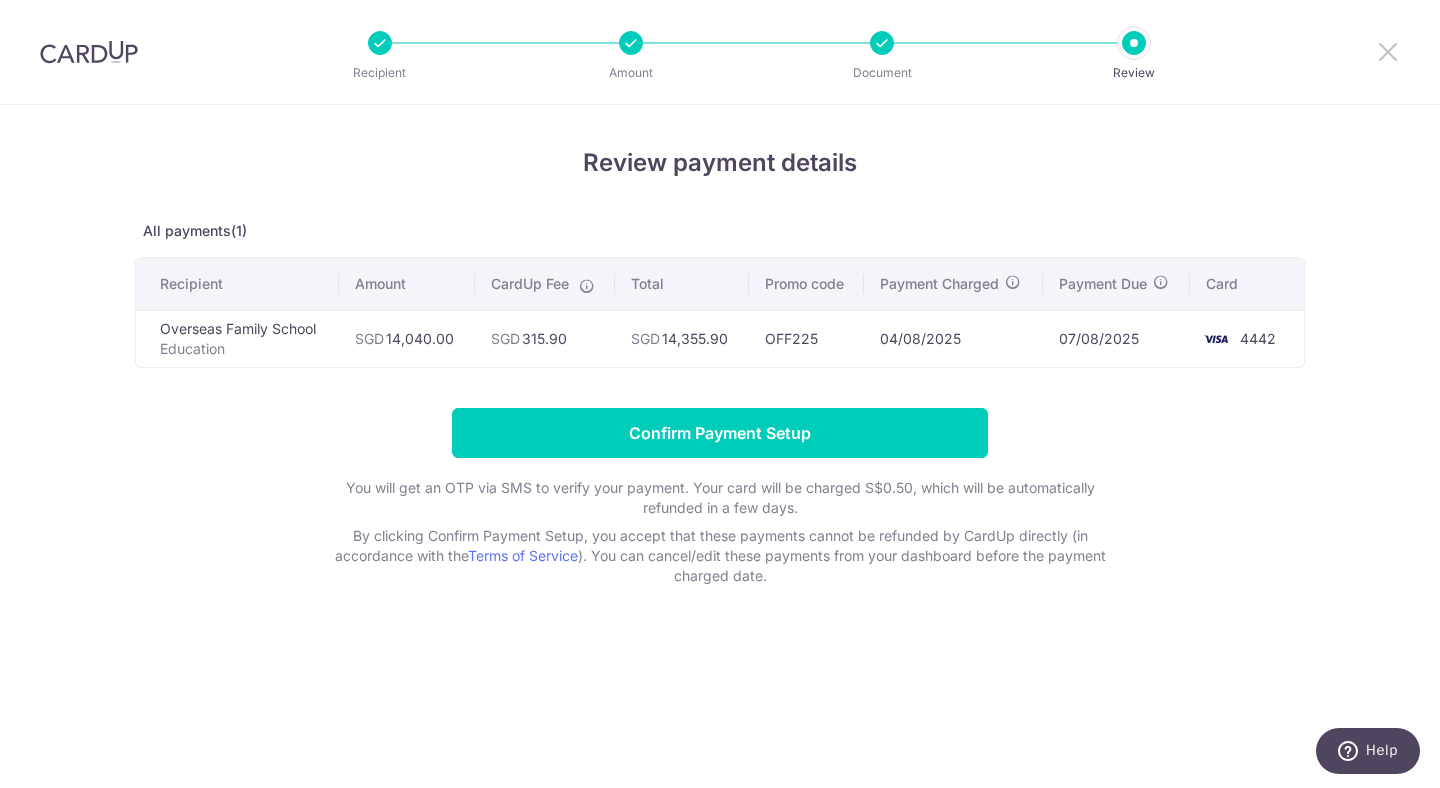 click at bounding box center (1388, 51) 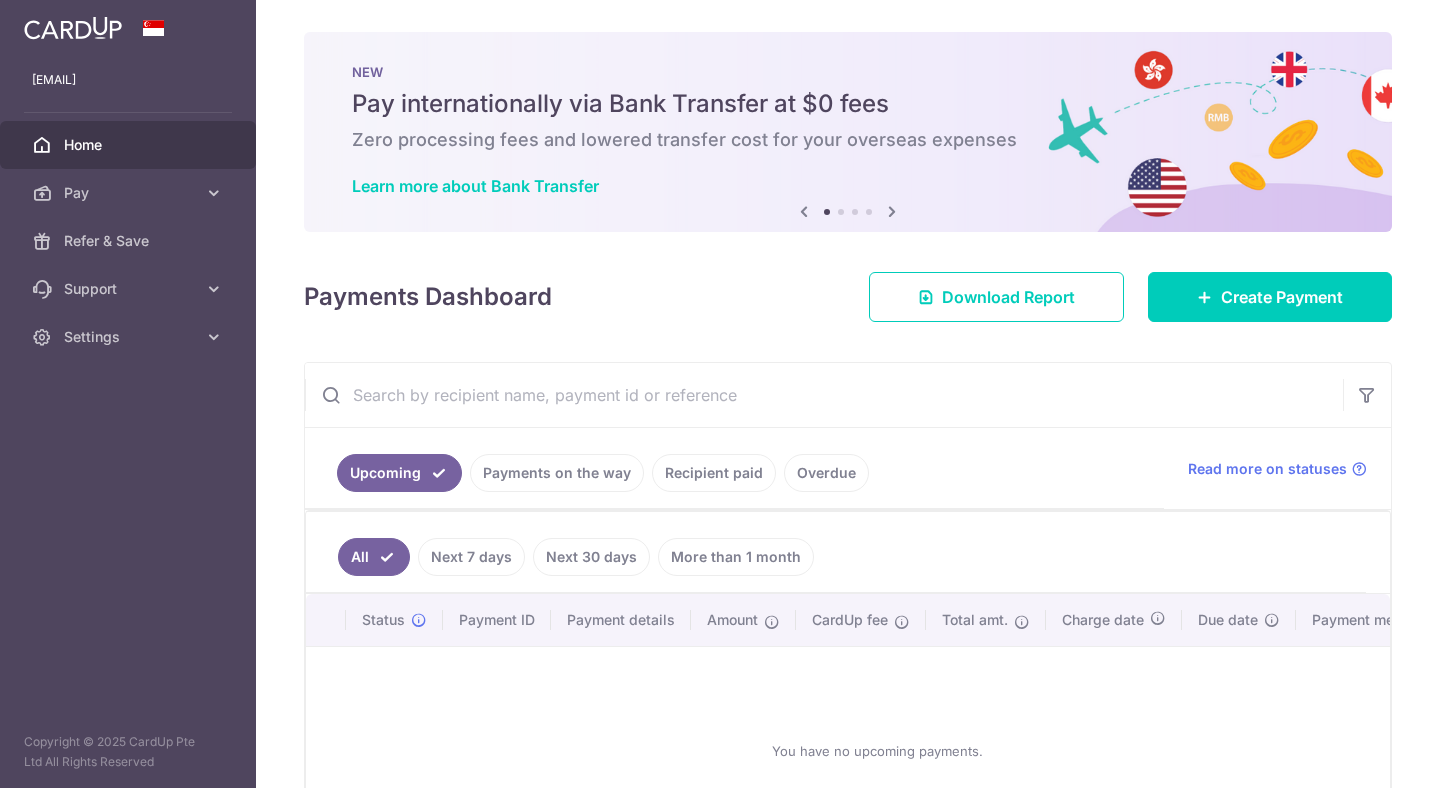 scroll, scrollTop: 0, scrollLeft: 0, axis: both 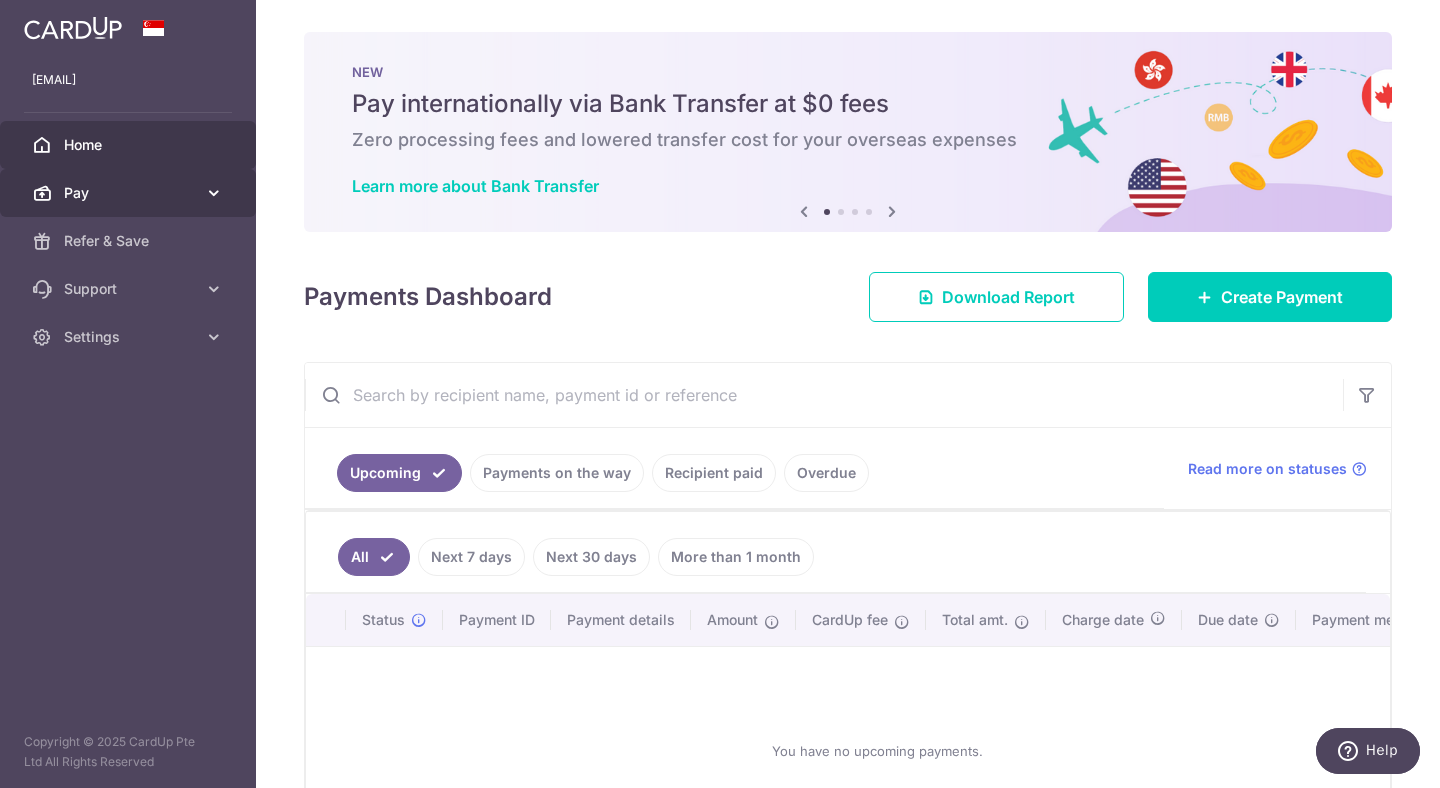 click on "Pay" at bounding box center (130, 193) 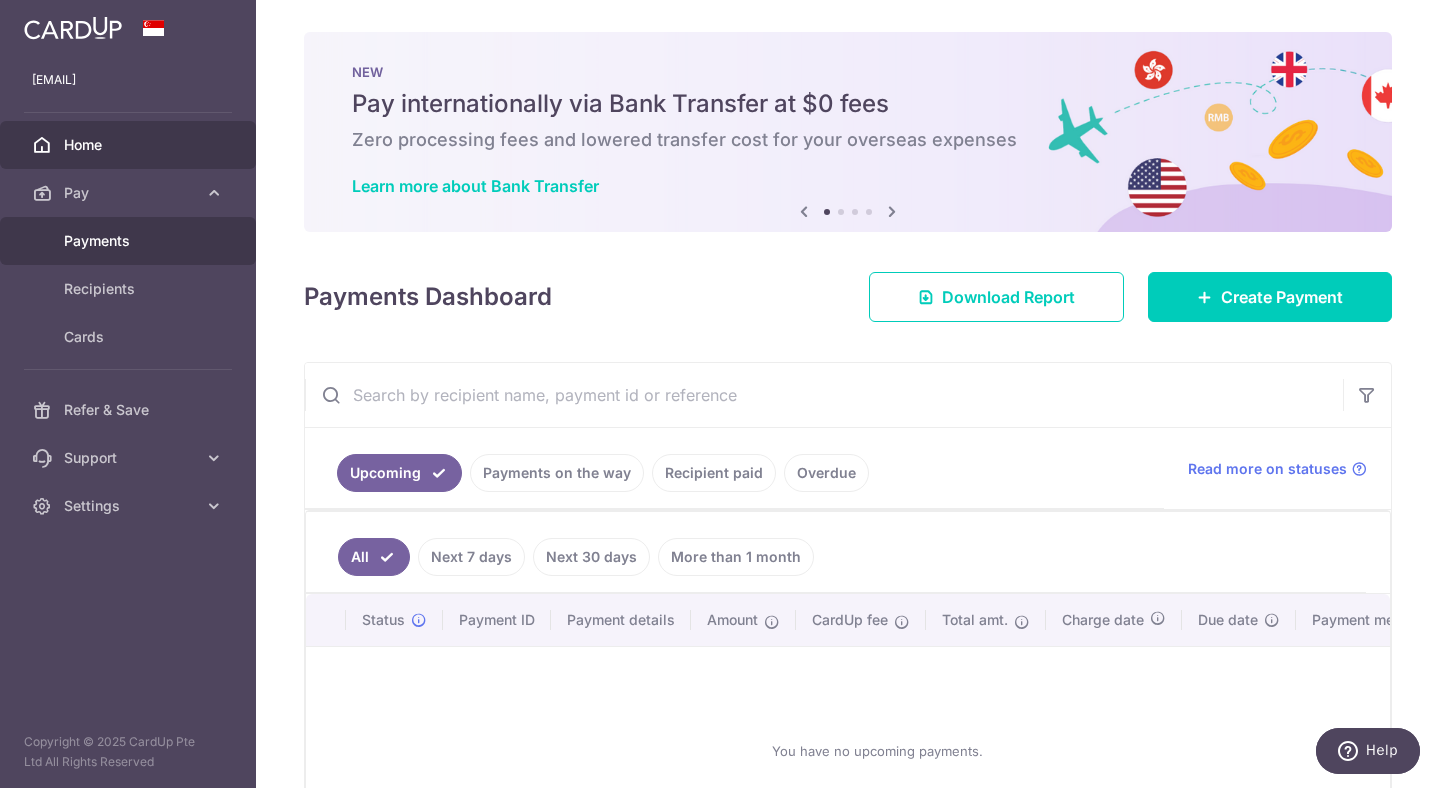click on "Payments" at bounding box center [130, 241] 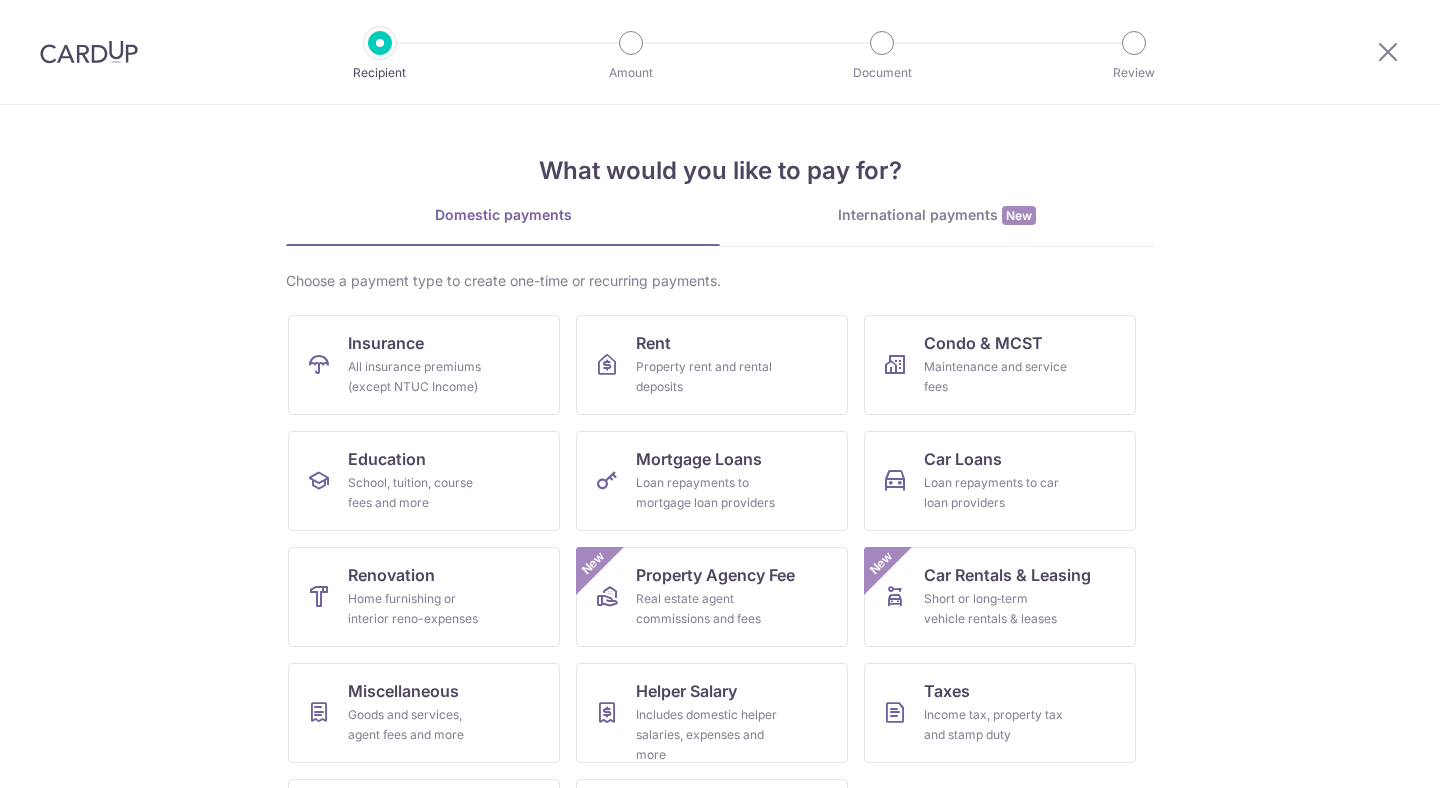scroll, scrollTop: 0, scrollLeft: 0, axis: both 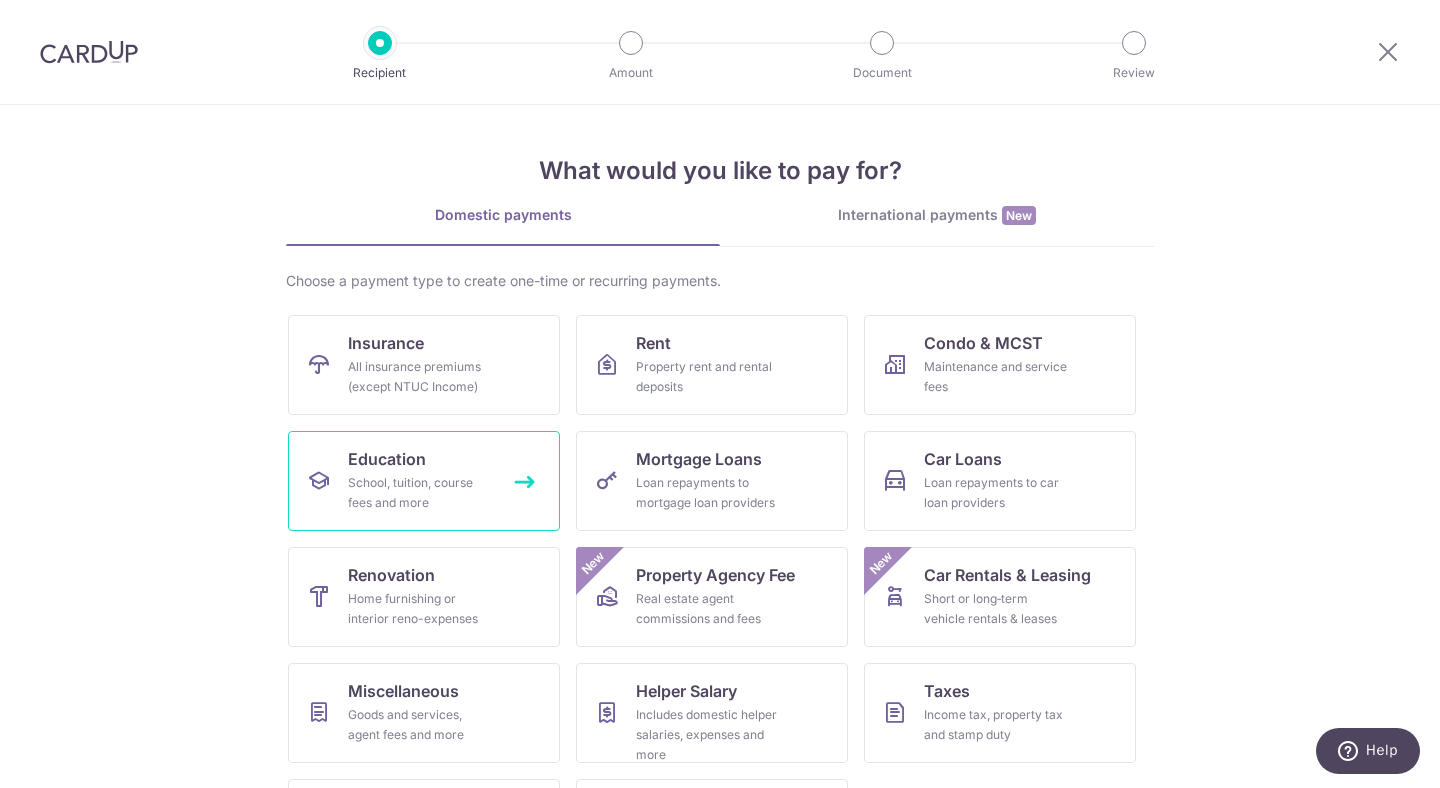 click on "School, tuition, course fees and more" at bounding box center [420, 493] 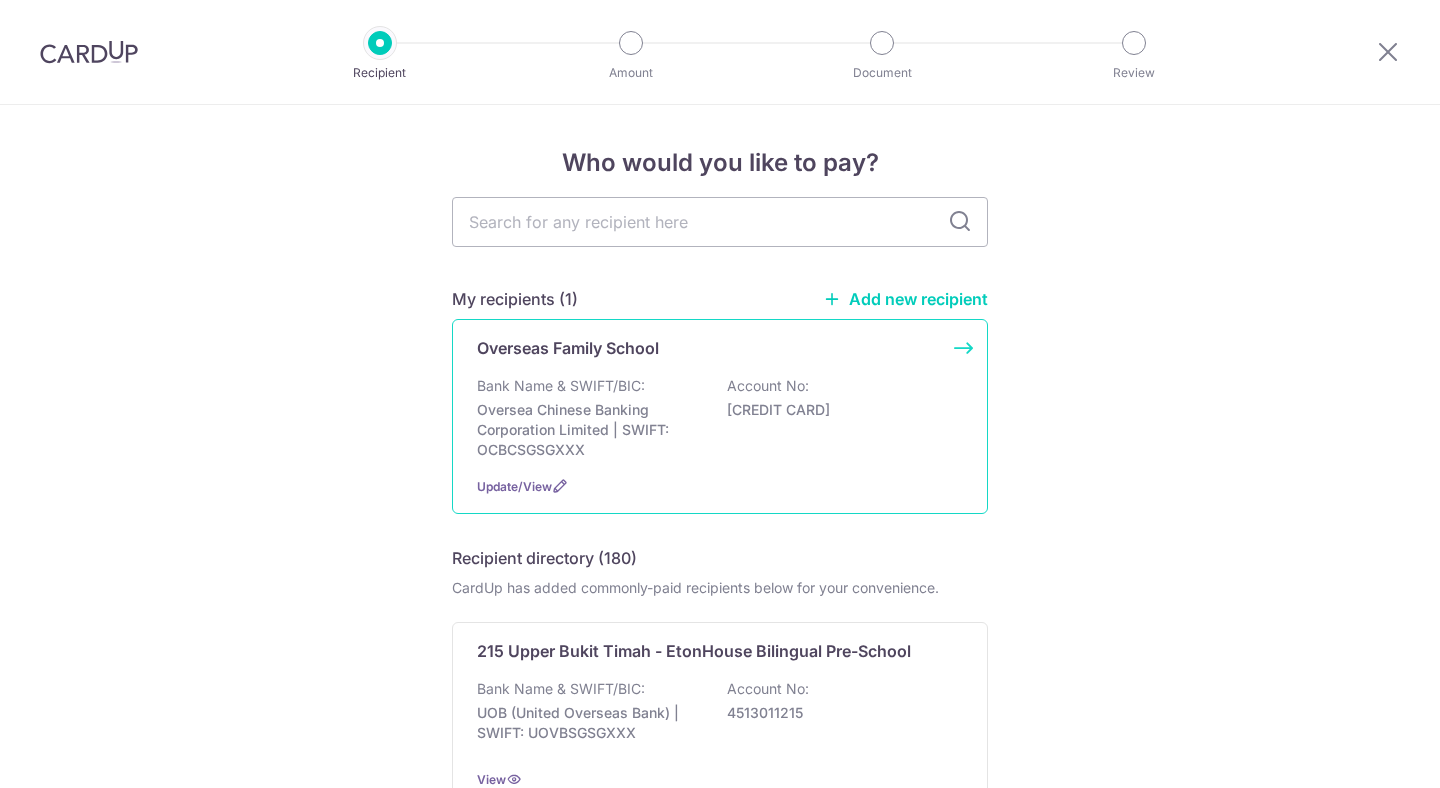 scroll, scrollTop: 0, scrollLeft: 0, axis: both 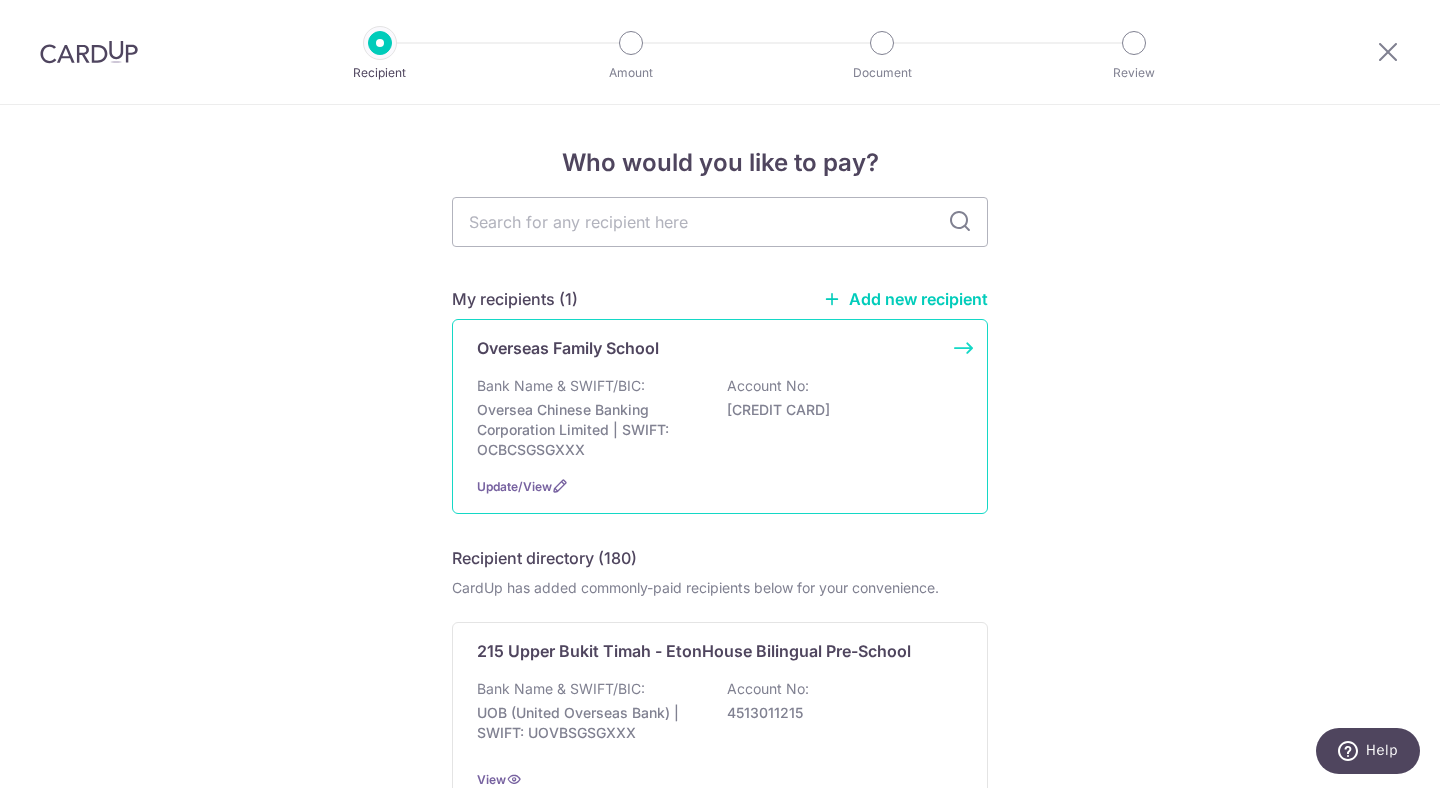 click on "Oversea Chinese Banking Corporation Limited | SWIFT: OCBCSGSGXXX" at bounding box center (589, 430) 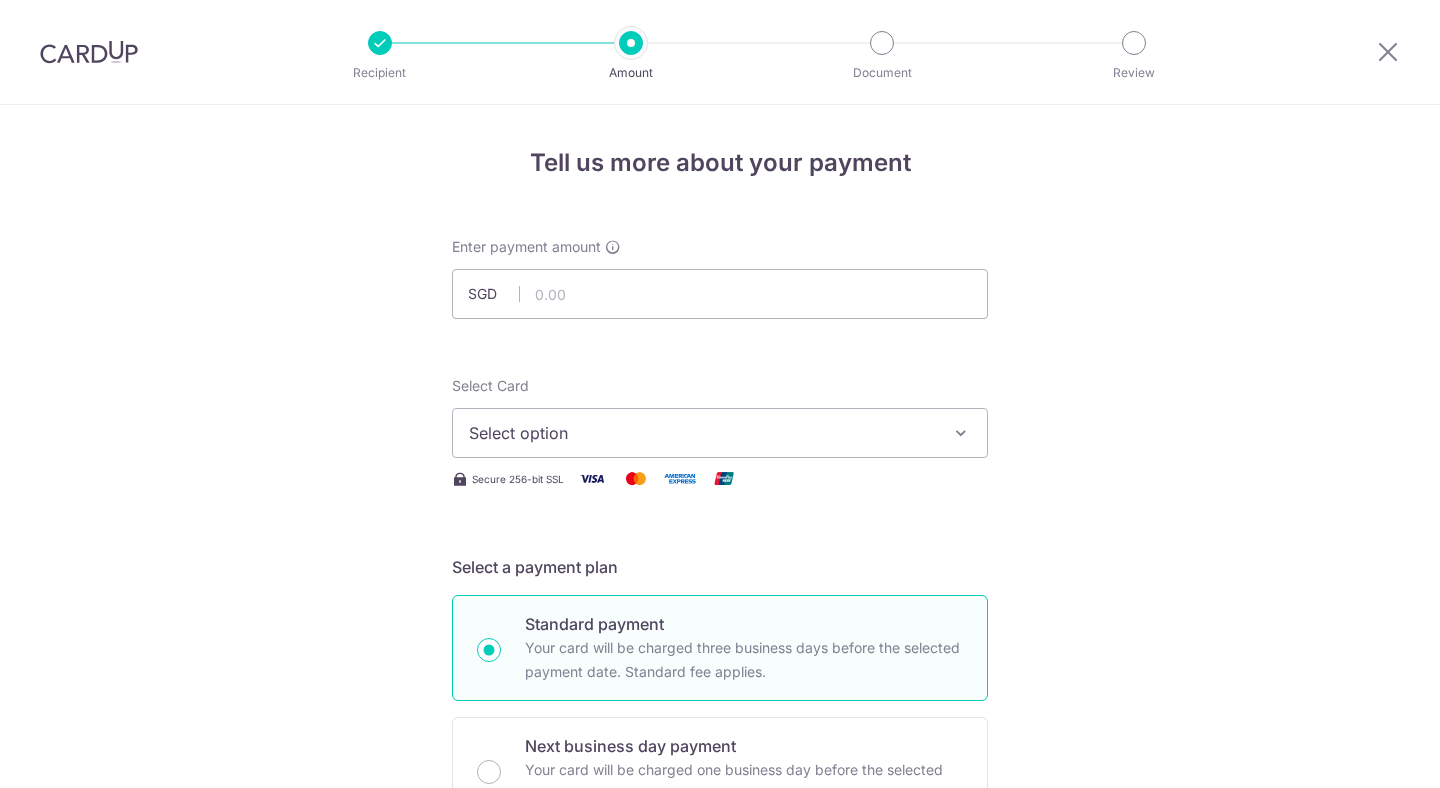 scroll, scrollTop: 0, scrollLeft: 0, axis: both 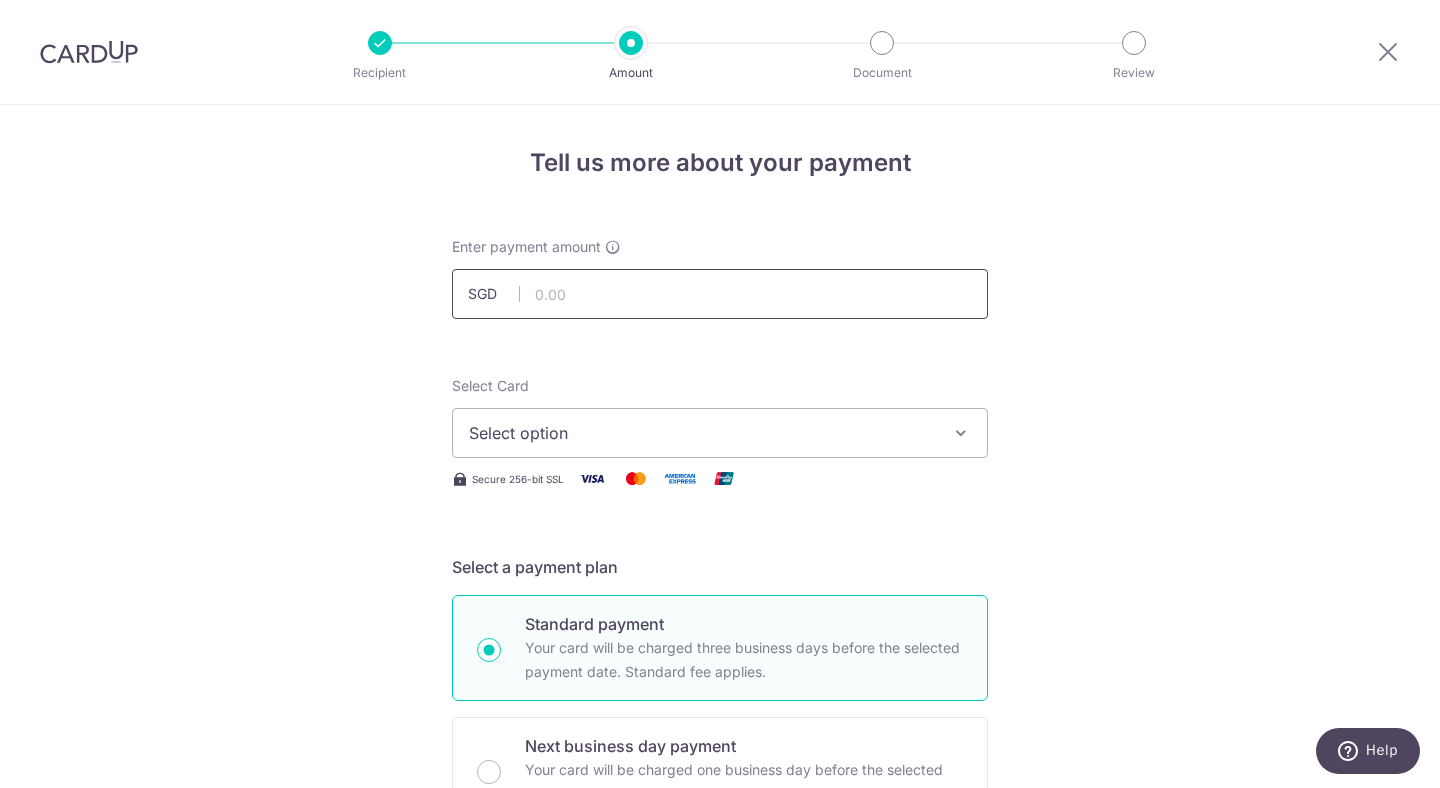 click at bounding box center [720, 294] 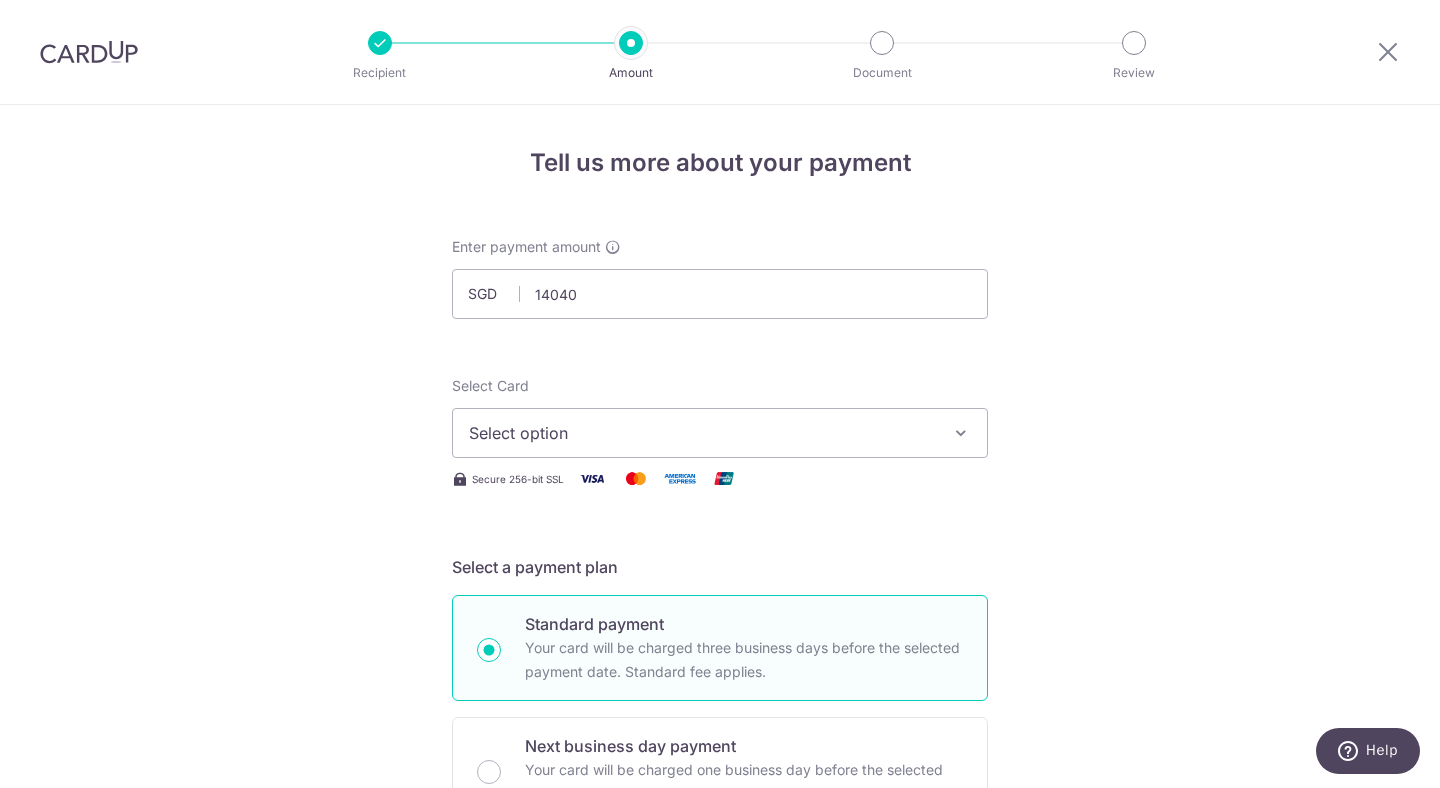 type on "14,040.00" 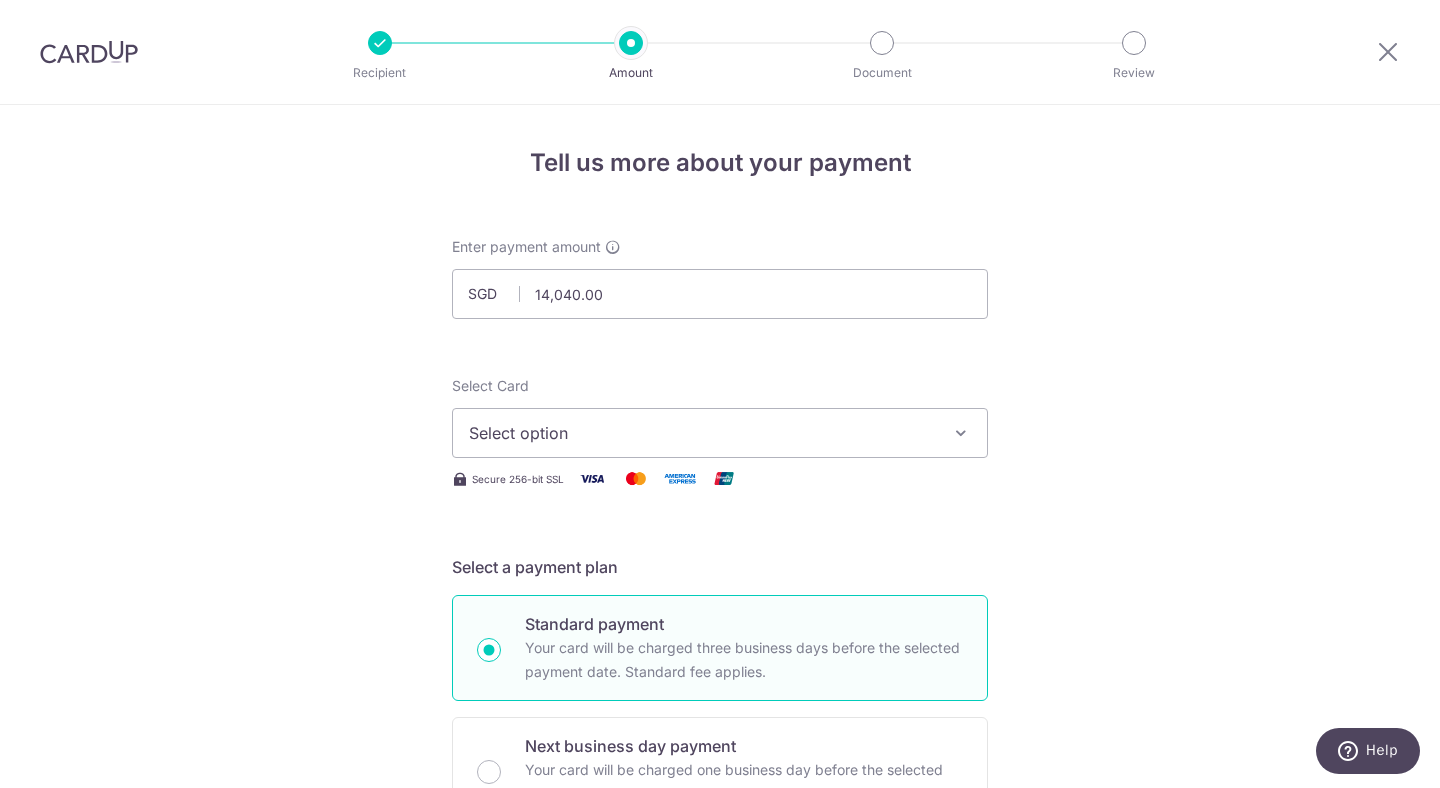 click on "Tell us more about your payment
Enter payment amount
SGD
14,040.00
14040.00
Select Card
Select option
Add credit card
Your Cards
**** 5234
**** 1003
**** 5327
**** 5413
**** 4442
**** 2001
Secure 256-bit SSL
Text" at bounding box center (720, 1009) 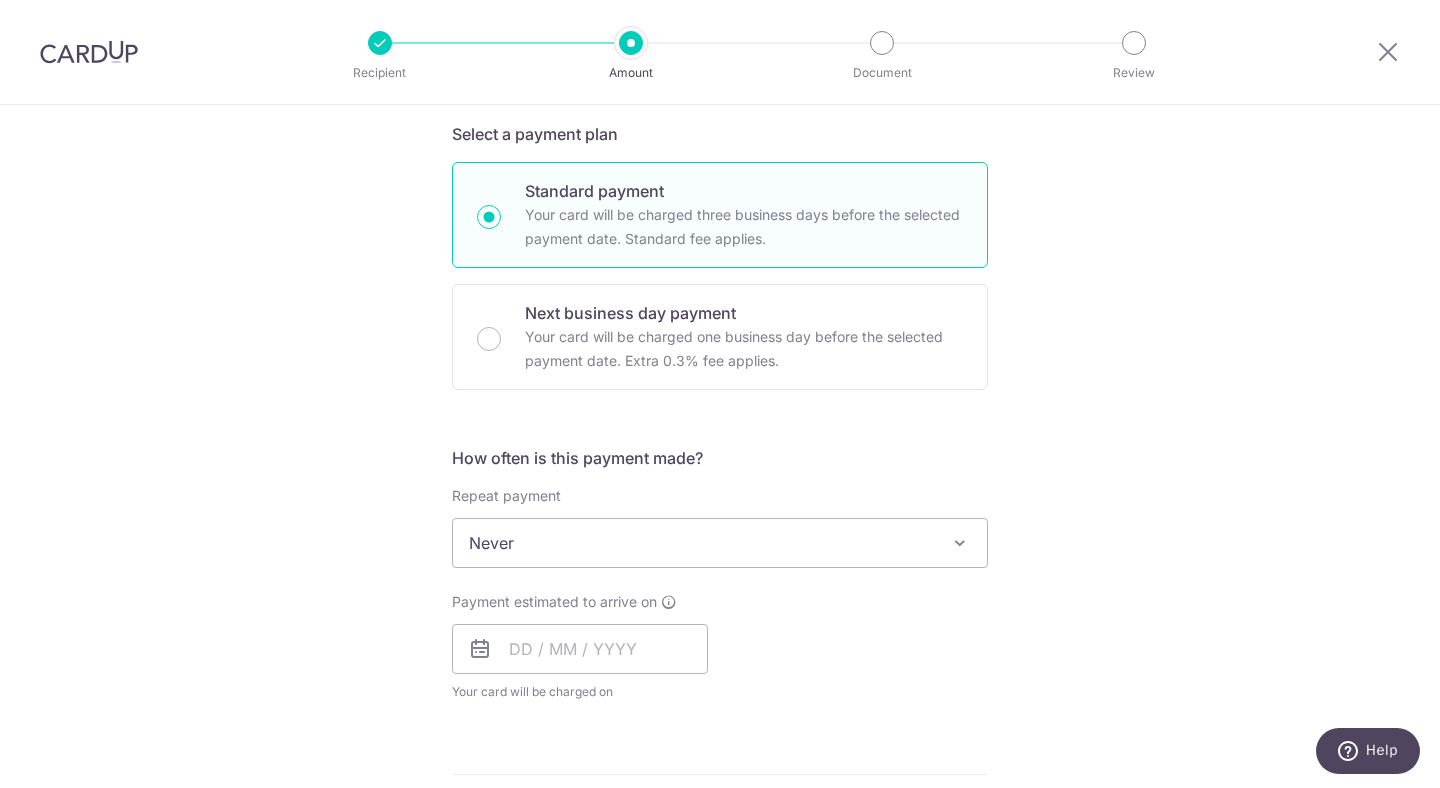 scroll, scrollTop: 487, scrollLeft: 0, axis: vertical 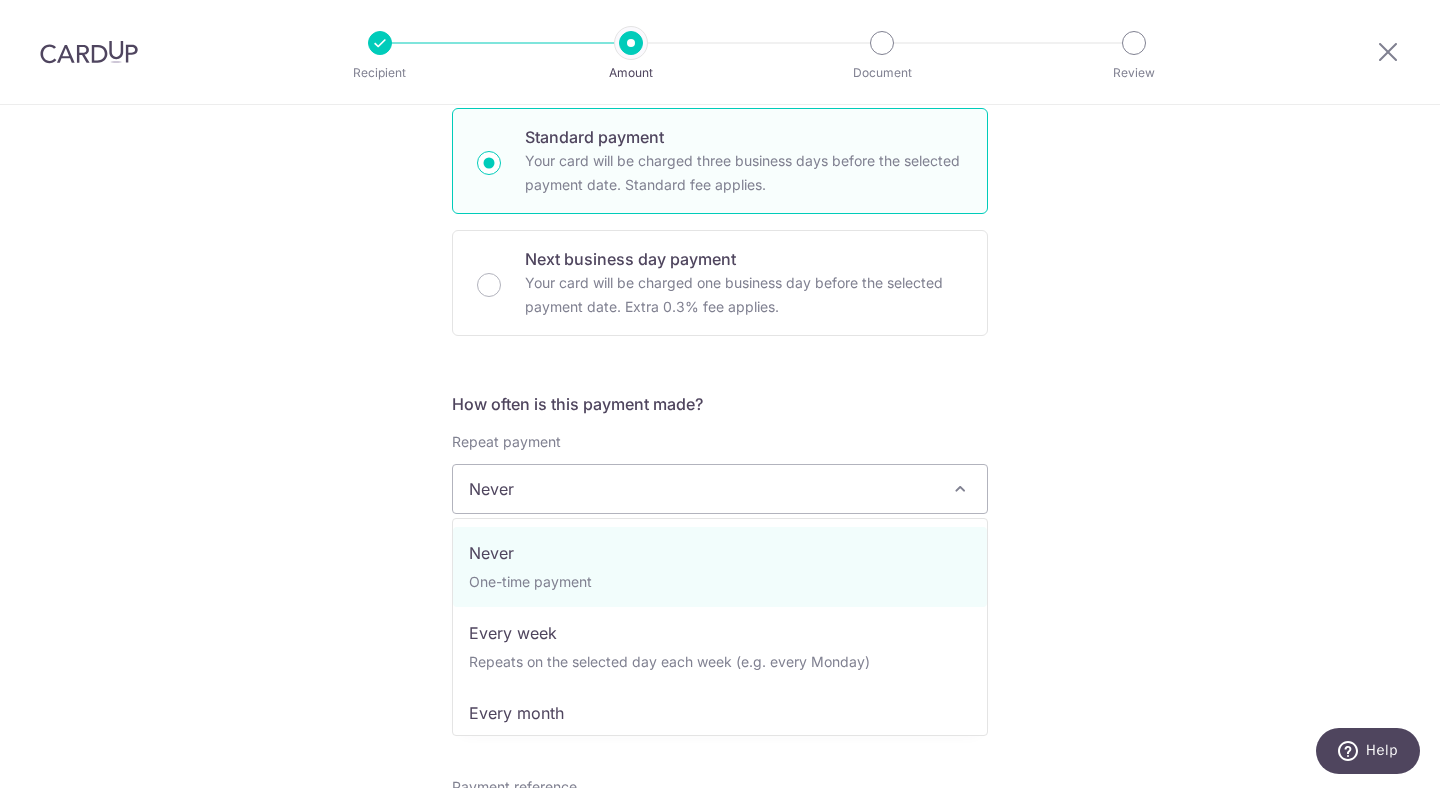 click on "Never" at bounding box center [720, 489] 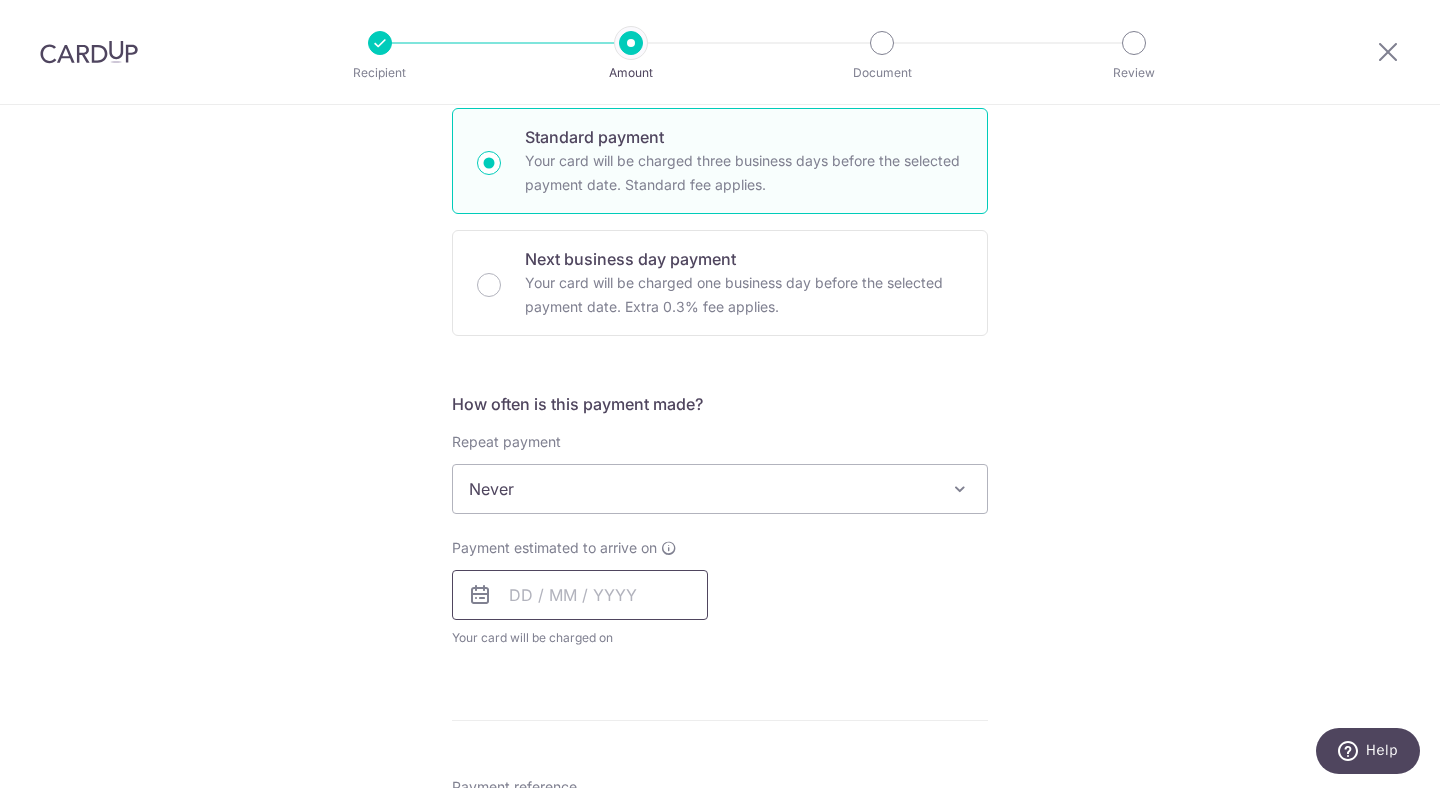 click at bounding box center [580, 595] 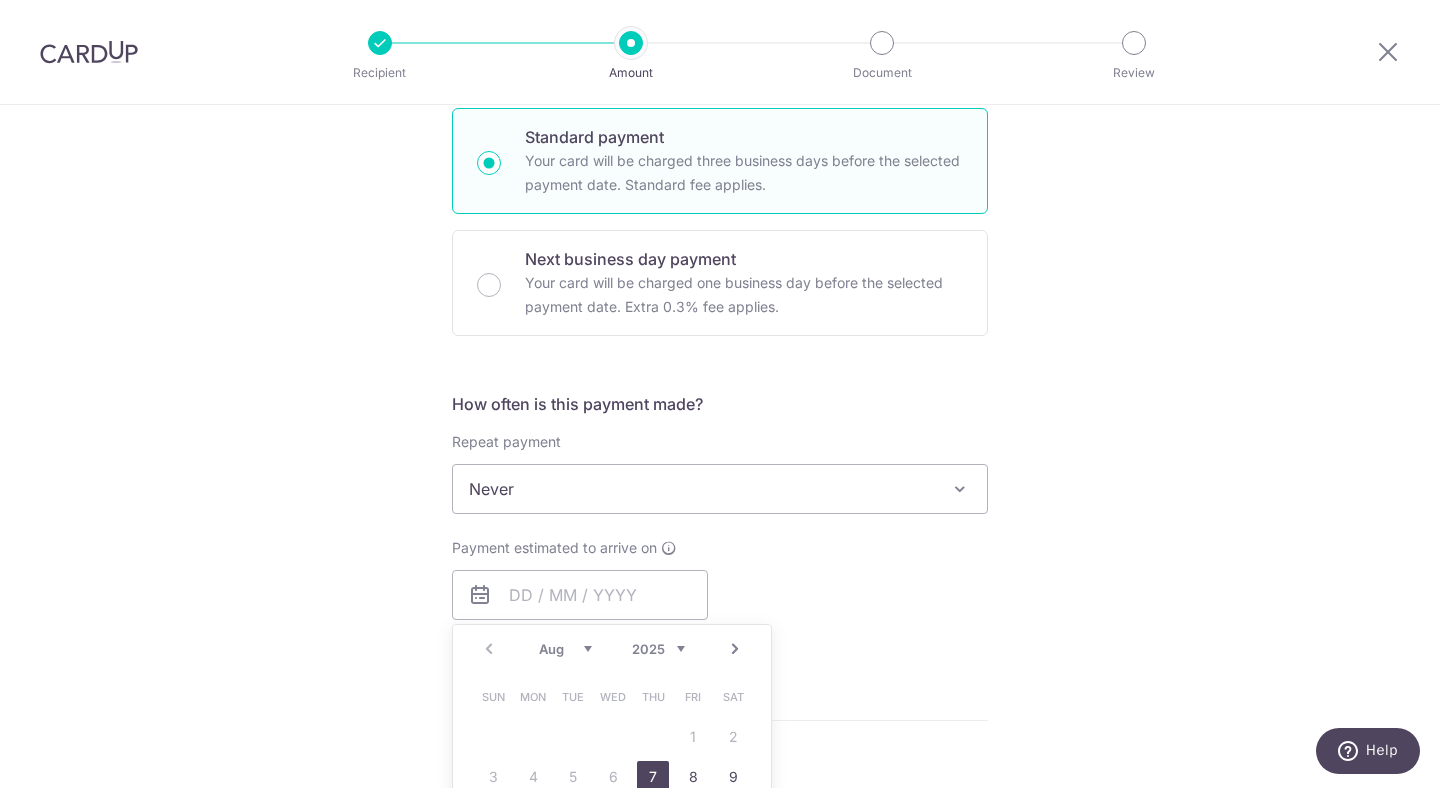 click on "7" at bounding box center (653, 777) 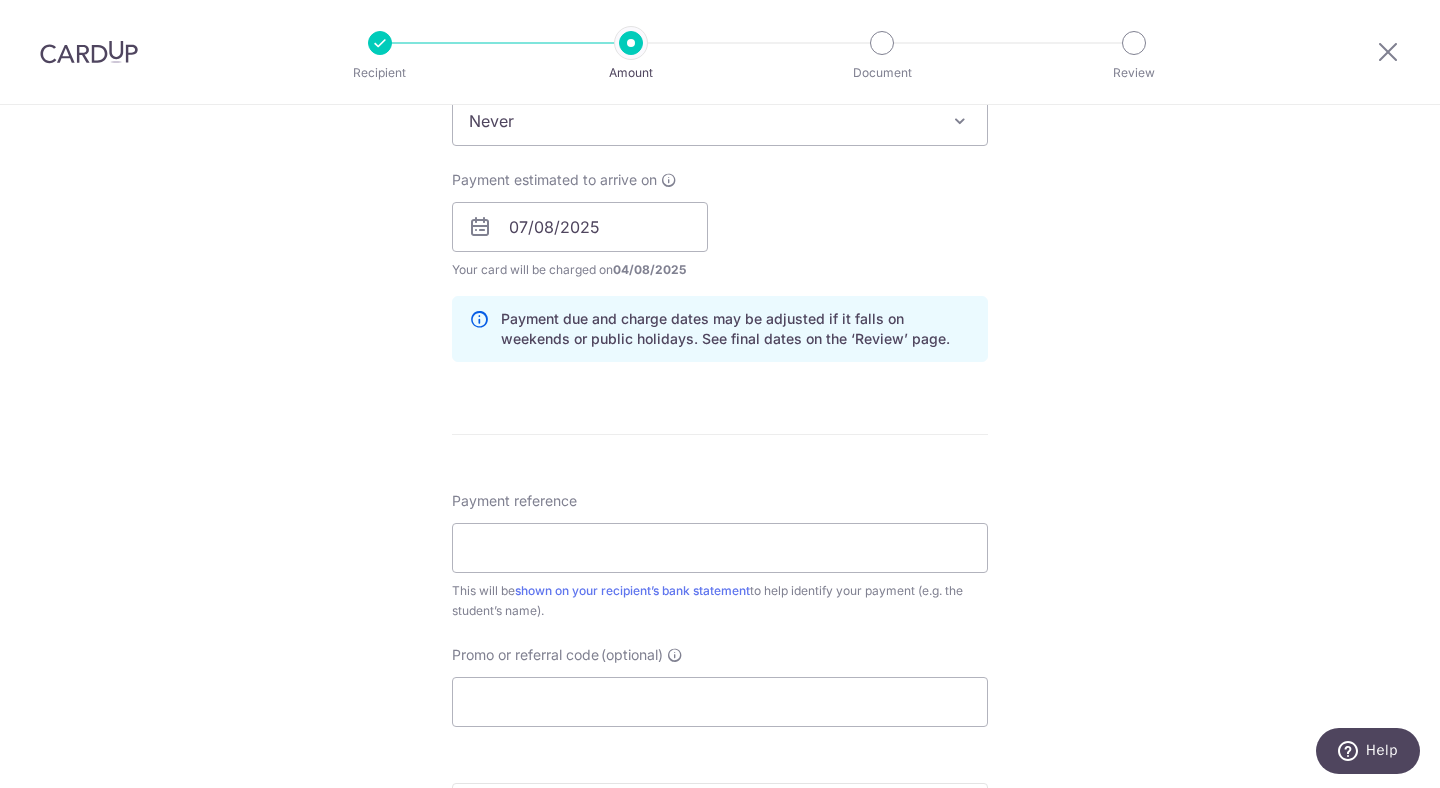 scroll, scrollTop: 858, scrollLeft: 0, axis: vertical 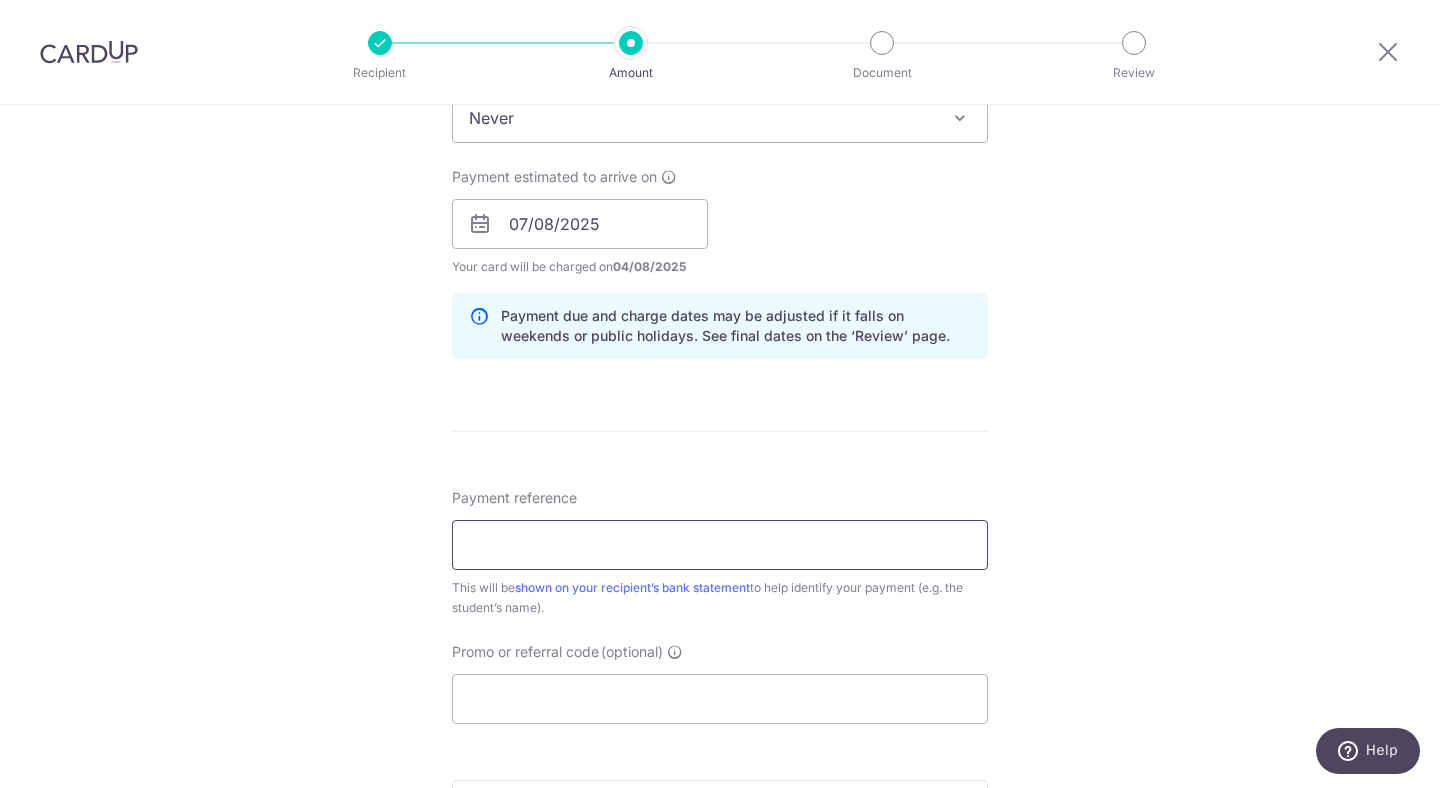 click on "Payment reference" at bounding box center [720, 545] 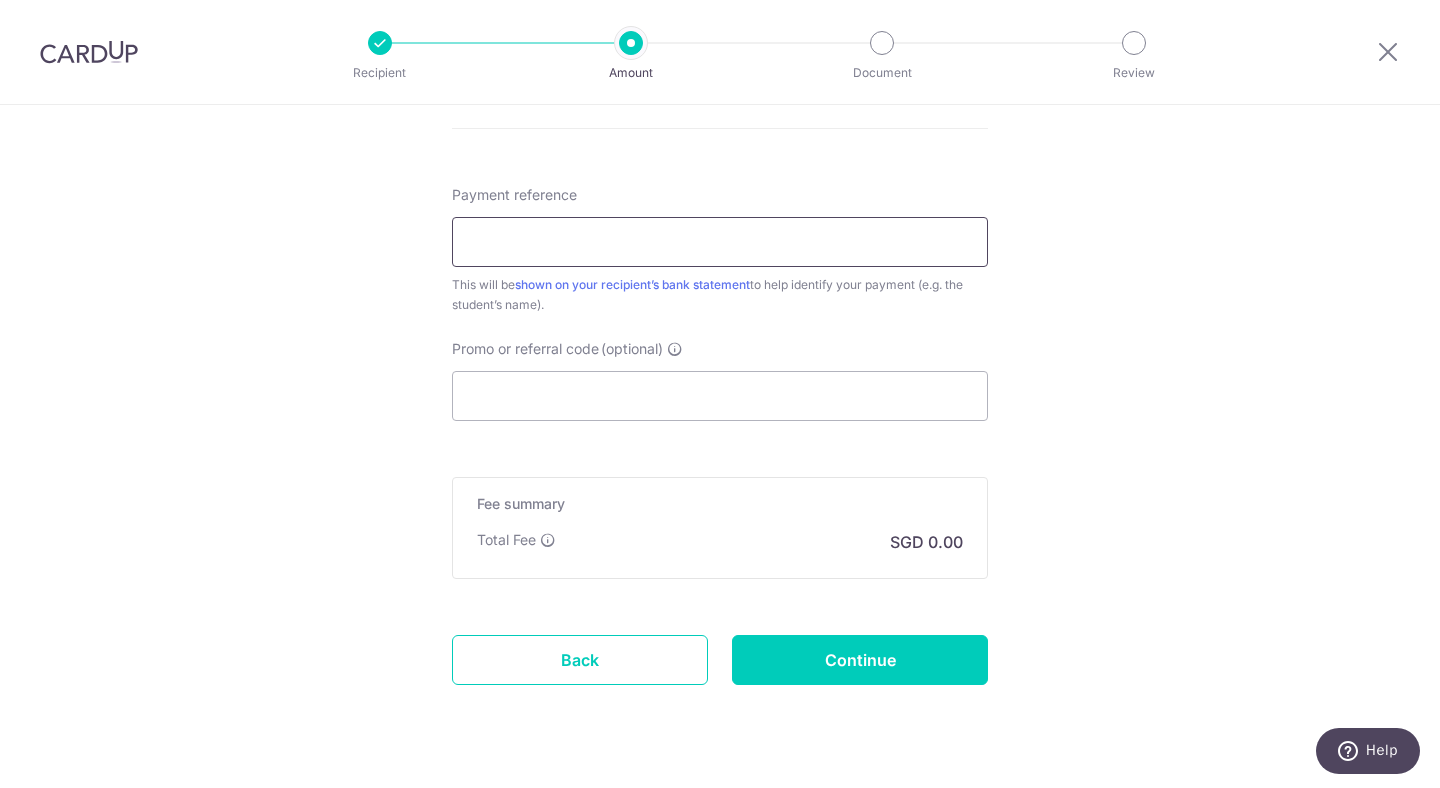 scroll, scrollTop: 1208, scrollLeft: 0, axis: vertical 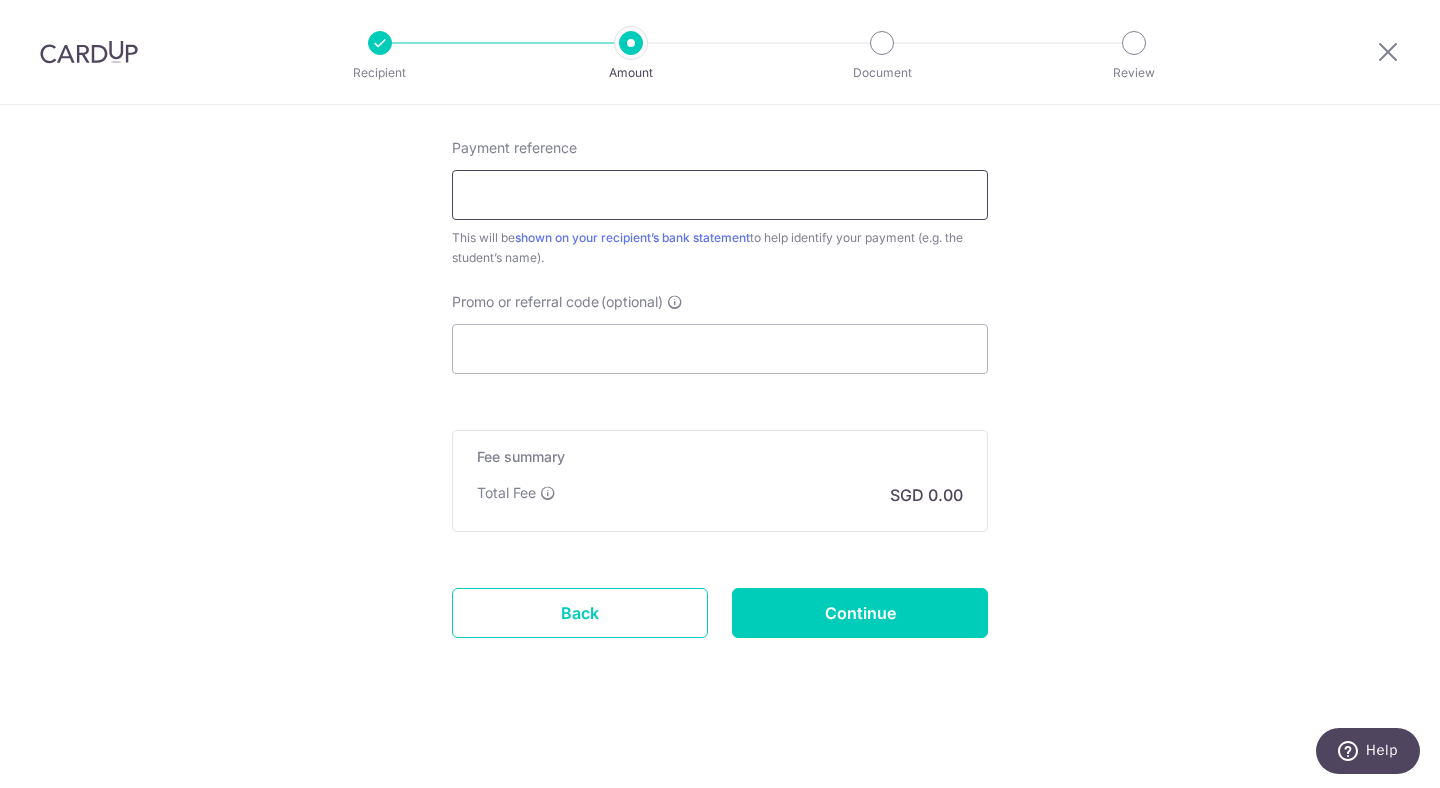 type on "A" 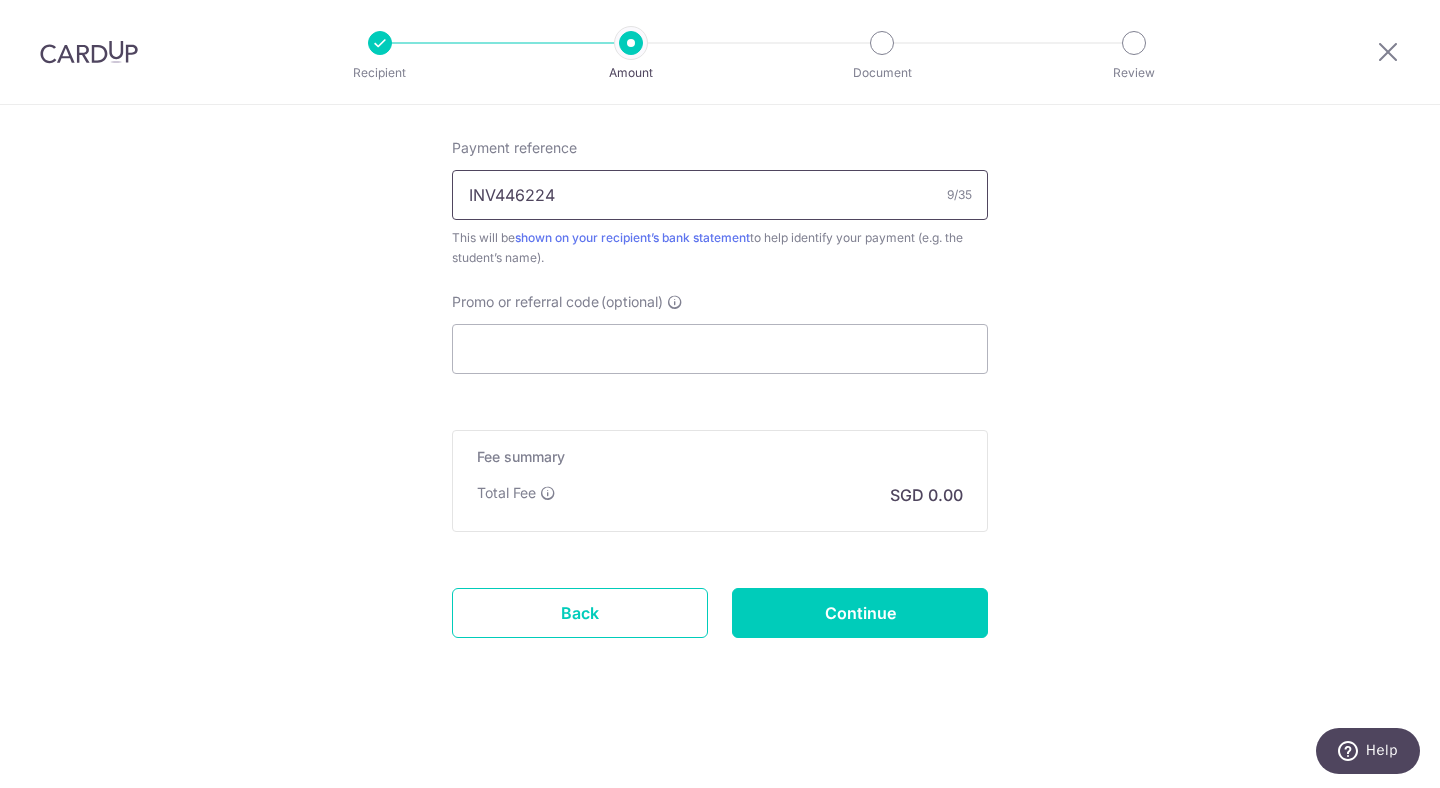 click on "INV446224" at bounding box center (720, 195) 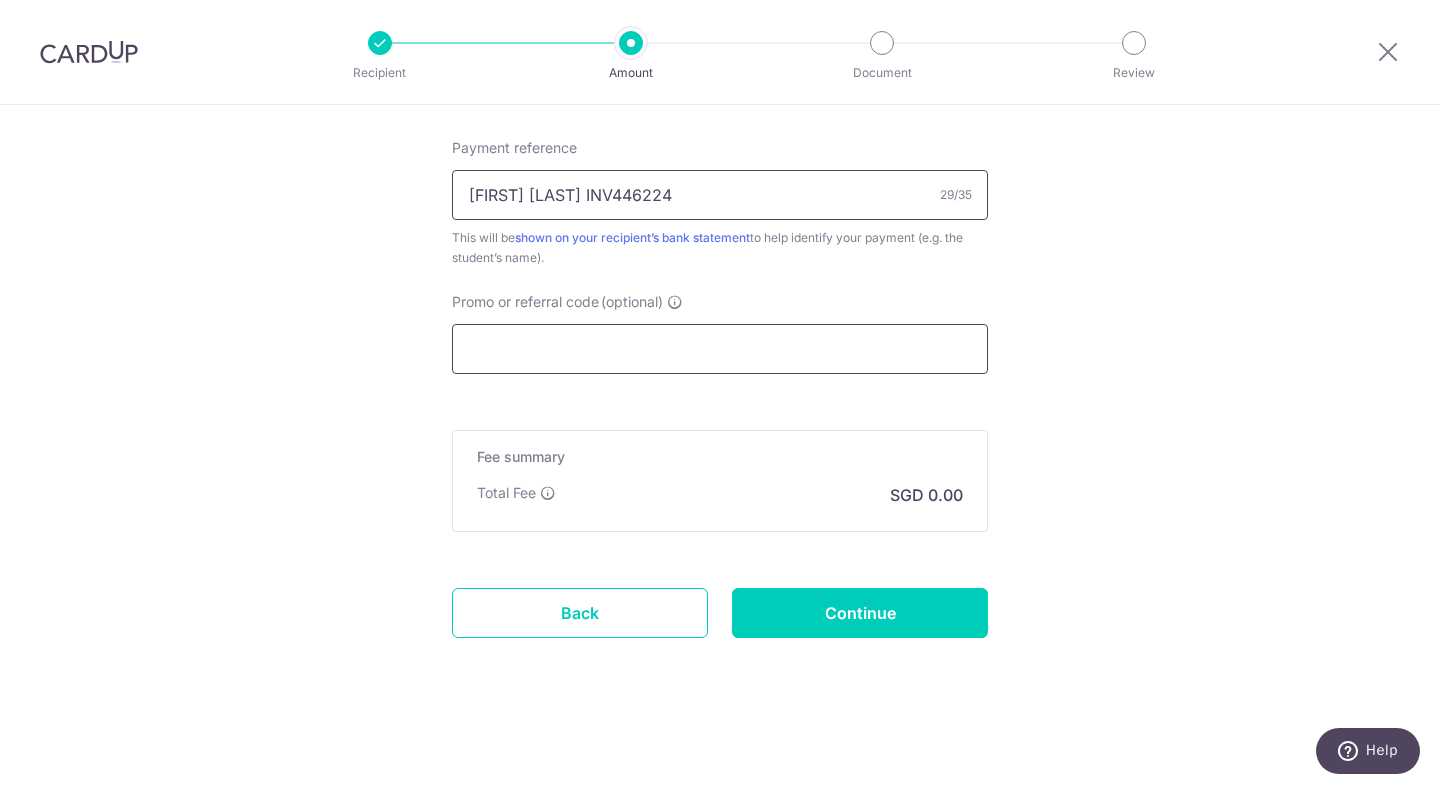 type on "Anika Karthik Gowda INV446224" 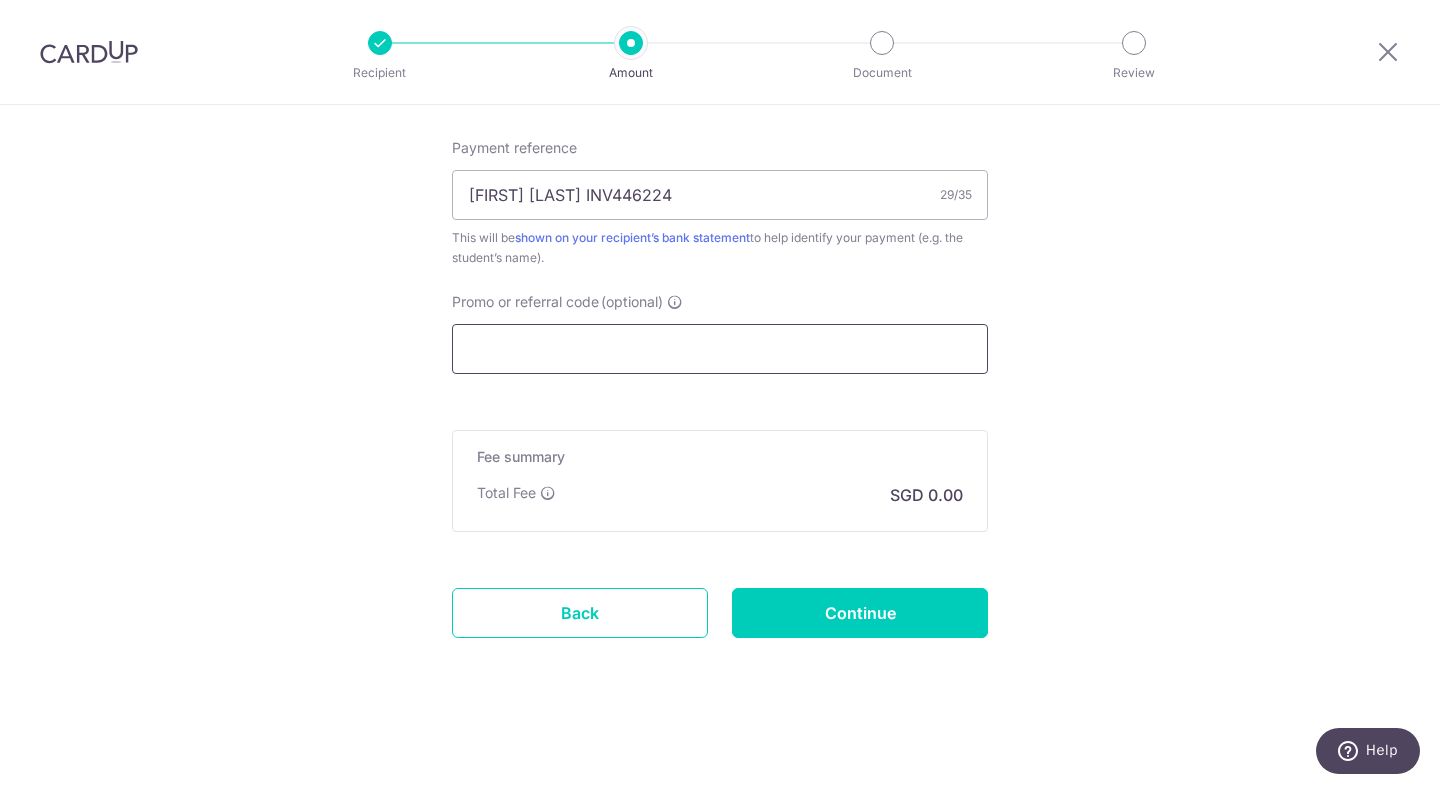 click on "Promo or referral code
(optional)" at bounding box center [720, 349] 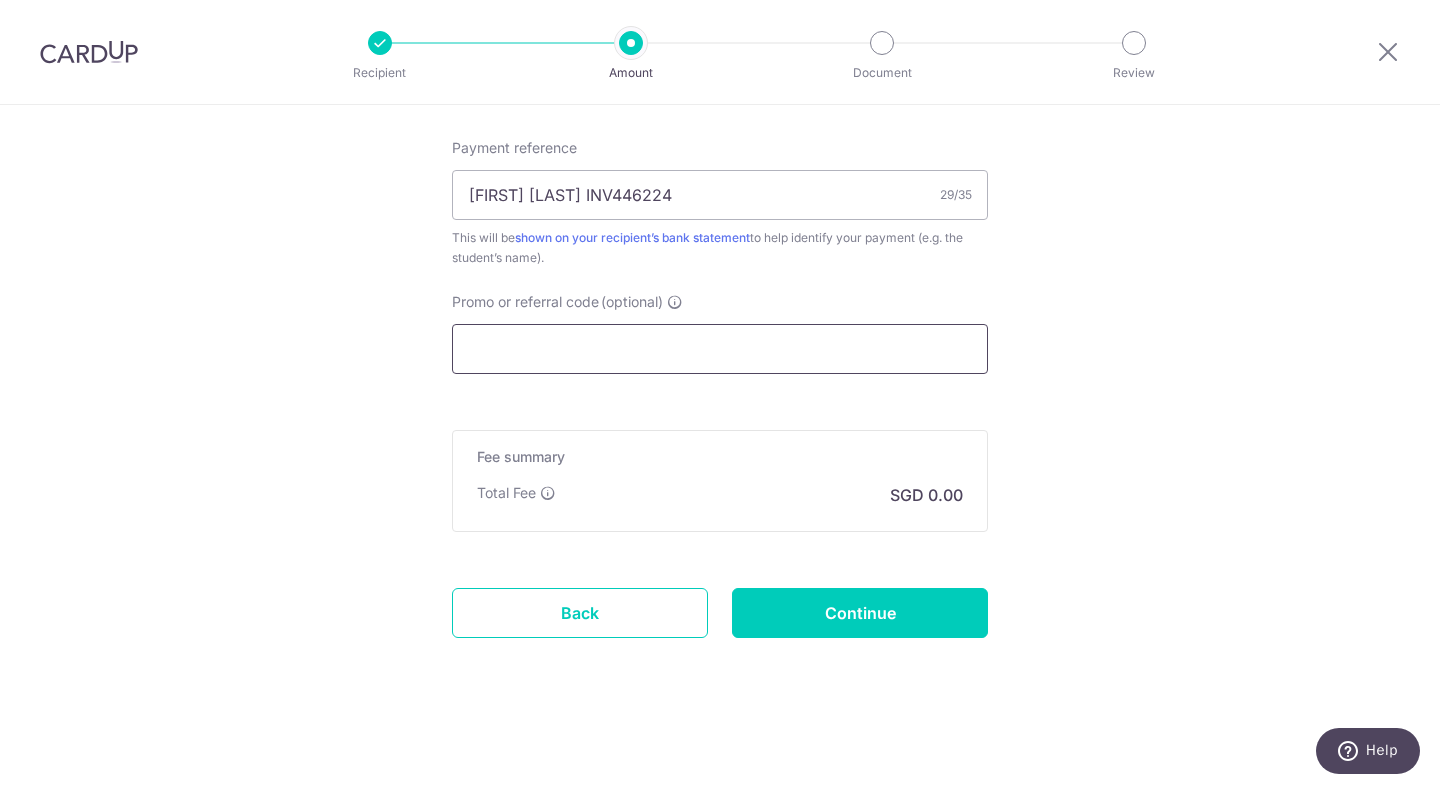 paste on "VISA175" 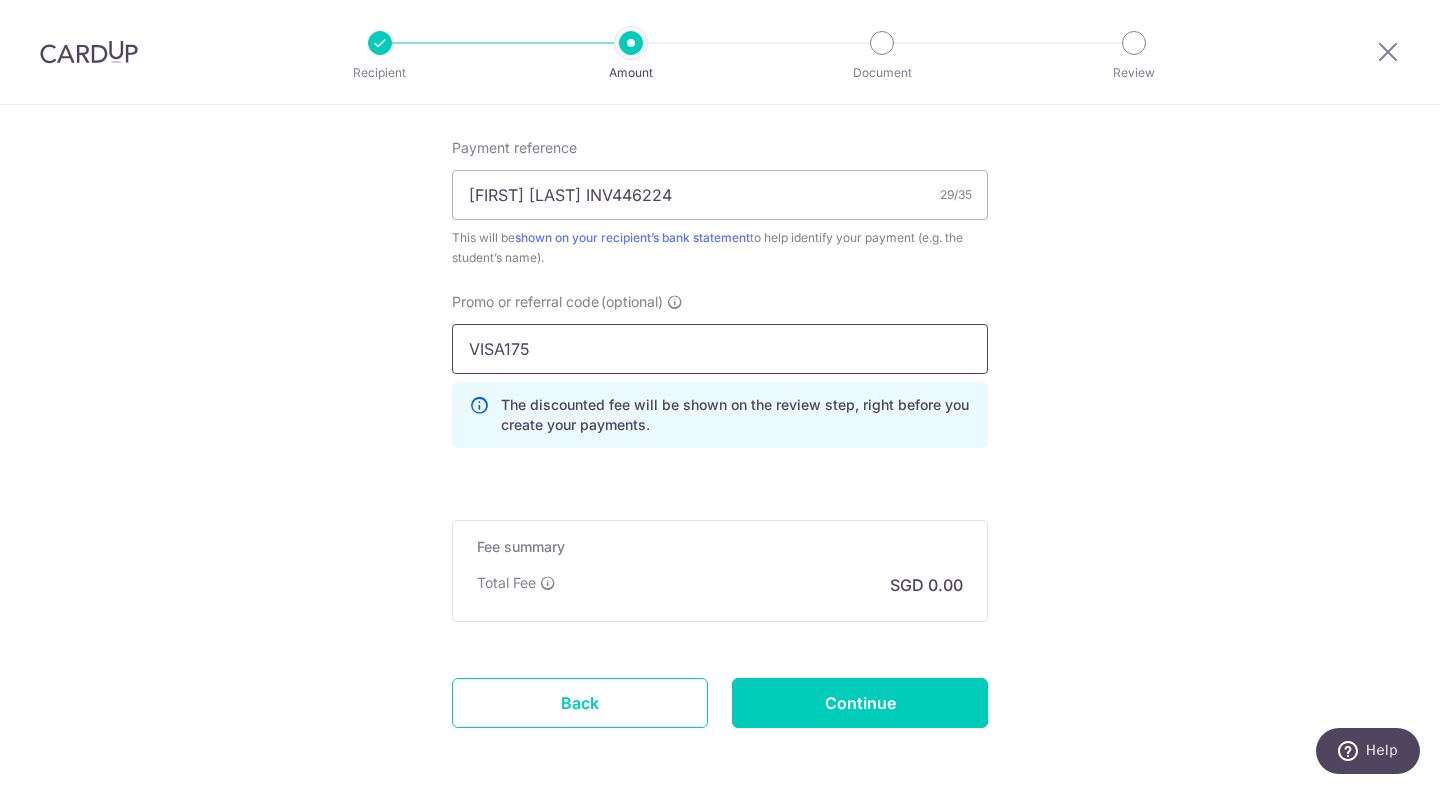 type on "VISA175" 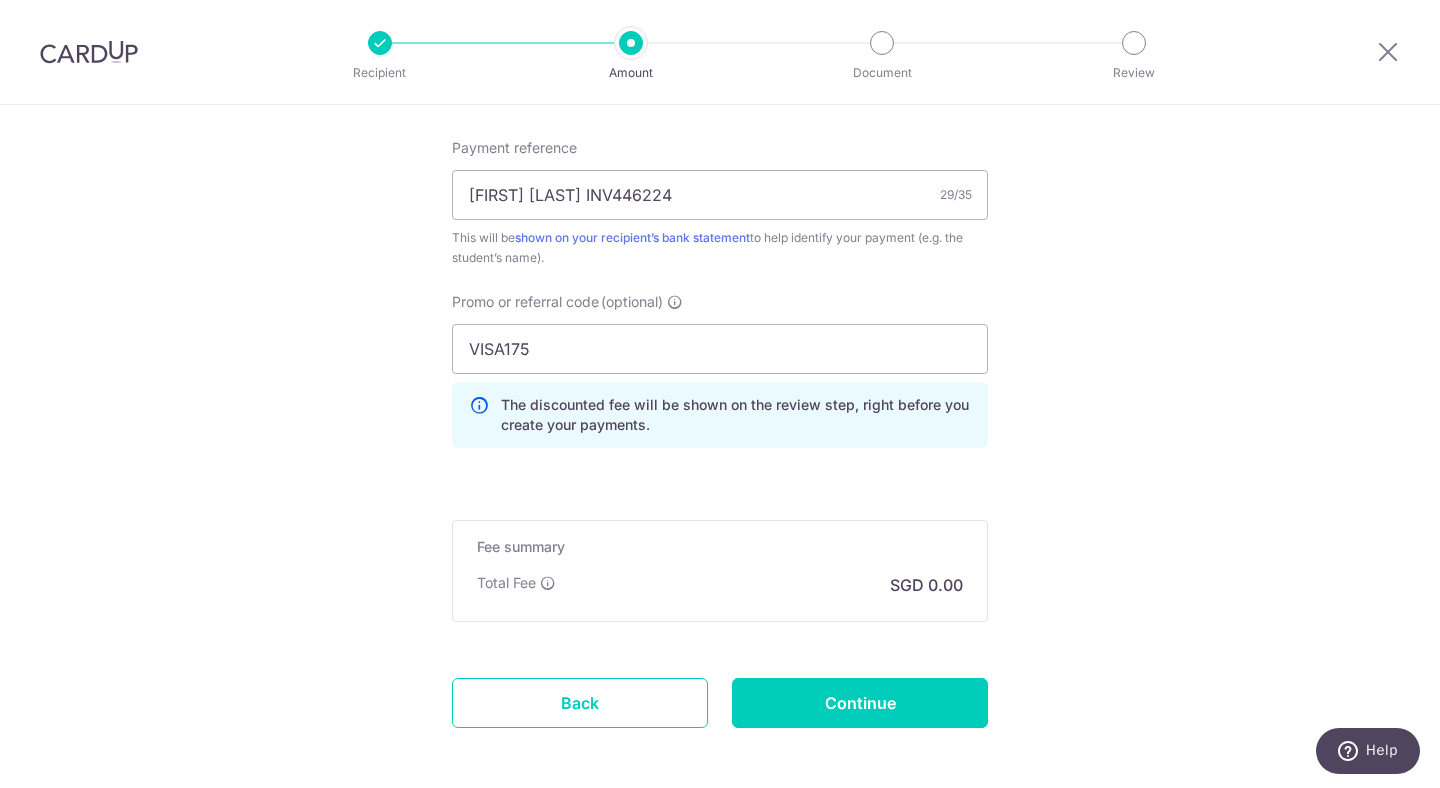 click on "Promo or referral code
(optional)
VISA175
The discounted fee will be shown on the review step, right before you create your payments.
Add" at bounding box center (720, 378) 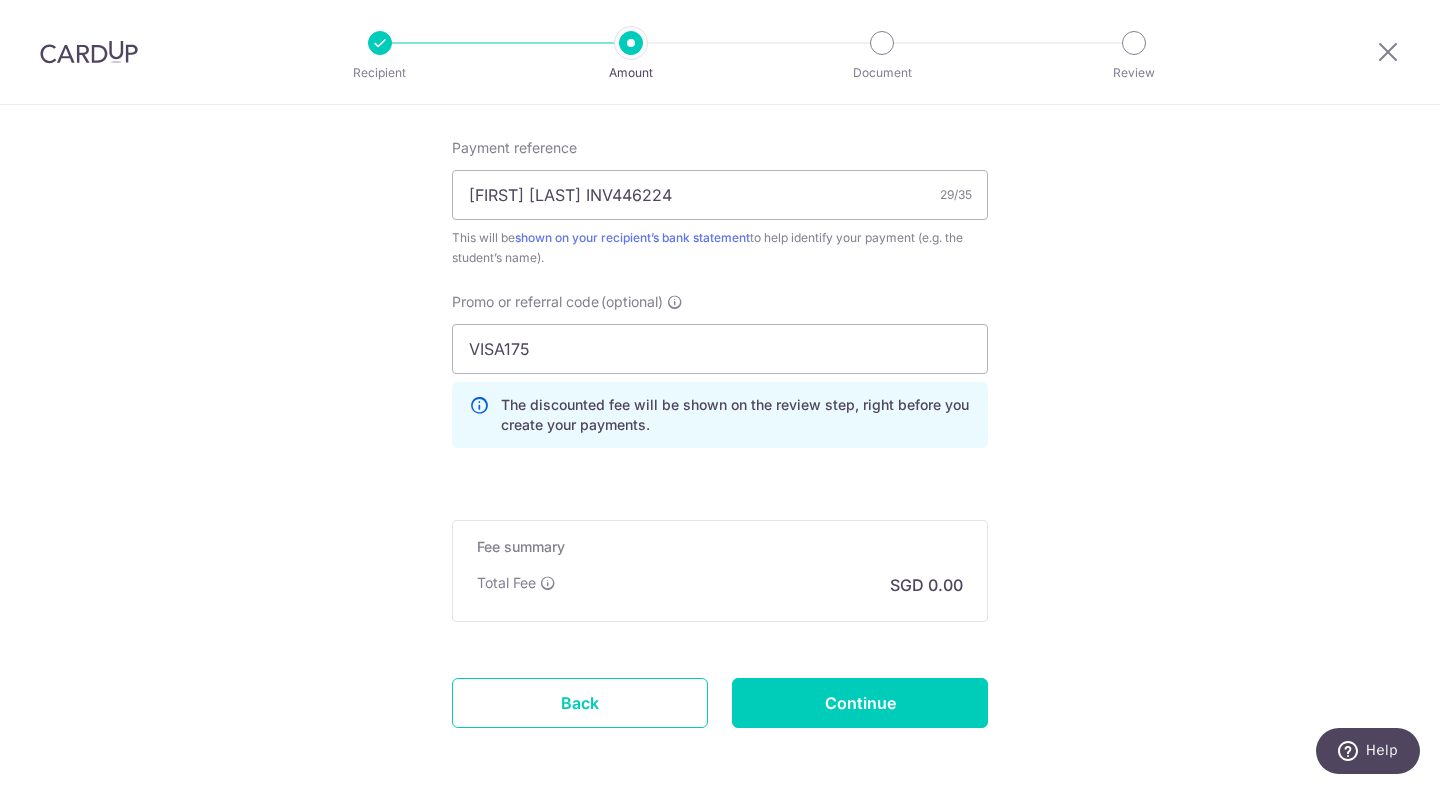 click on "Tell us more about your payment
Enter payment amount
SGD
14,040.00
14040.00
Select Card
Select option
Add credit card
Your Cards
**** 5234
**** 1003
**** 5327
**** 5413
**** 4442
**** 2001
Secure 256-bit SSL
Text" at bounding box center (720, -113) 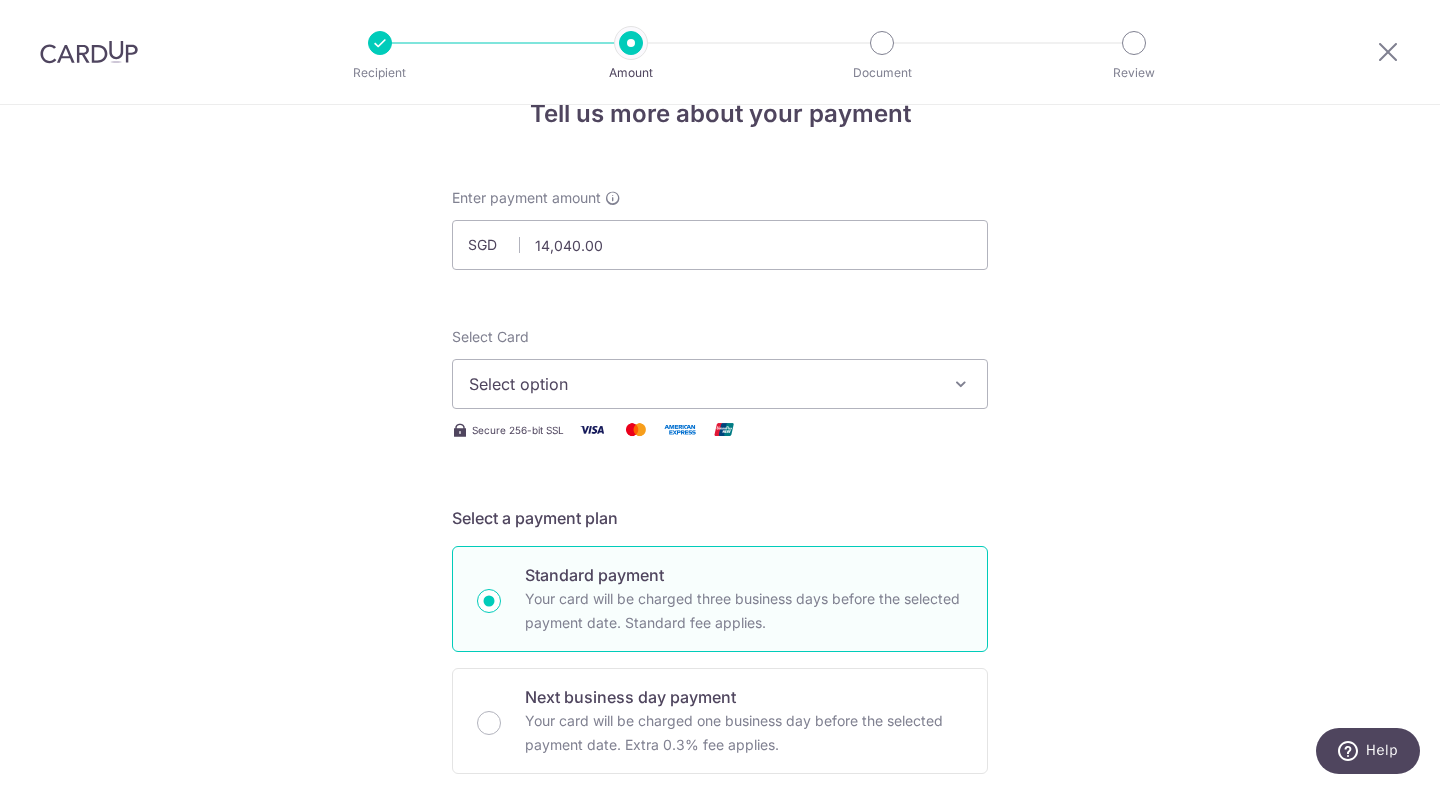 scroll, scrollTop: 0, scrollLeft: 0, axis: both 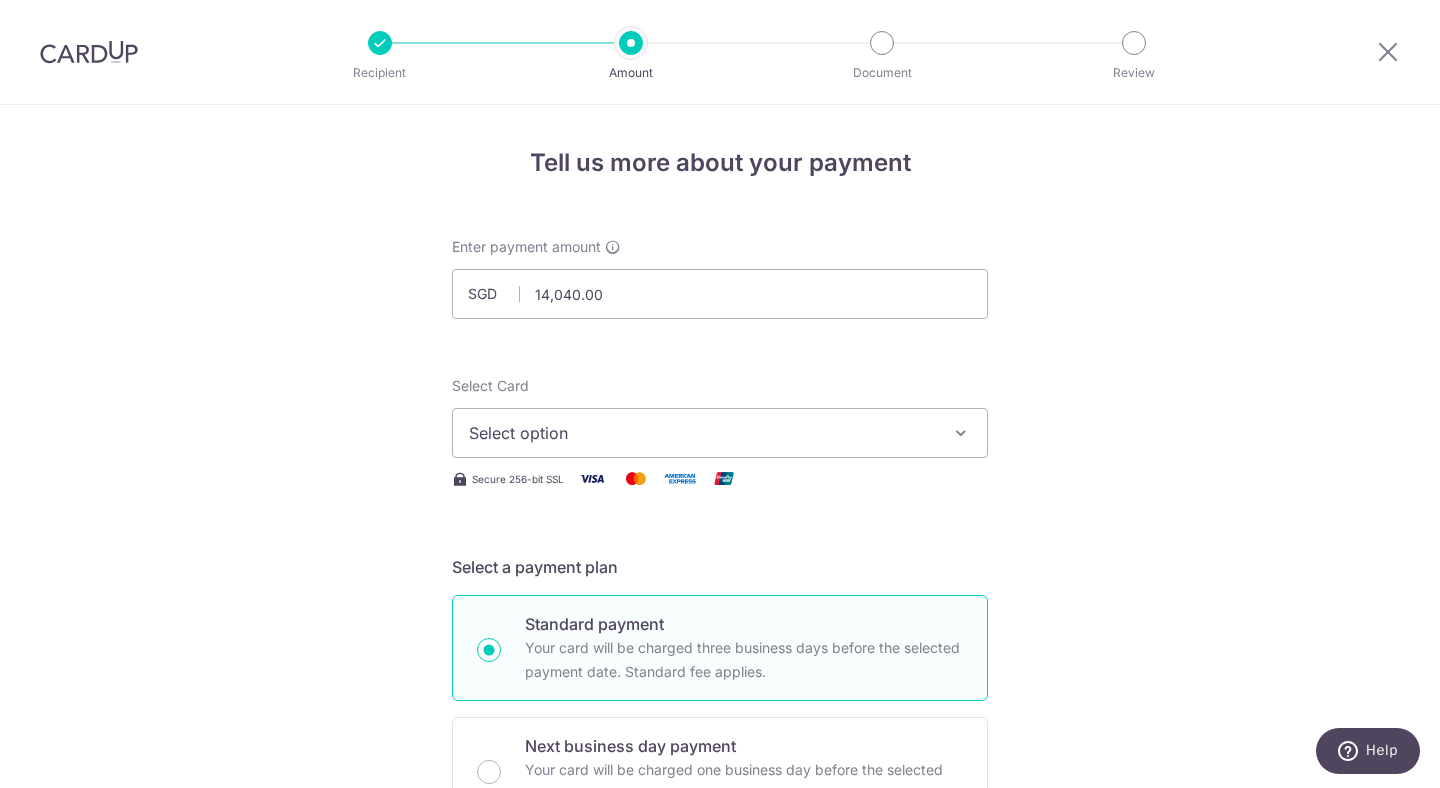 click on "Select option" at bounding box center (702, 433) 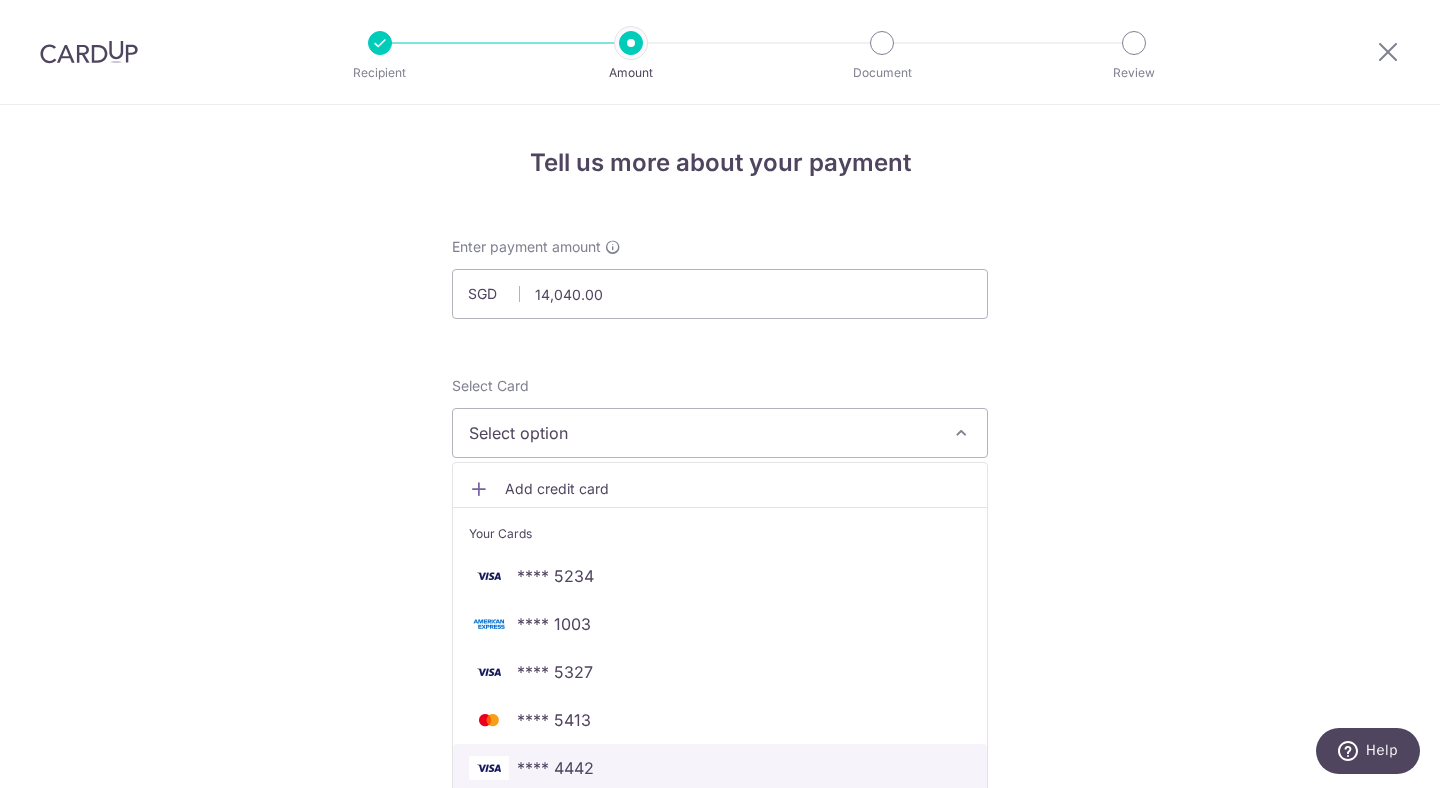 click on "**** 4442" at bounding box center [720, 768] 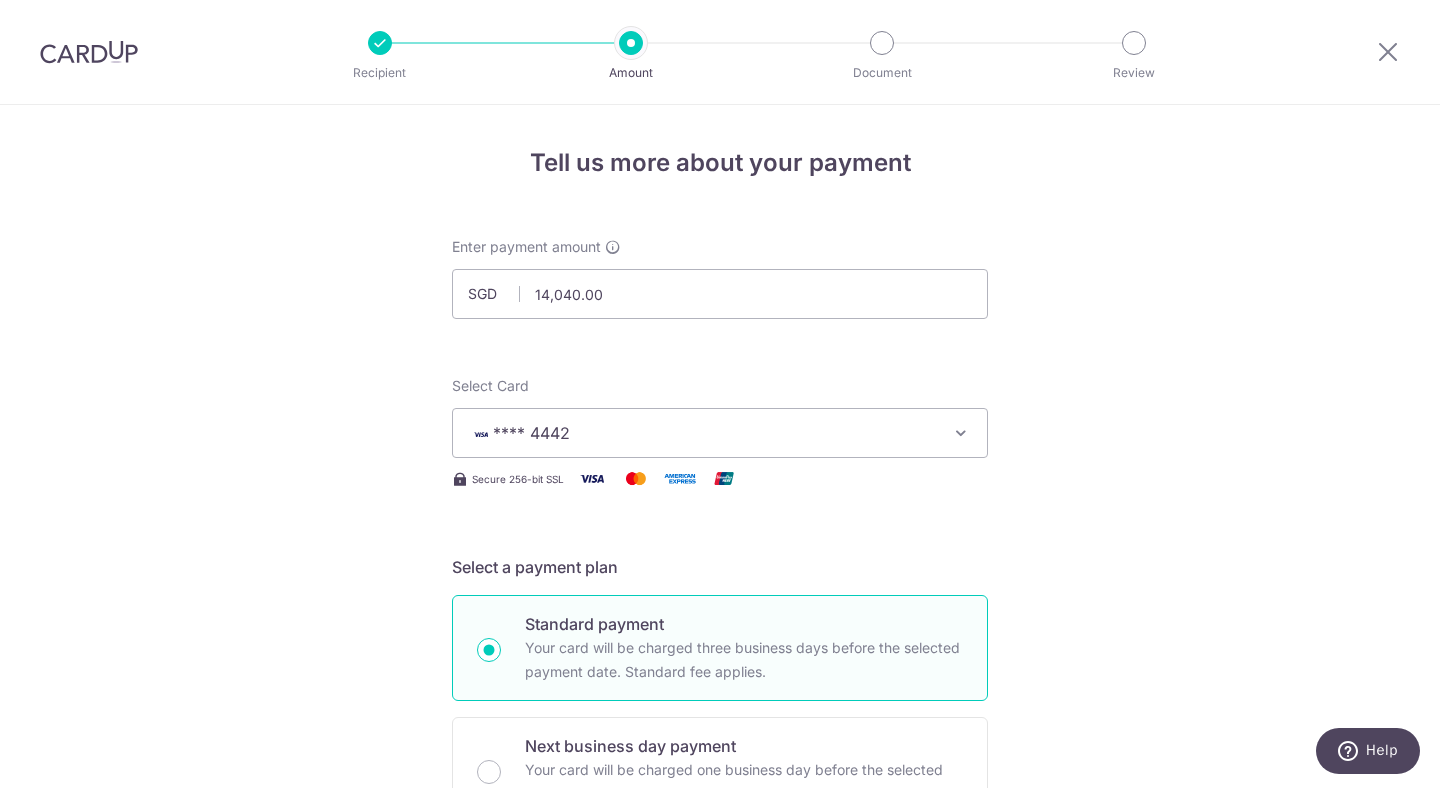 click on "Tell us more about your payment
Enter payment amount
SGD
14,040.00
14040.00
Select Card
**** 4442
Add credit card
Your Cards
**** 5234
**** 1003
**** 5327
**** 5413
**** 4442
**** 2001
Secure 256-bit SSL
Text" at bounding box center [720, 1095] 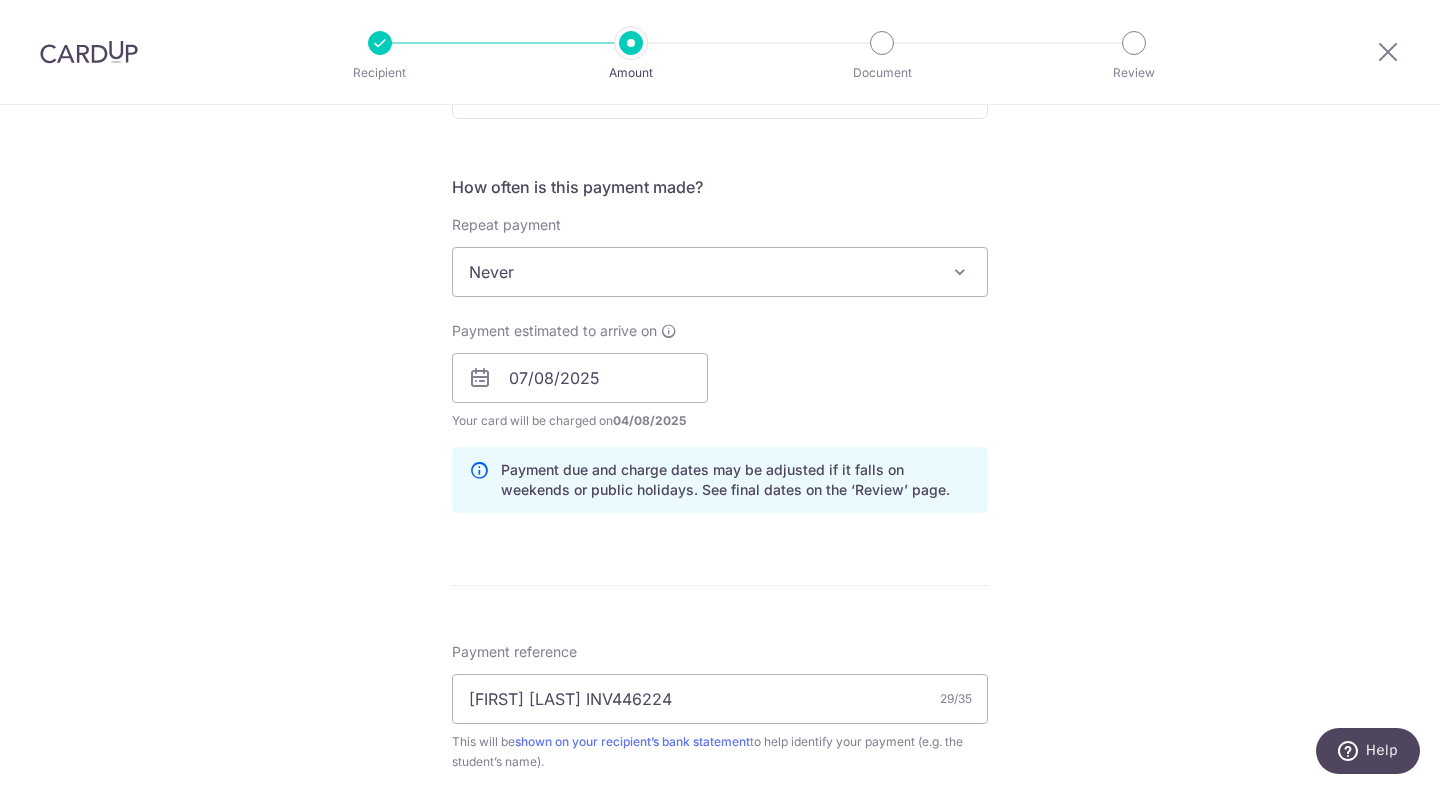 scroll, scrollTop: 1298, scrollLeft: 0, axis: vertical 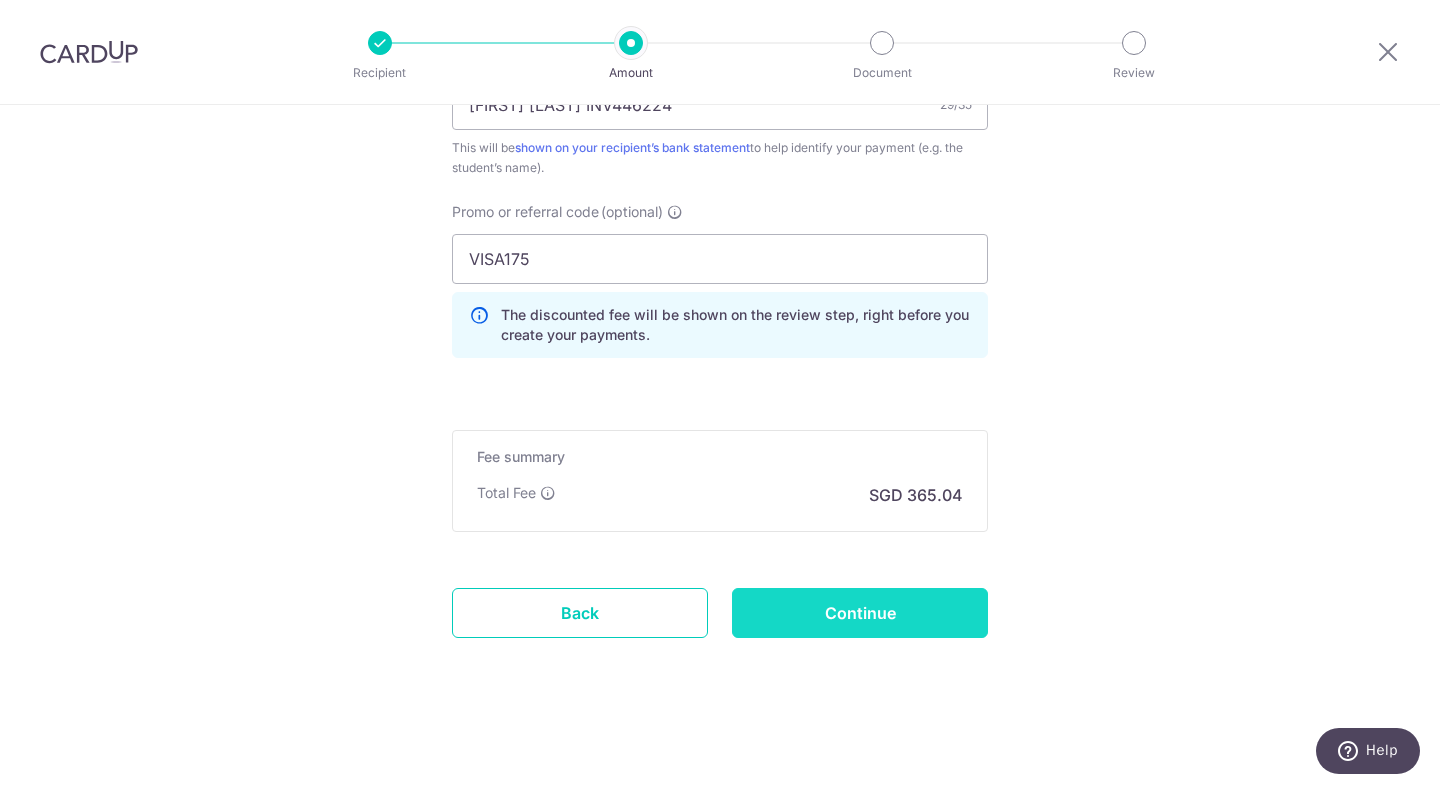click on "Continue" at bounding box center [860, 613] 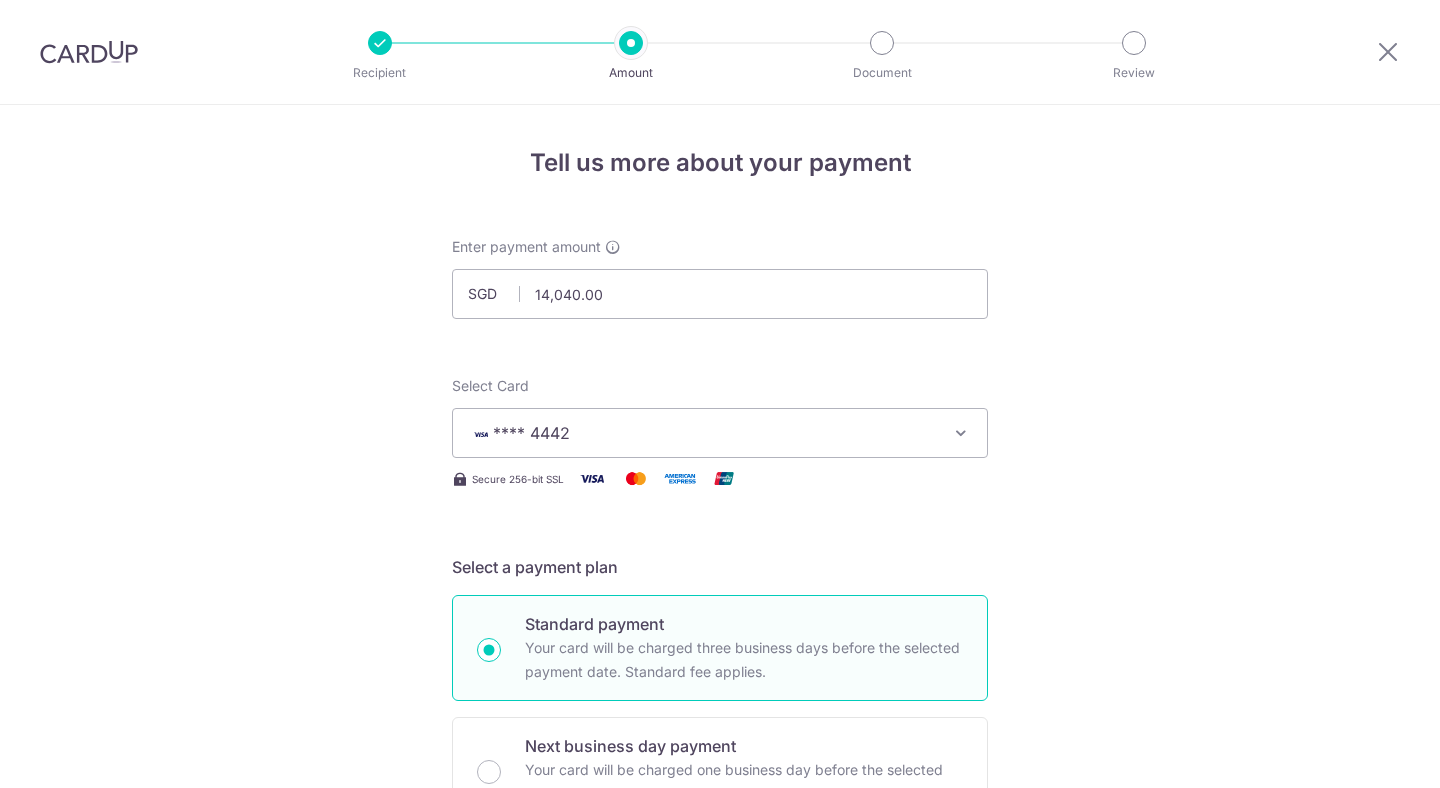 scroll, scrollTop: 0, scrollLeft: 0, axis: both 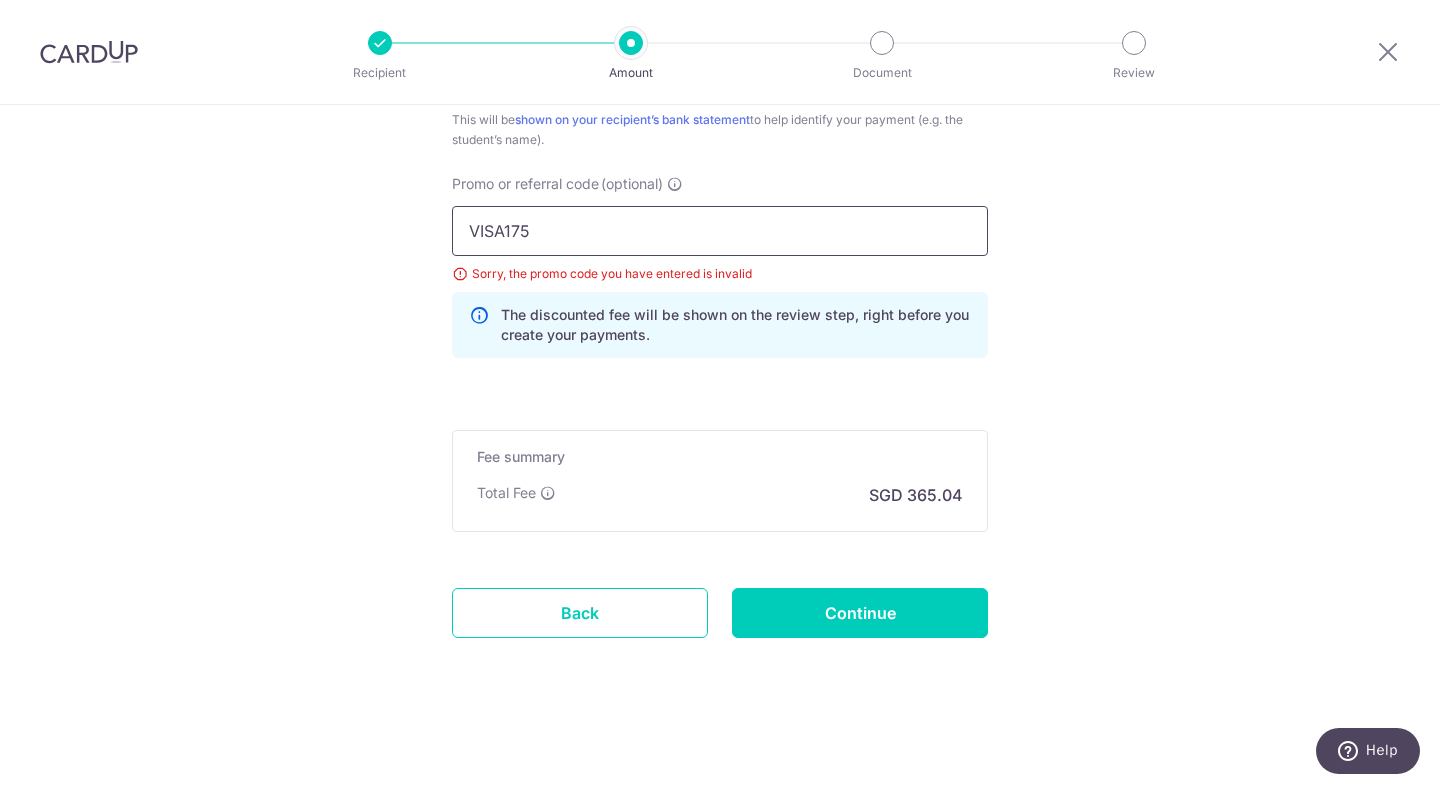 click on "VISA175" at bounding box center [720, 231] 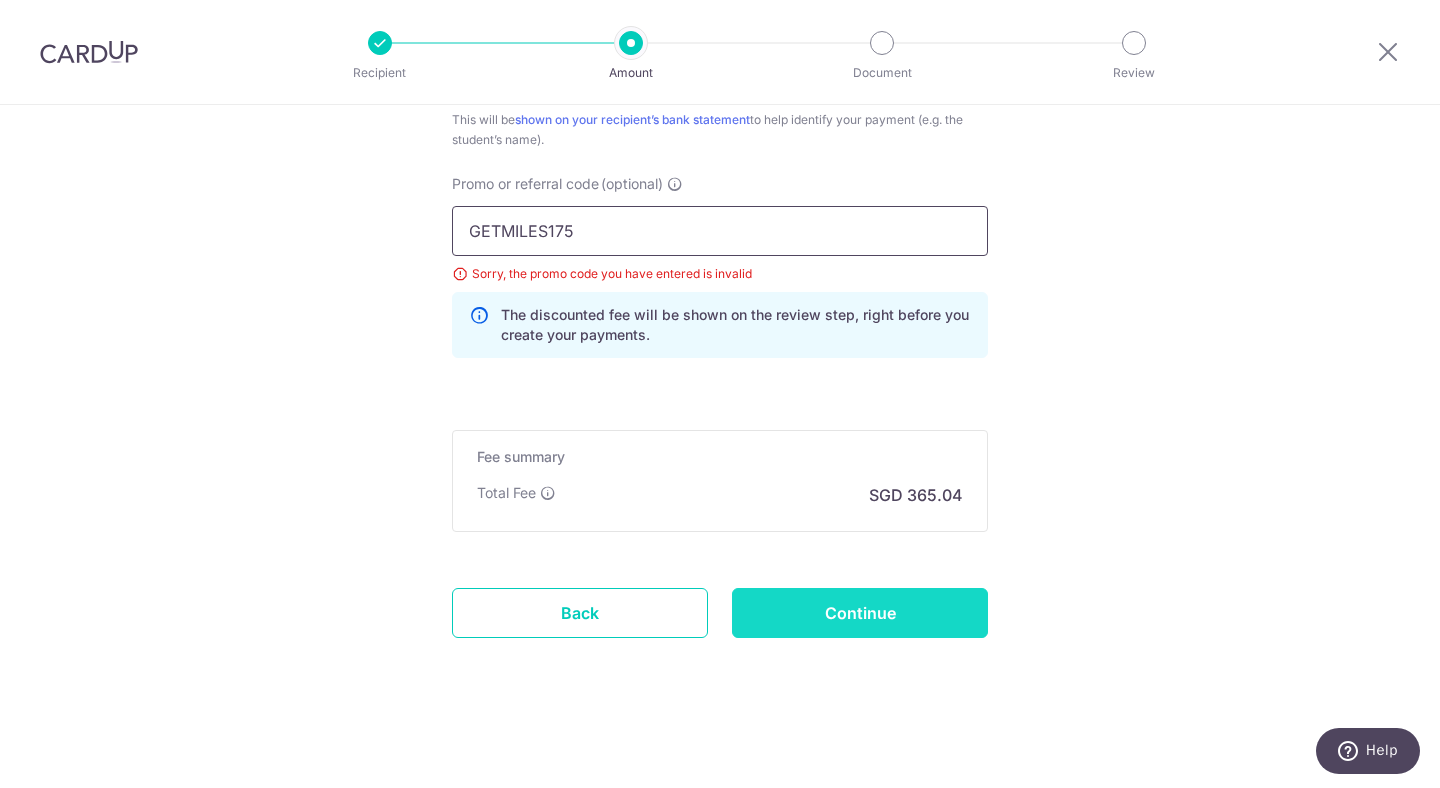 type on "GETMILES175" 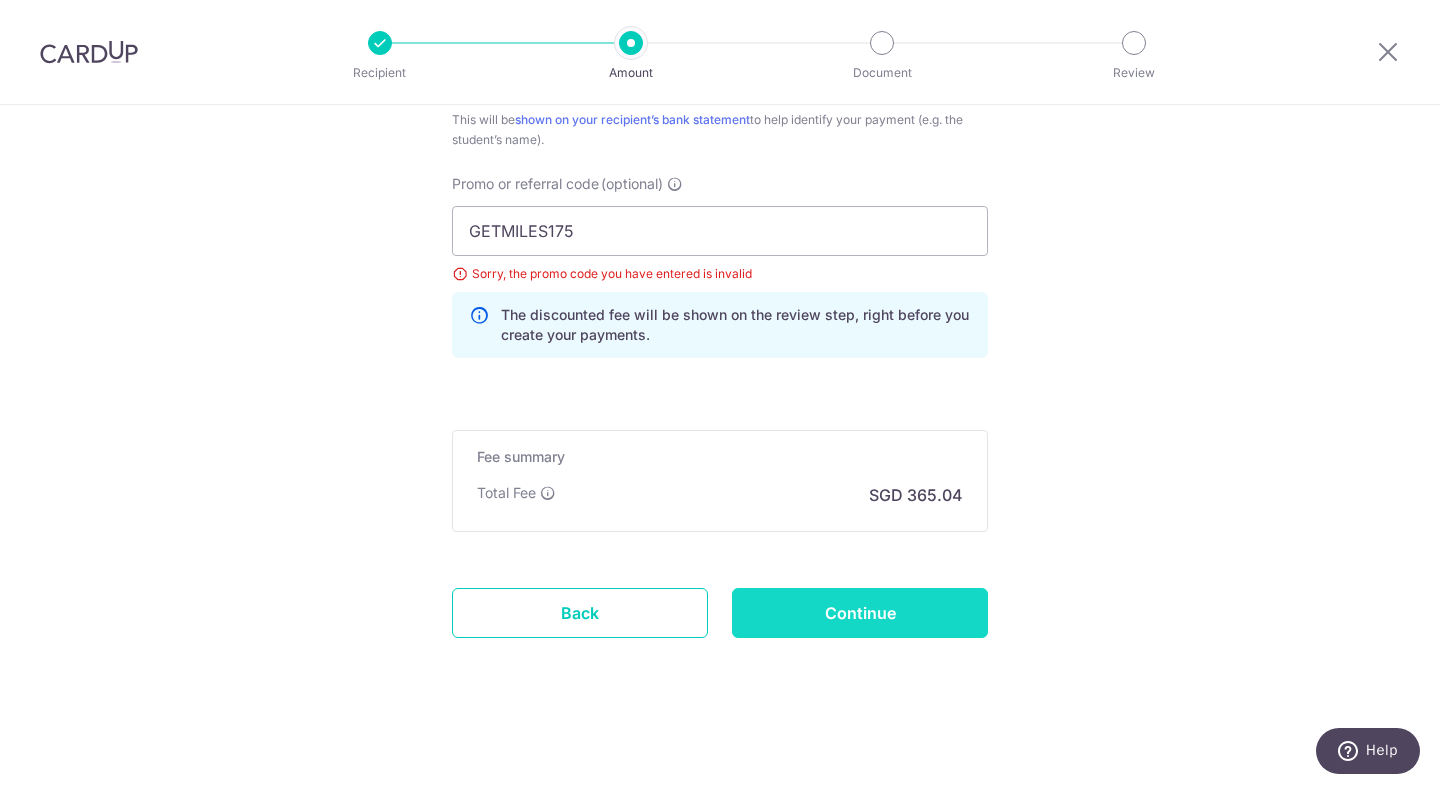 click on "Continue" at bounding box center (860, 613) 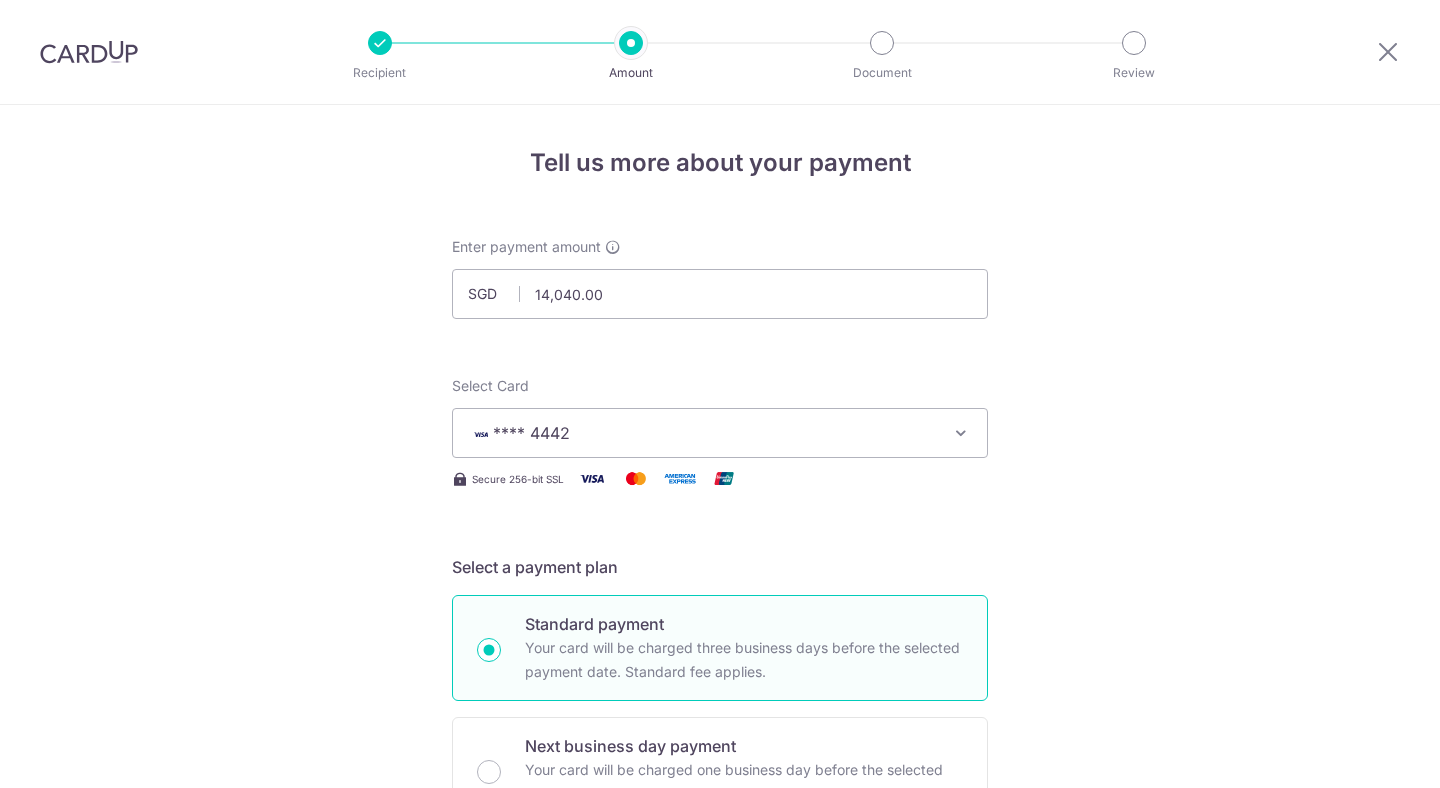 scroll, scrollTop: 0, scrollLeft: 0, axis: both 